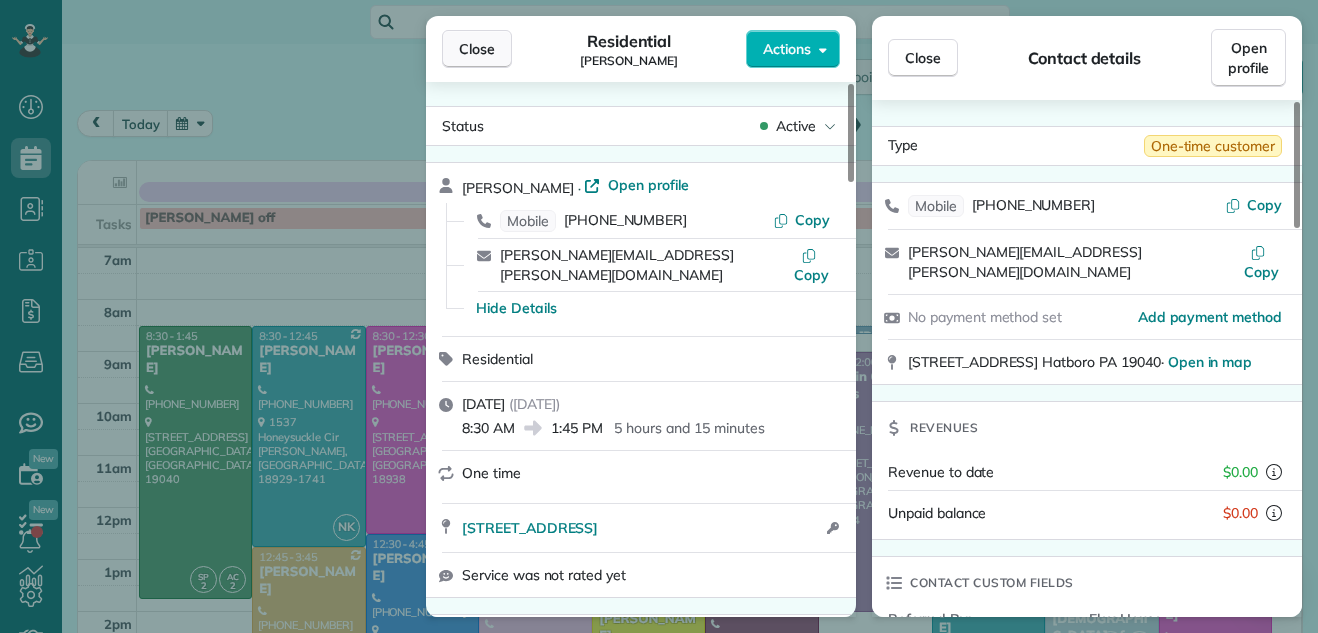 scroll, scrollTop: 0, scrollLeft: 0, axis: both 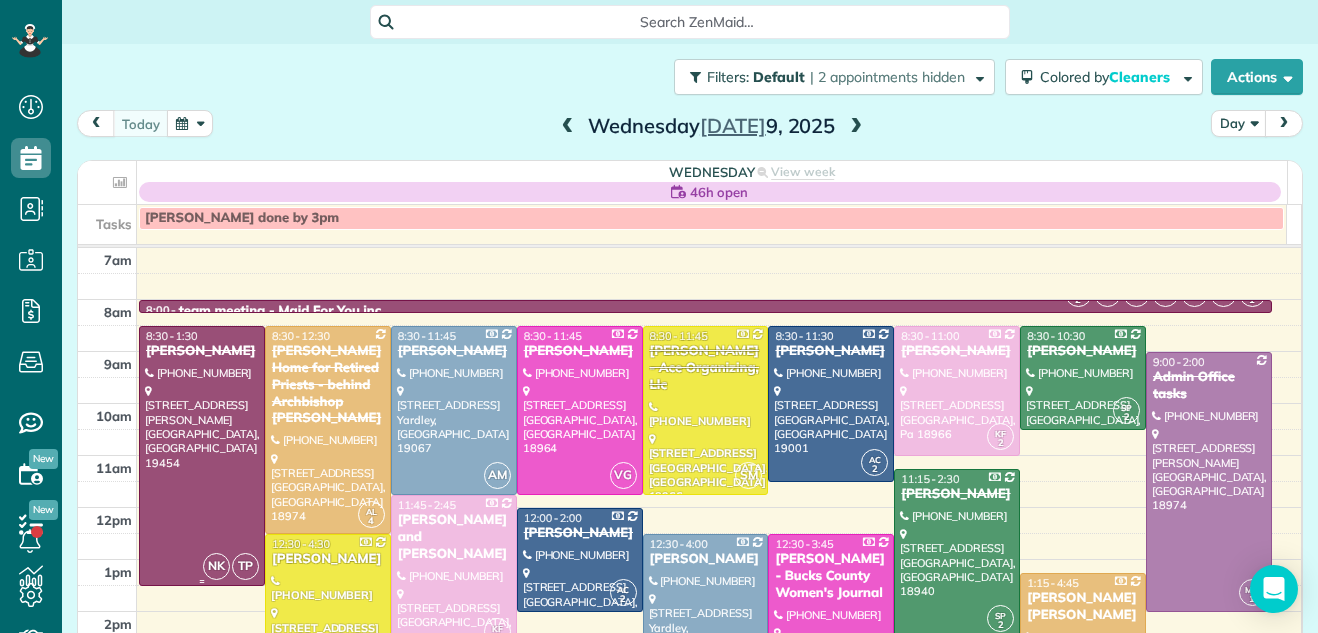 click at bounding box center (202, 456) 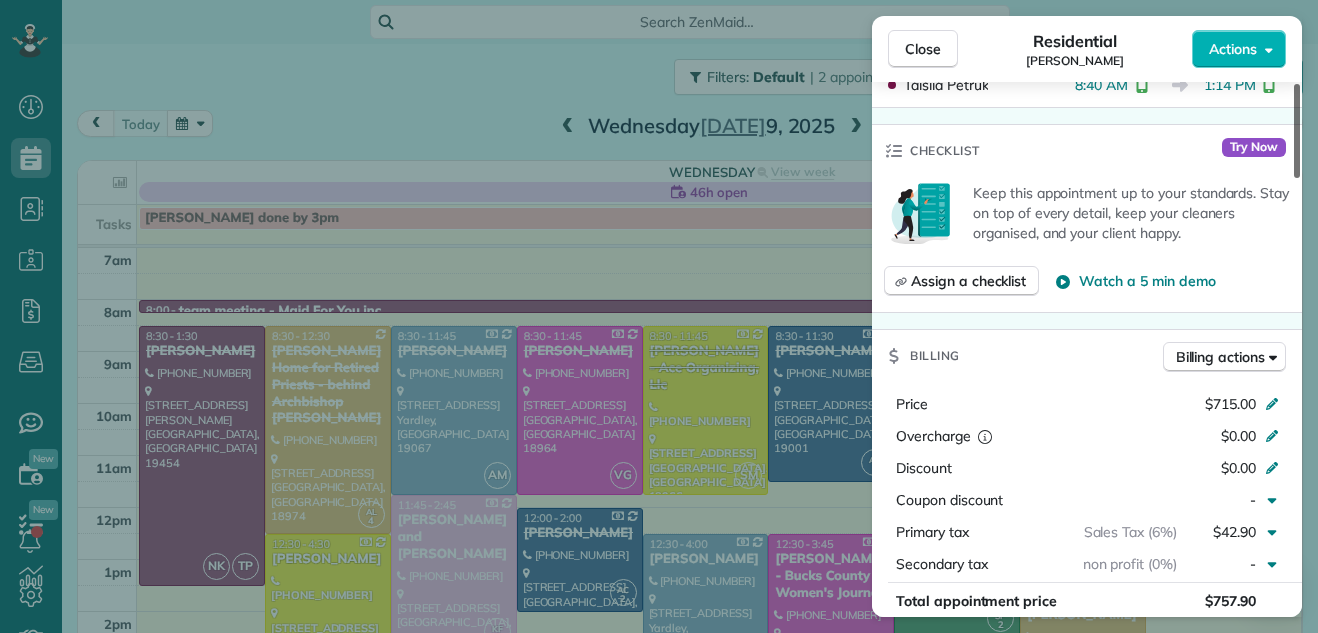 scroll, scrollTop: 557, scrollLeft: 0, axis: vertical 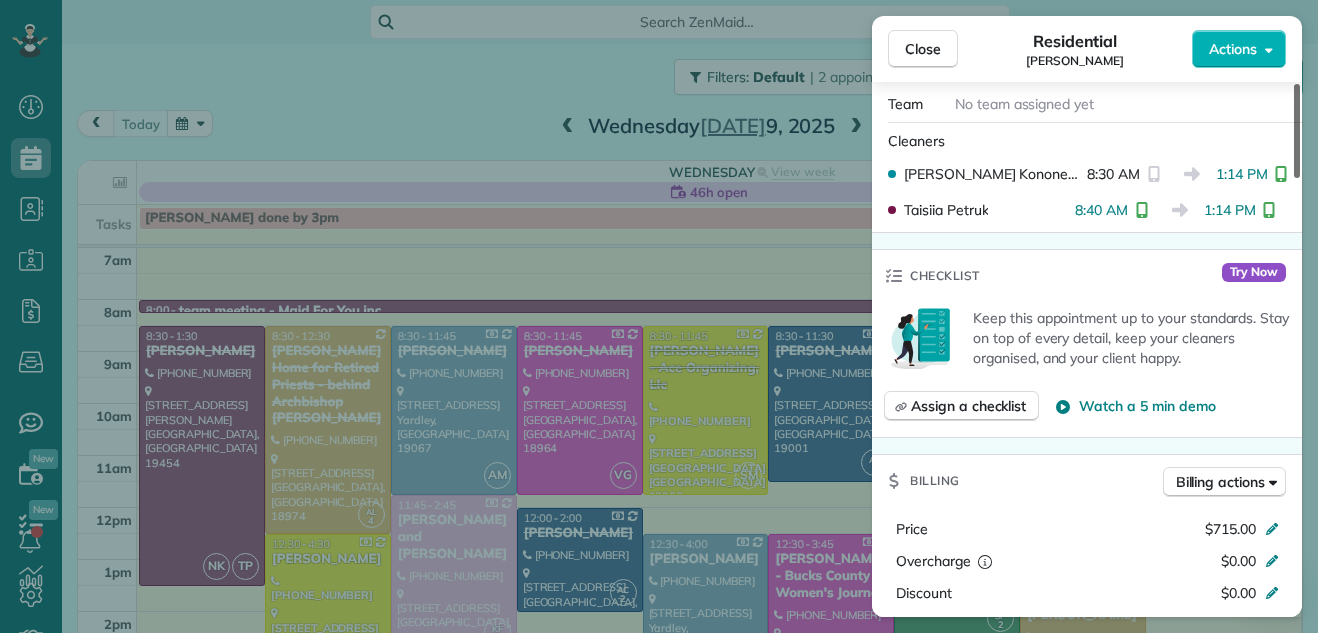 drag, startPoint x: 1296, startPoint y: 113, endPoint x: 1280, endPoint y: 211, distance: 99.29753 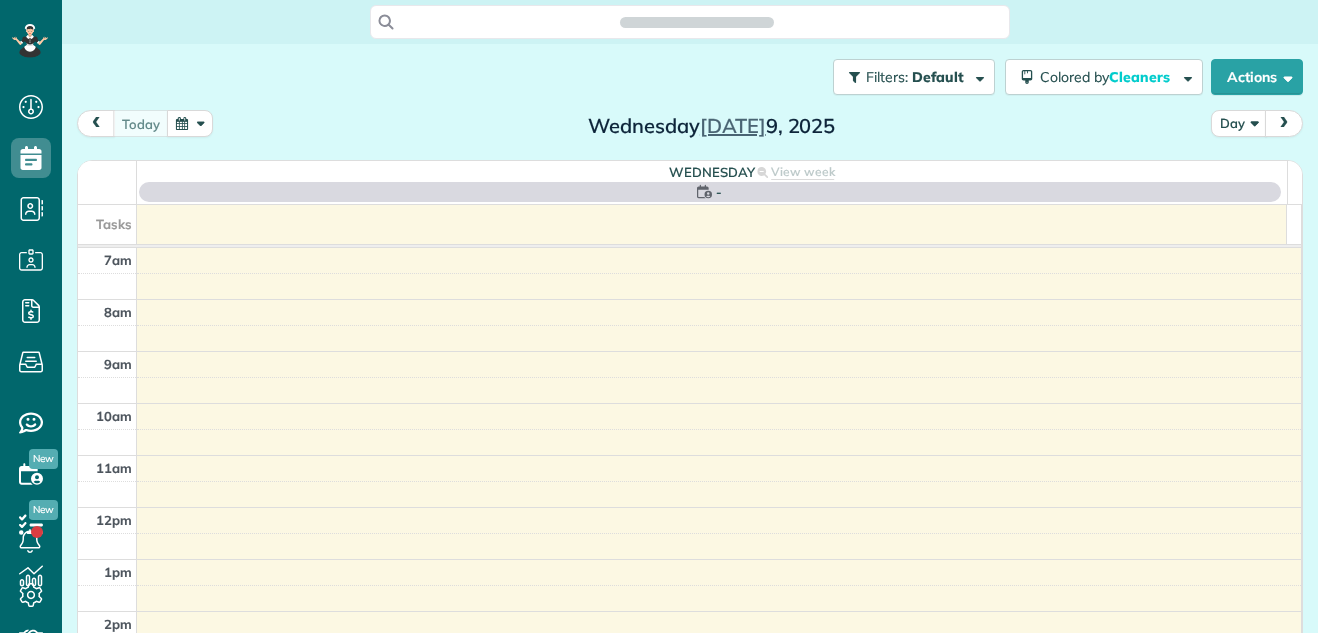 scroll, scrollTop: 0, scrollLeft: 0, axis: both 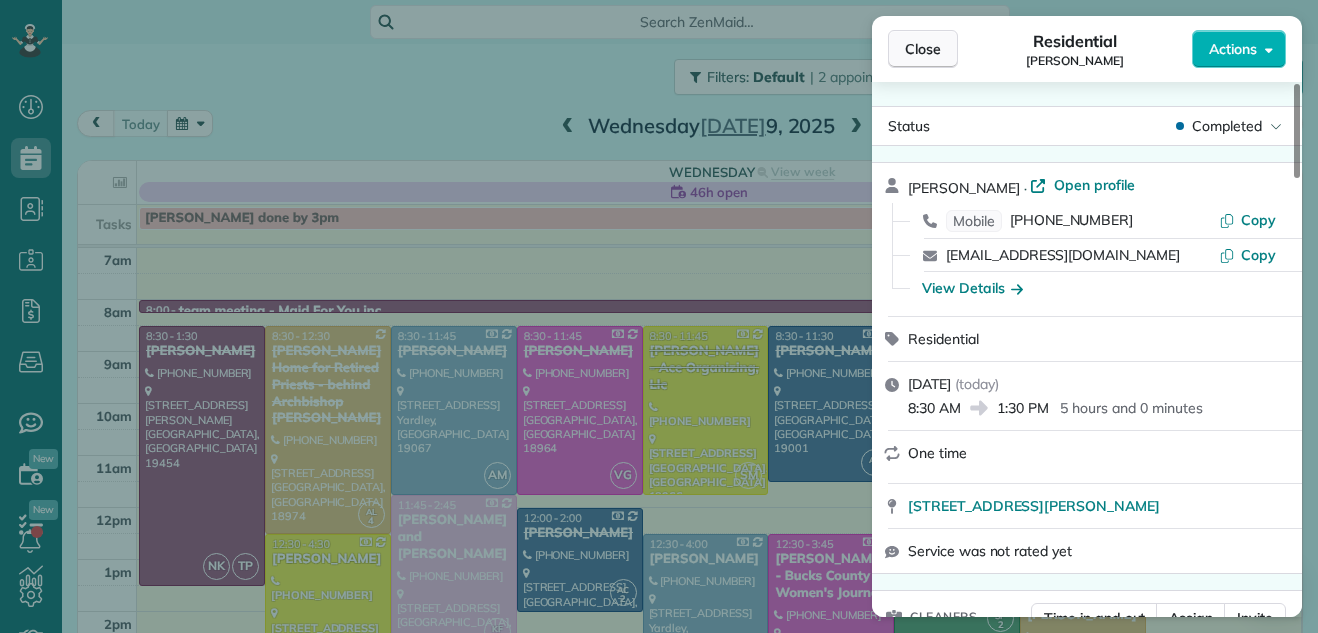 click on "Close" at bounding box center (923, 49) 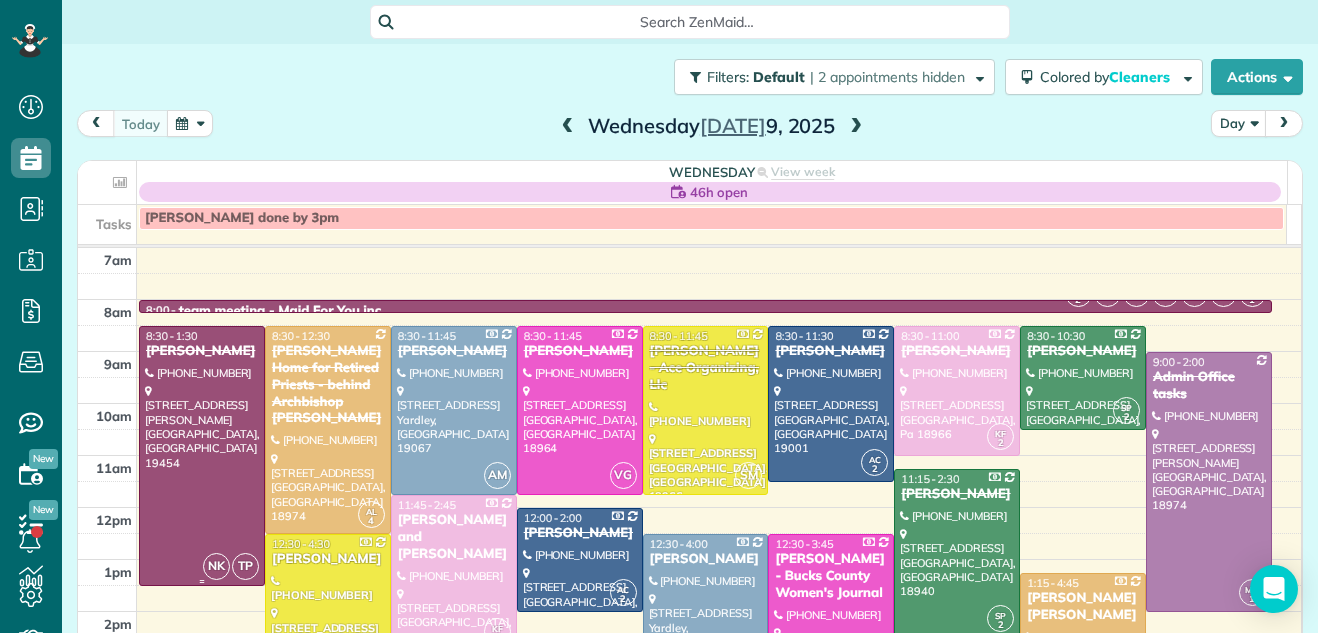 click at bounding box center (202, 456) 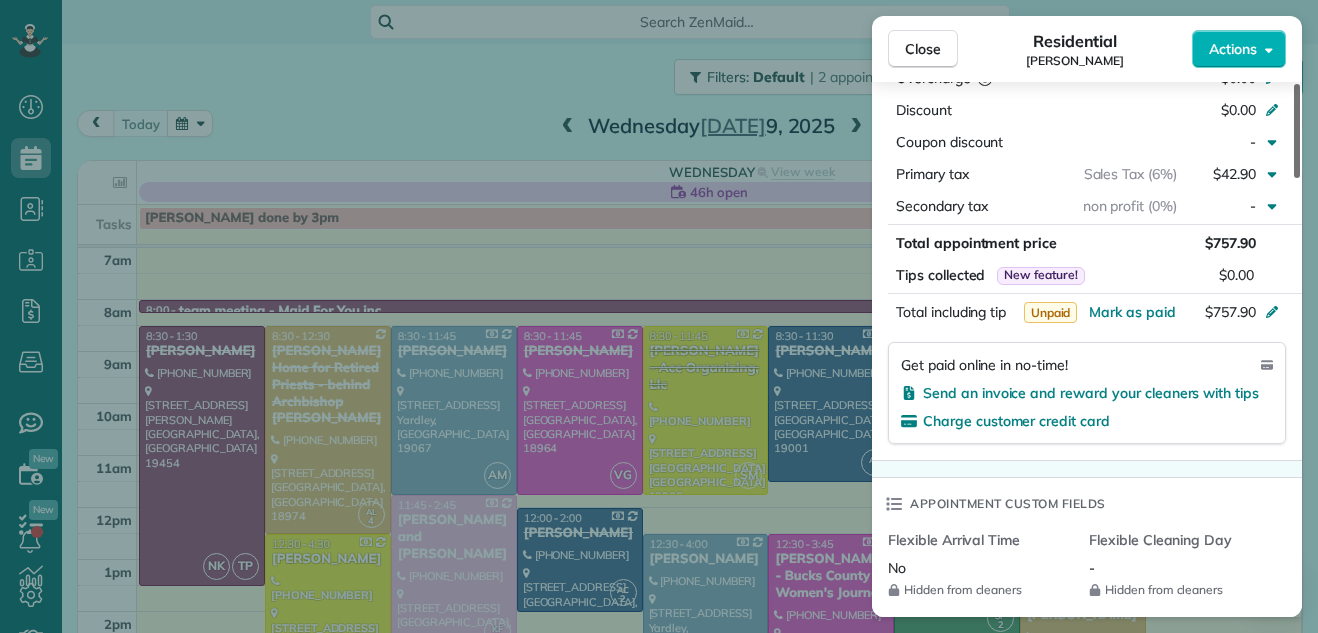 scroll, scrollTop: 0, scrollLeft: 0, axis: both 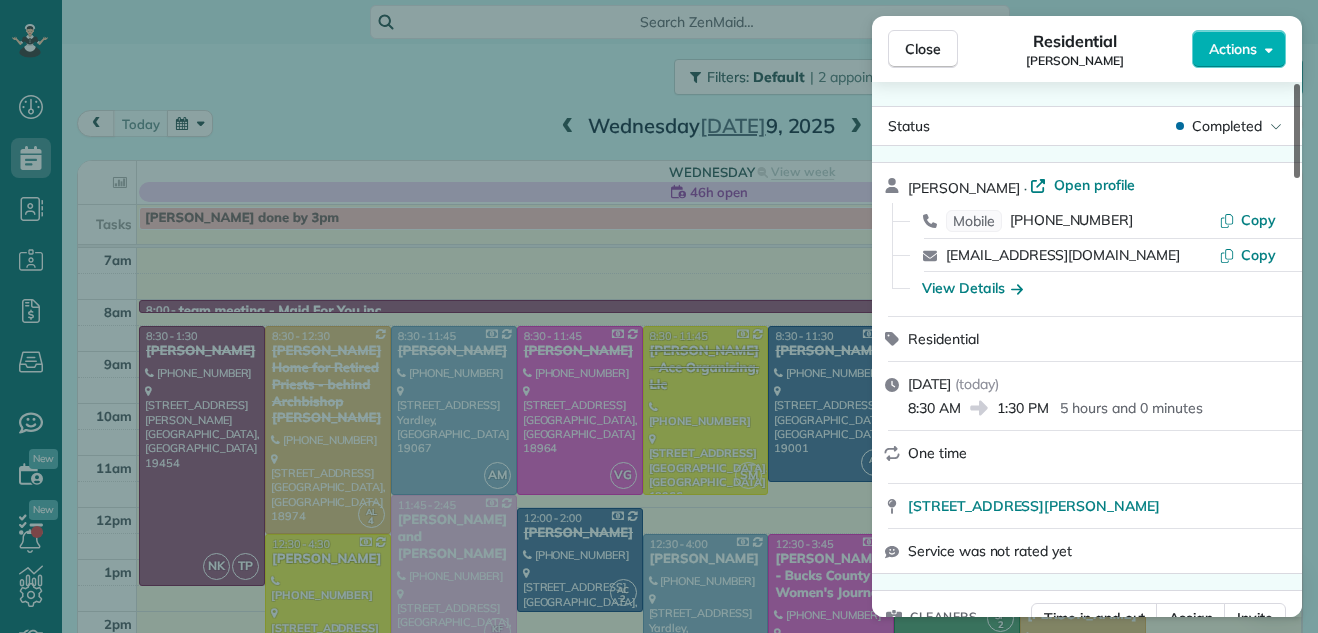 drag, startPoint x: 1297, startPoint y: 115, endPoint x: 1314, endPoint y: -87, distance: 202.71408 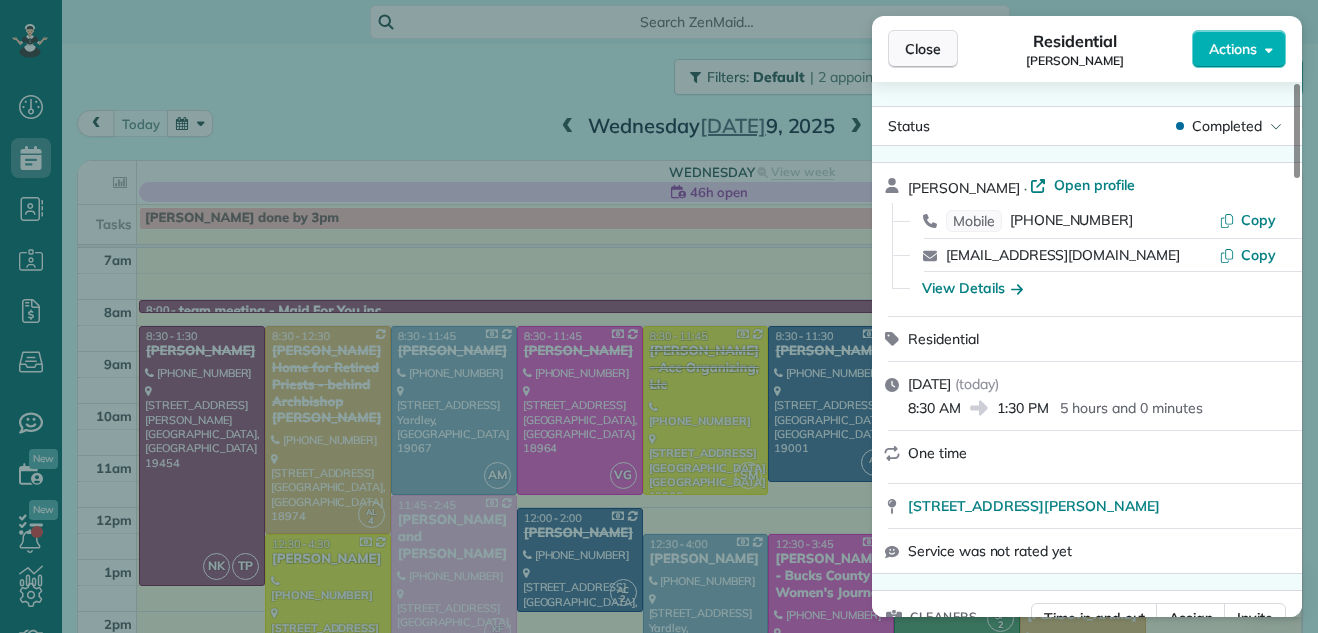 click on "Close" at bounding box center (923, 49) 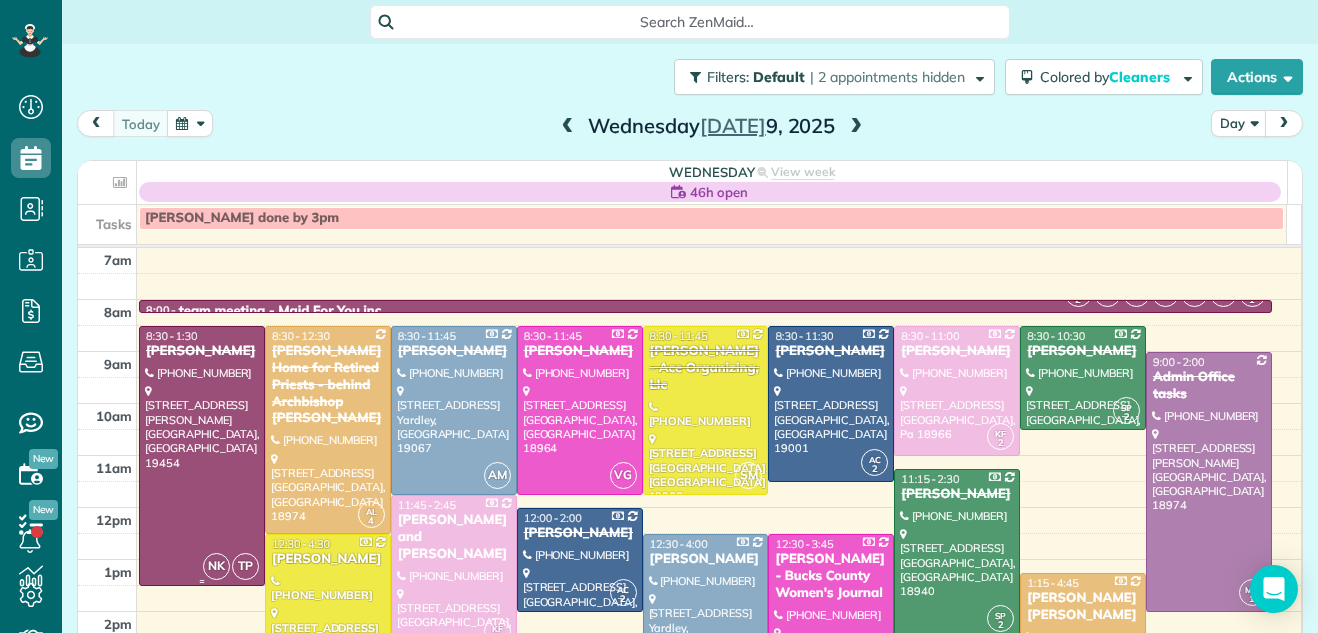 click at bounding box center (202, 456) 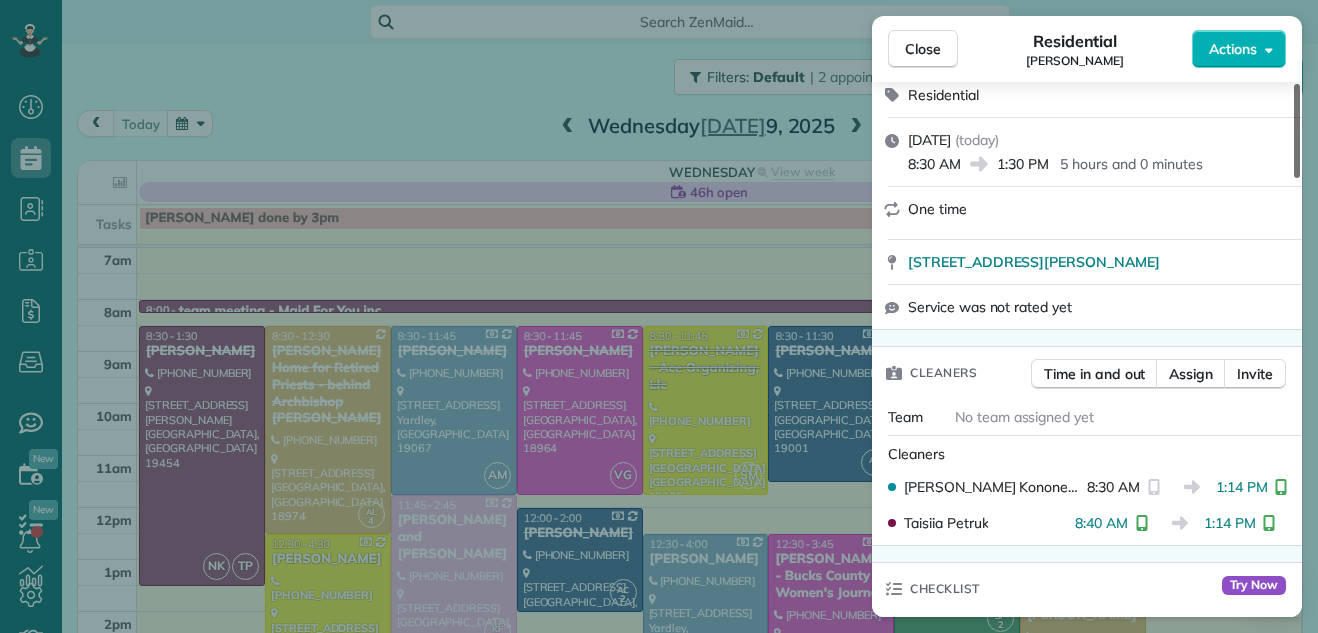 scroll, scrollTop: 216, scrollLeft: 0, axis: vertical 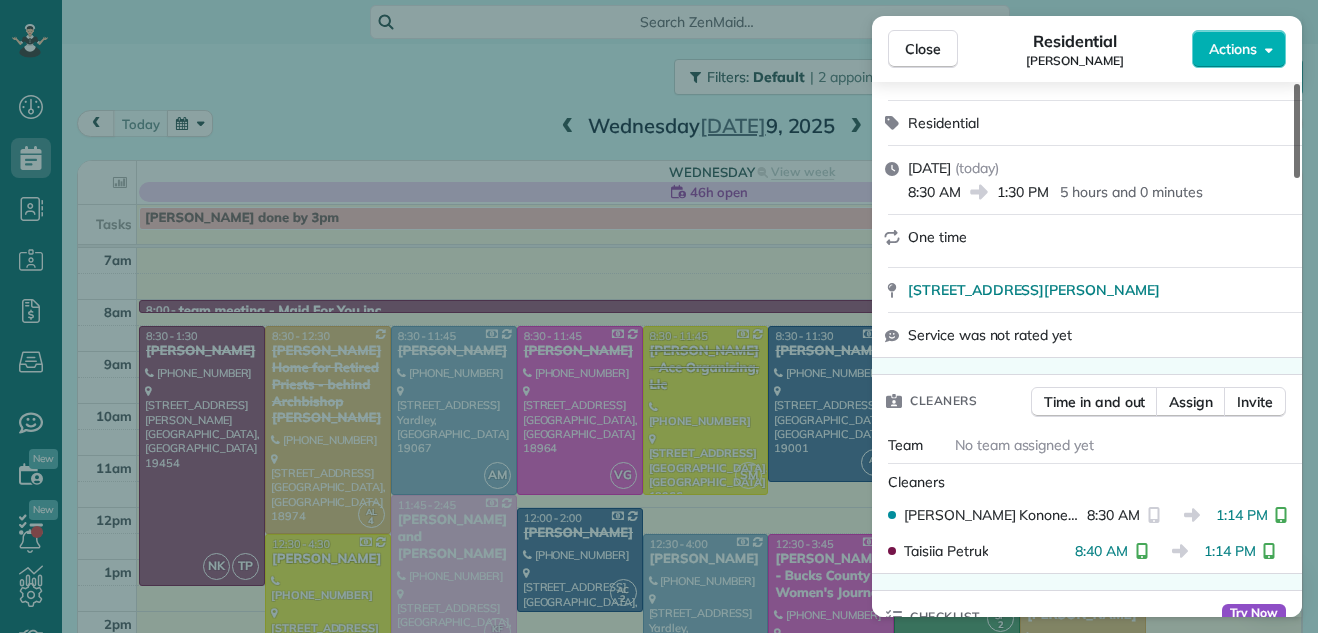 drag, startPoint x: 1293, startPoint y: 101, endPoint x: 1281, endPoint y: 139, distance: 39.849716 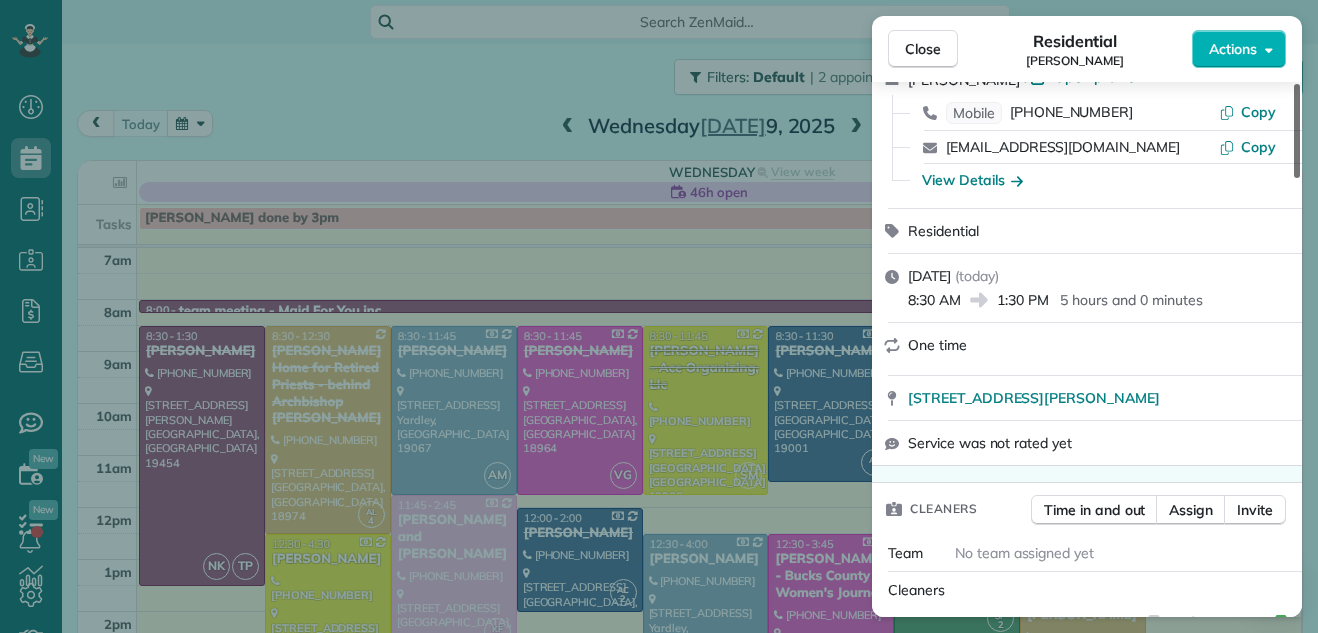 scroll, scrollTop: 0, scrollLeft: 0, axis: both 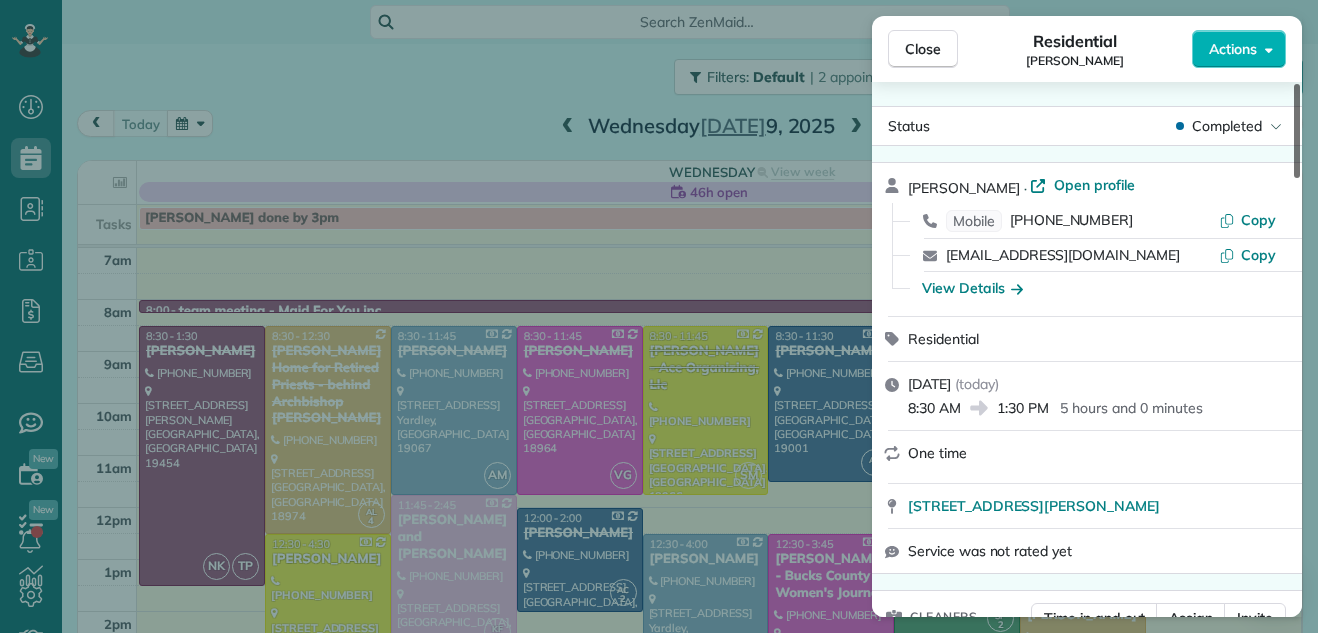 drag, startPoint x: 1295, startPoint y: 146, endPoint x: 1302, endPoint y: 61, distance: 85.28775 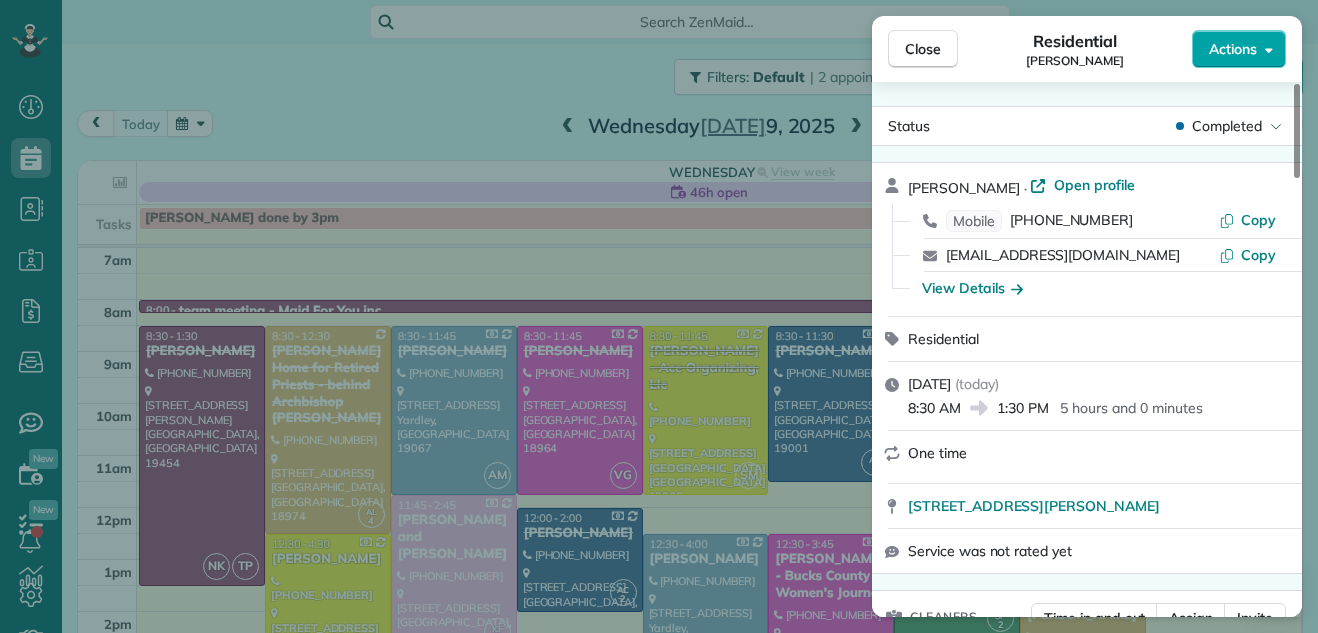 click on "Actions" at bounding box center (1233, 49) 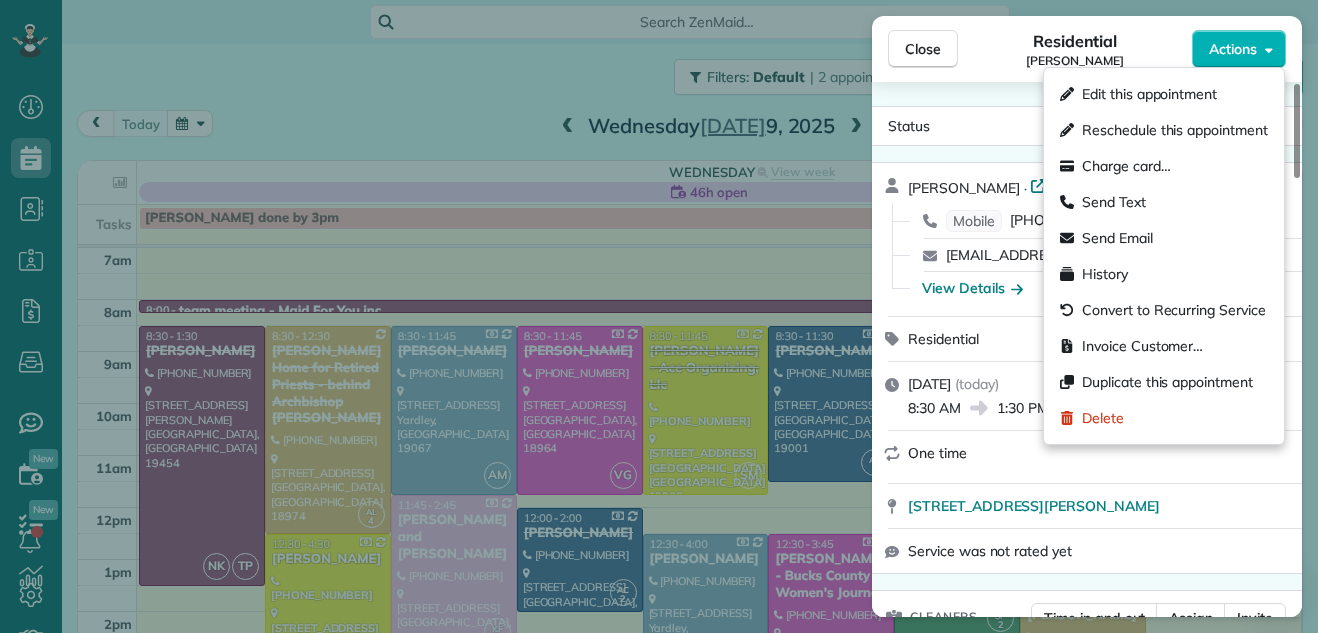 click on "Close Residential Jeannette Assenheimer Actions" at bounding box center [1087, 49] 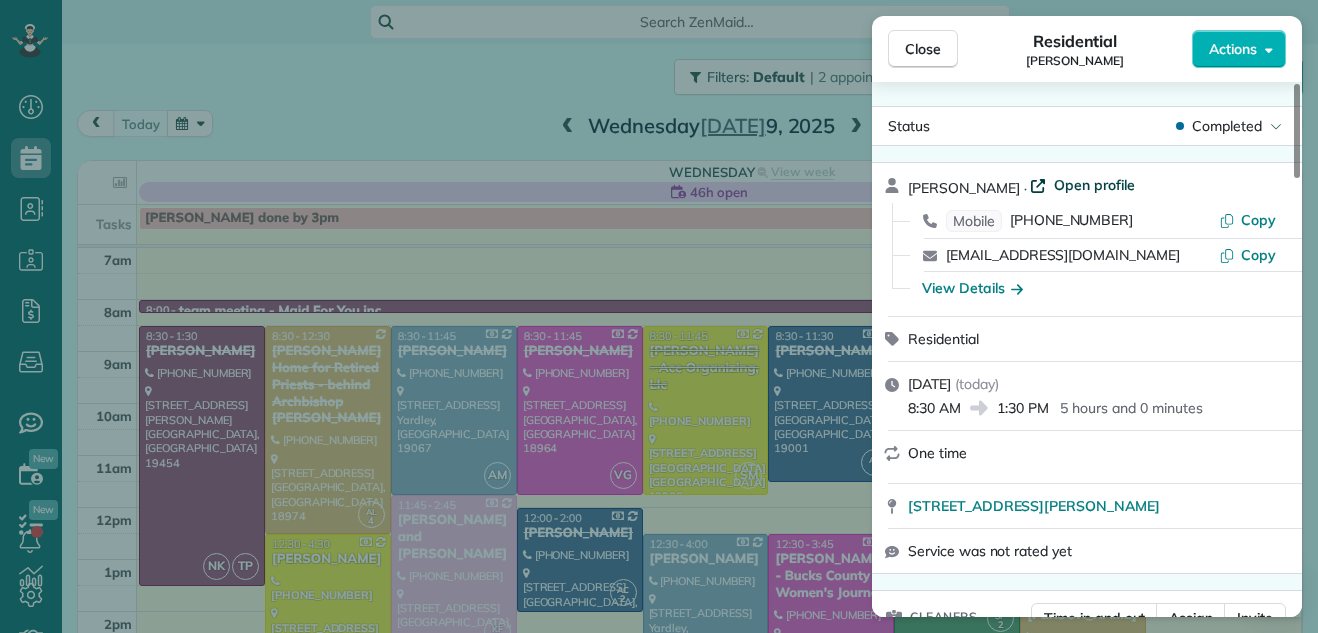 click on "Open profile" at bounding box center [1094, 185] 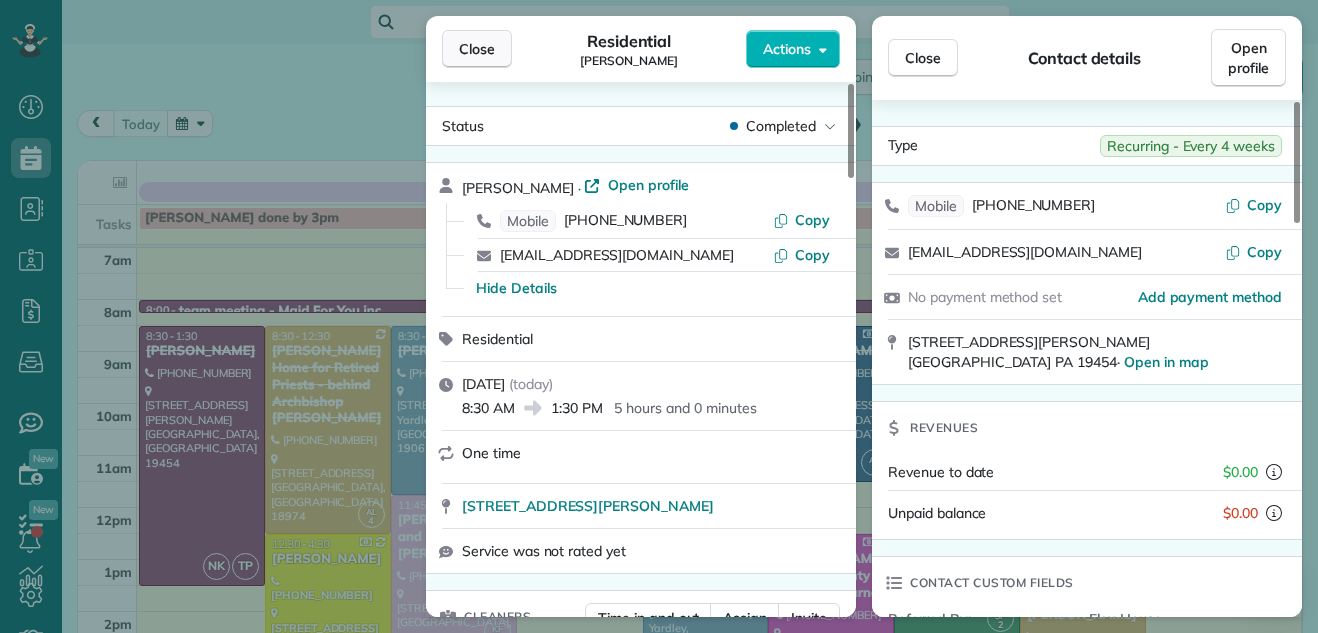 click on "Close" at bounding box center [477, 49] 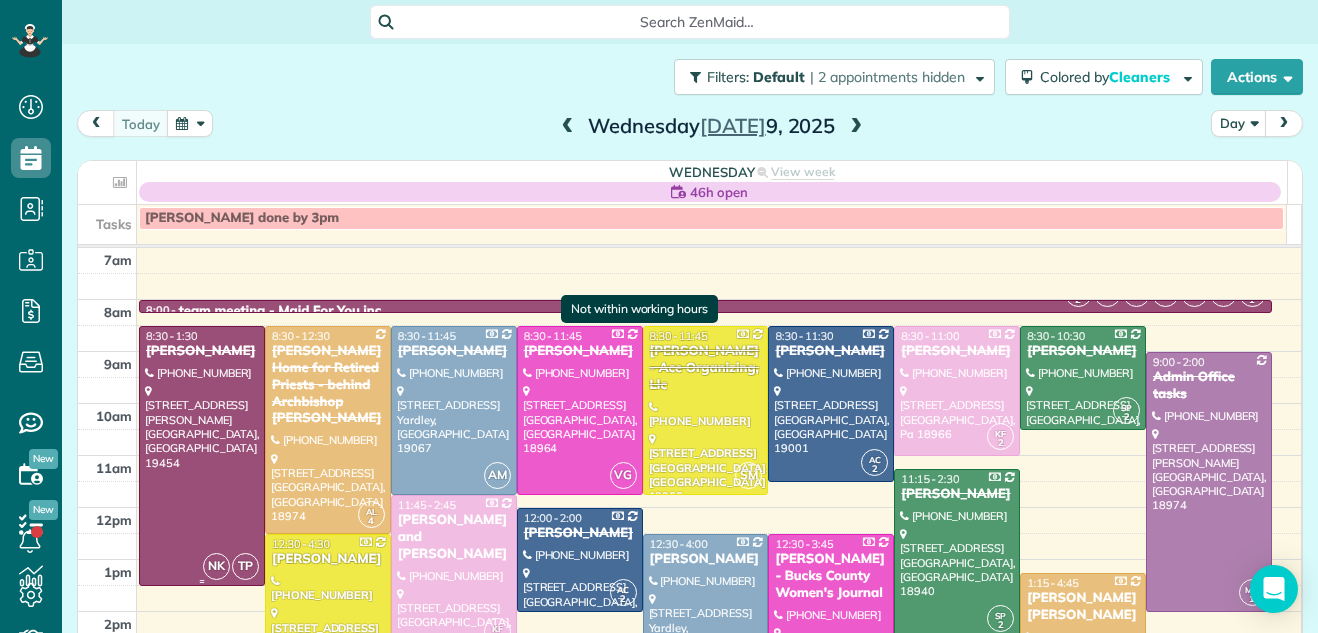 click at bounding box center (202, 456) 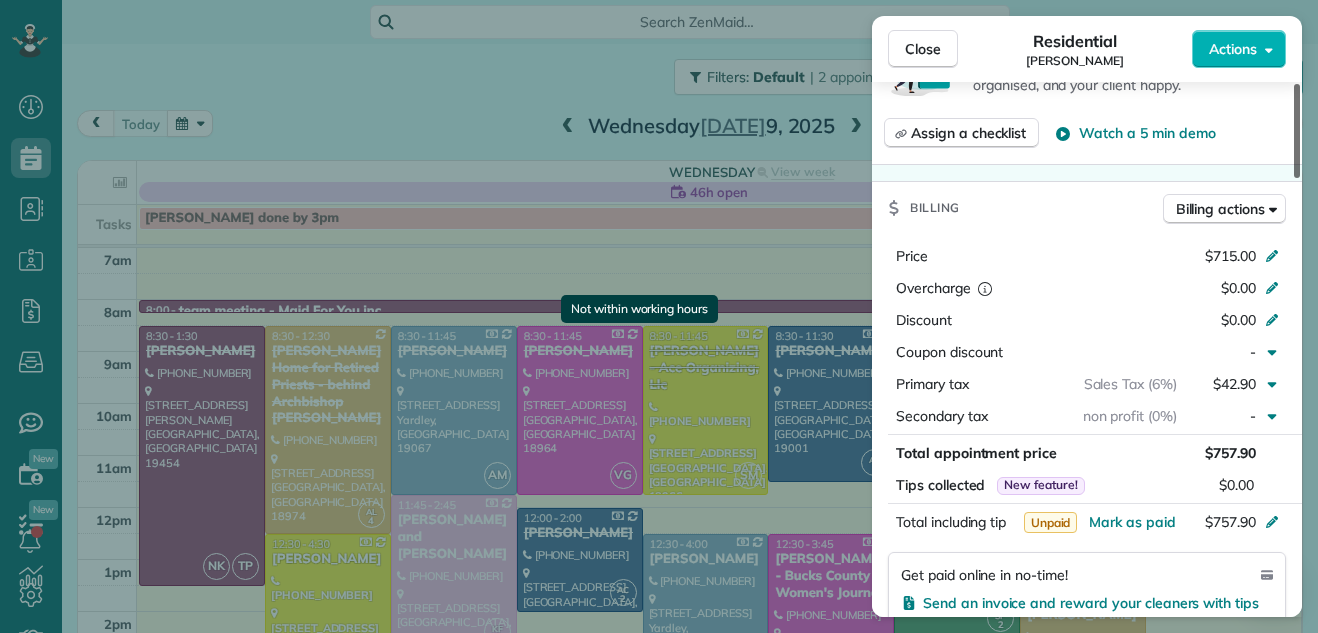 scroll, scrollTop: 836, scrollLeft: 0, axis: vertical 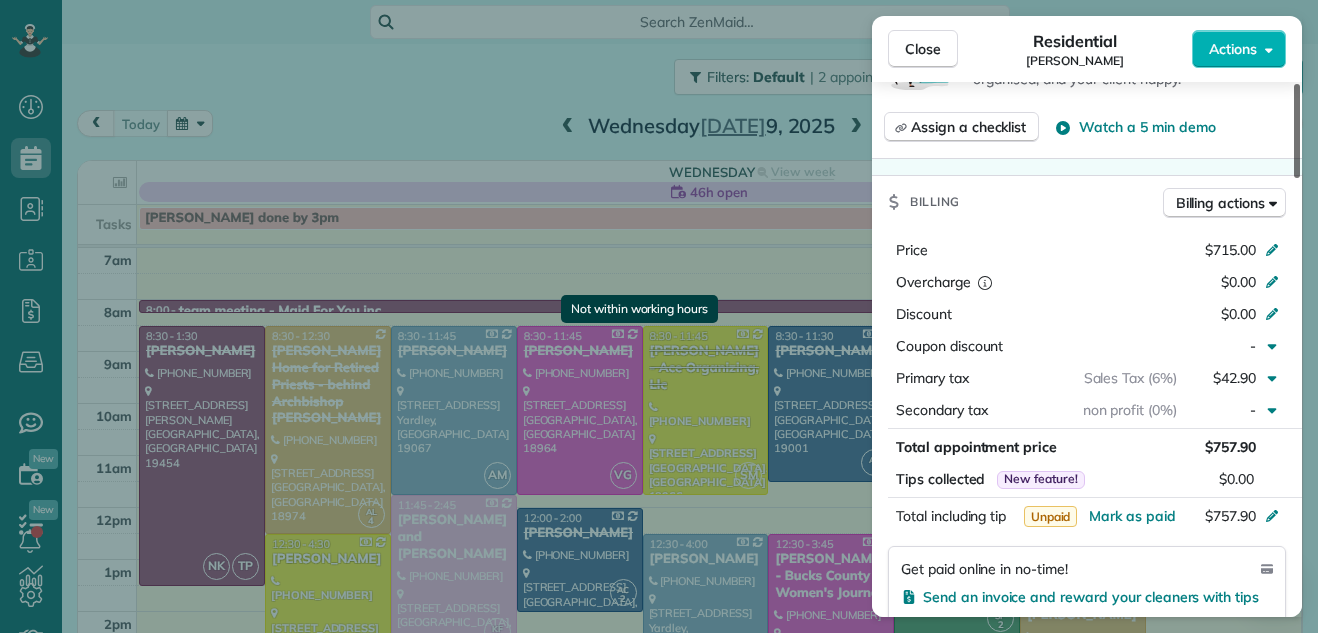 drag, startPoint x: 1299, startPoint y: 99, endPoint x: 1270, endPoint y: 246, distance: 149.83324 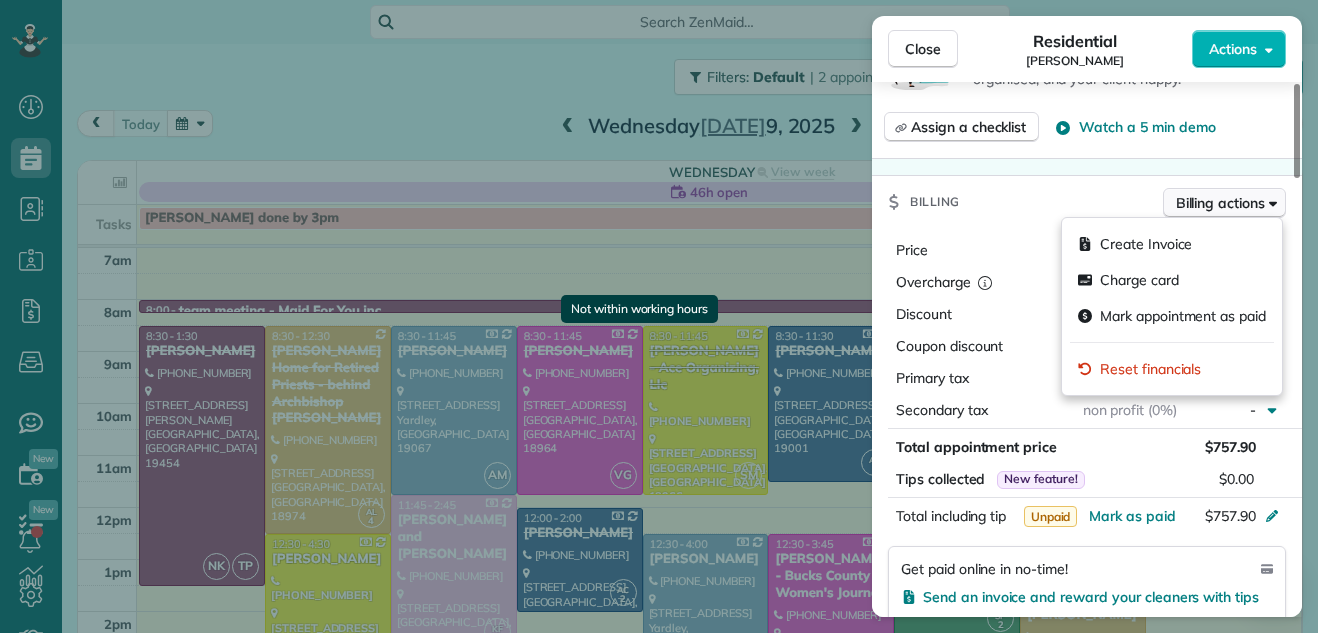 click on "Billing actions" at bounding box center (1220, 203) 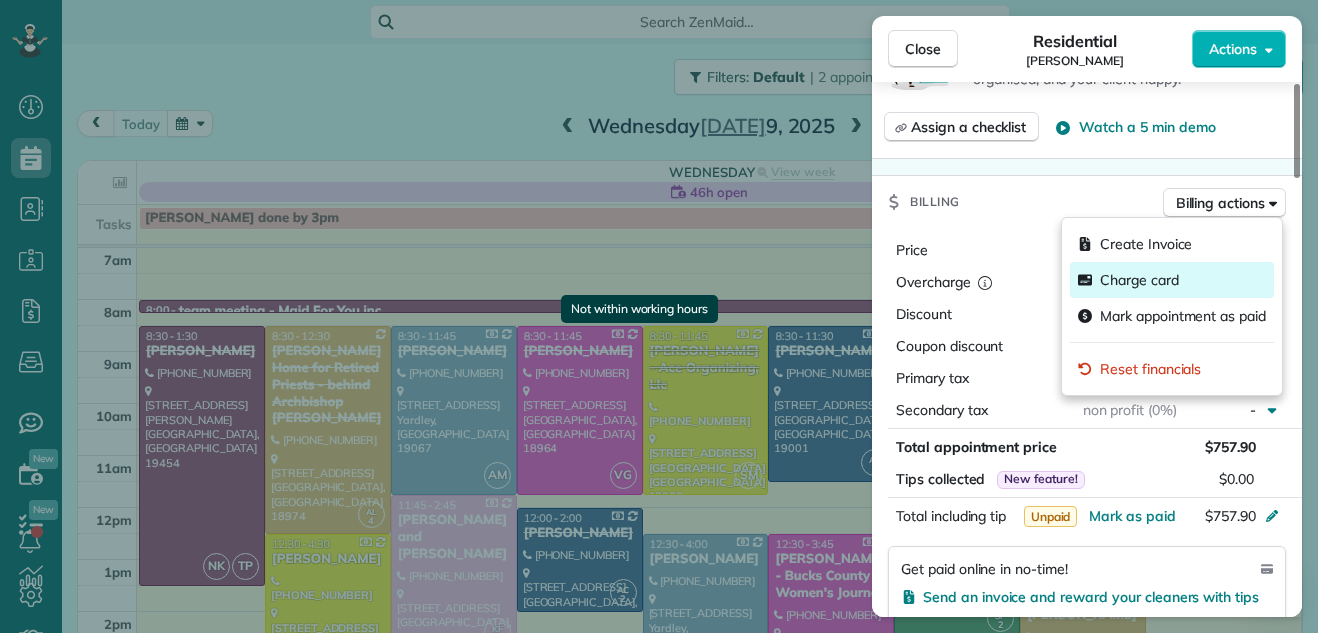 click on "Charge card" at bounding box center [1139, 280] 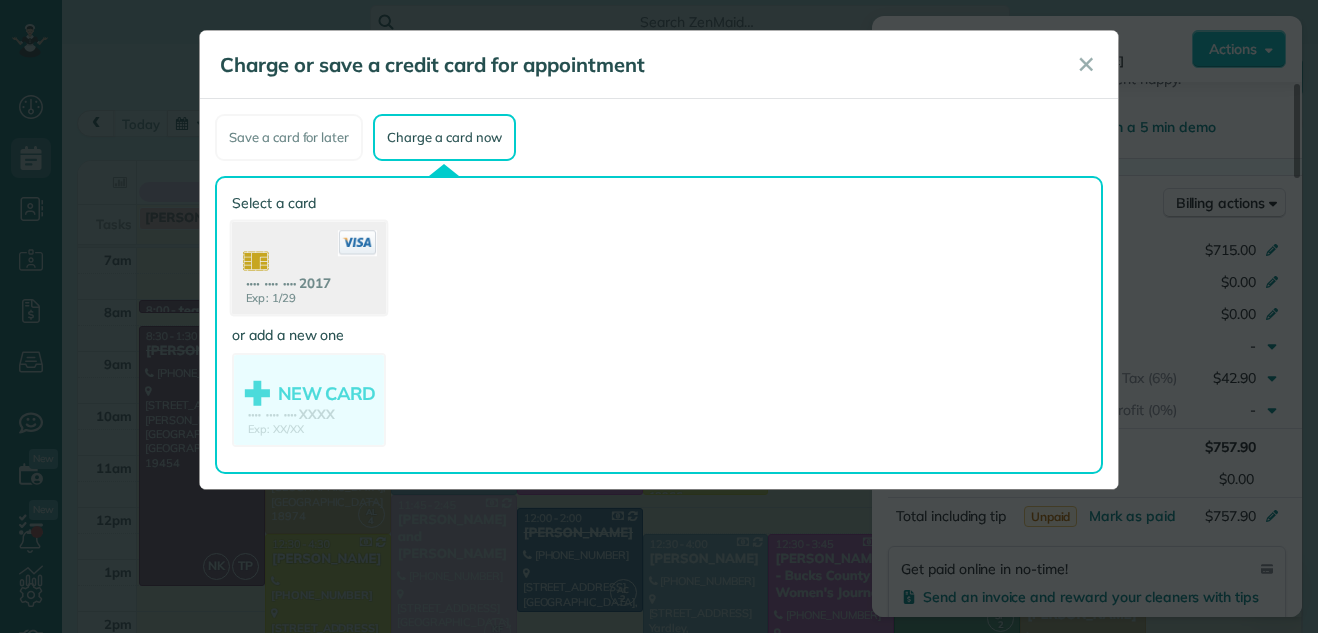 click 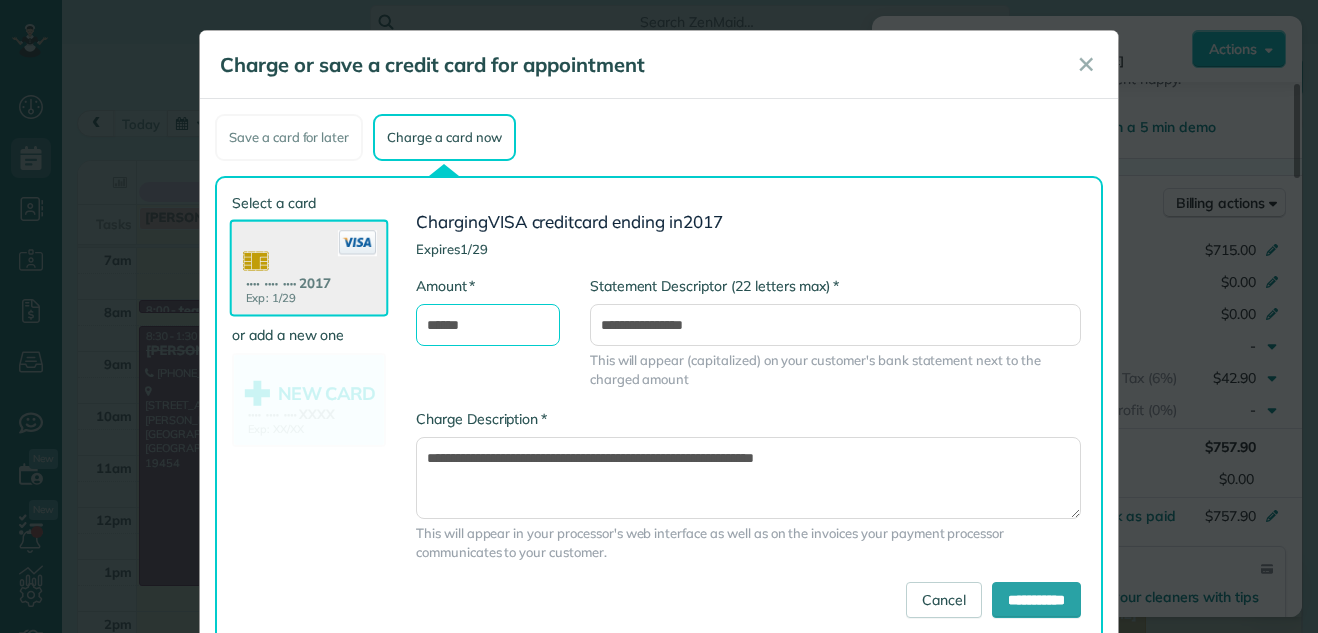 click on "******" at bounding box center (488, 325) 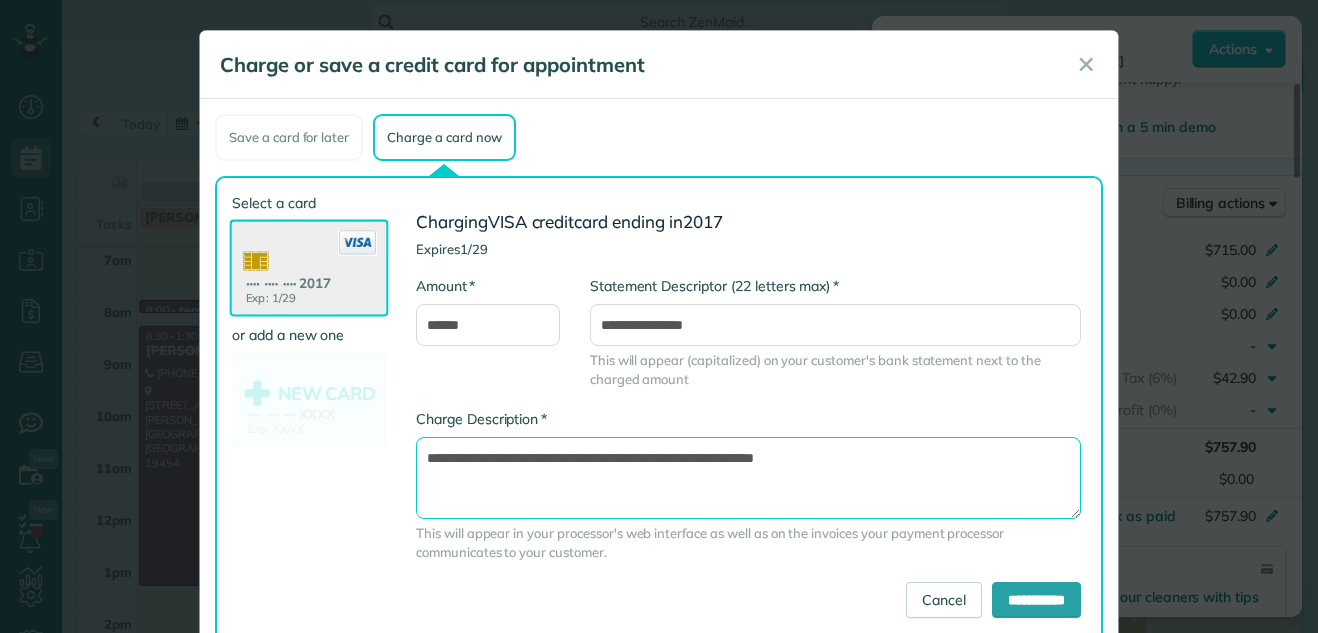 click on "**********" at bounding box center (748, 478) 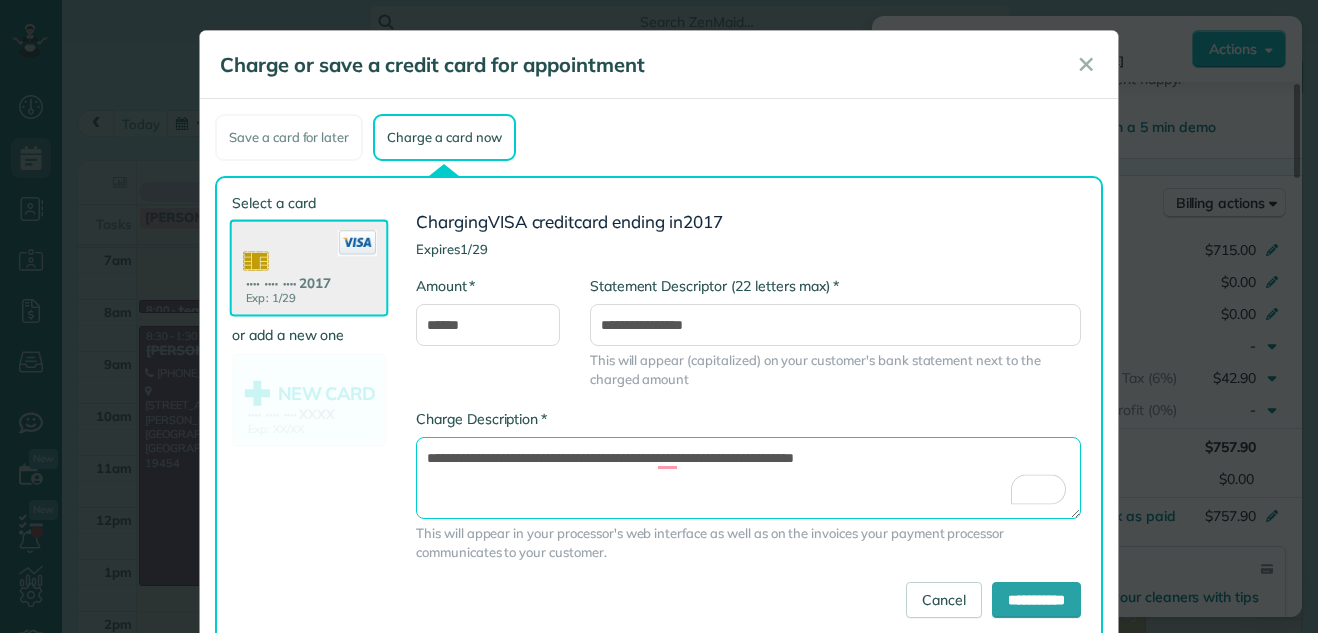 click on "**********" at bounding box center (748, 478) 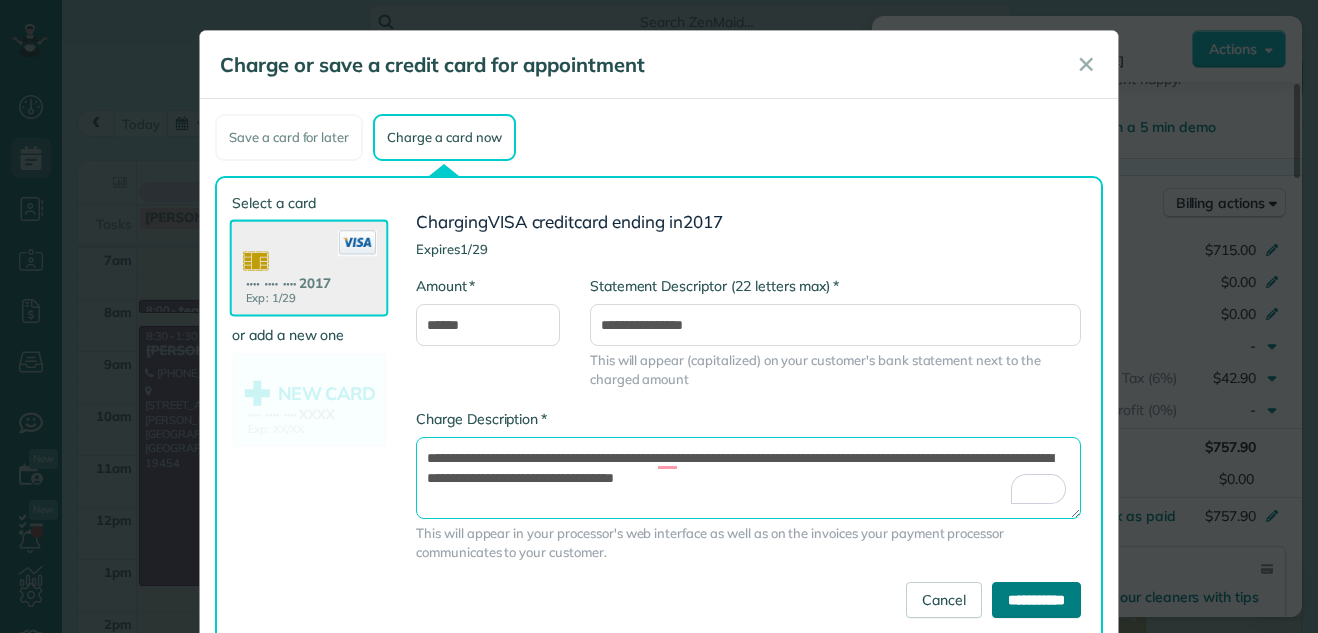 type on "**********" 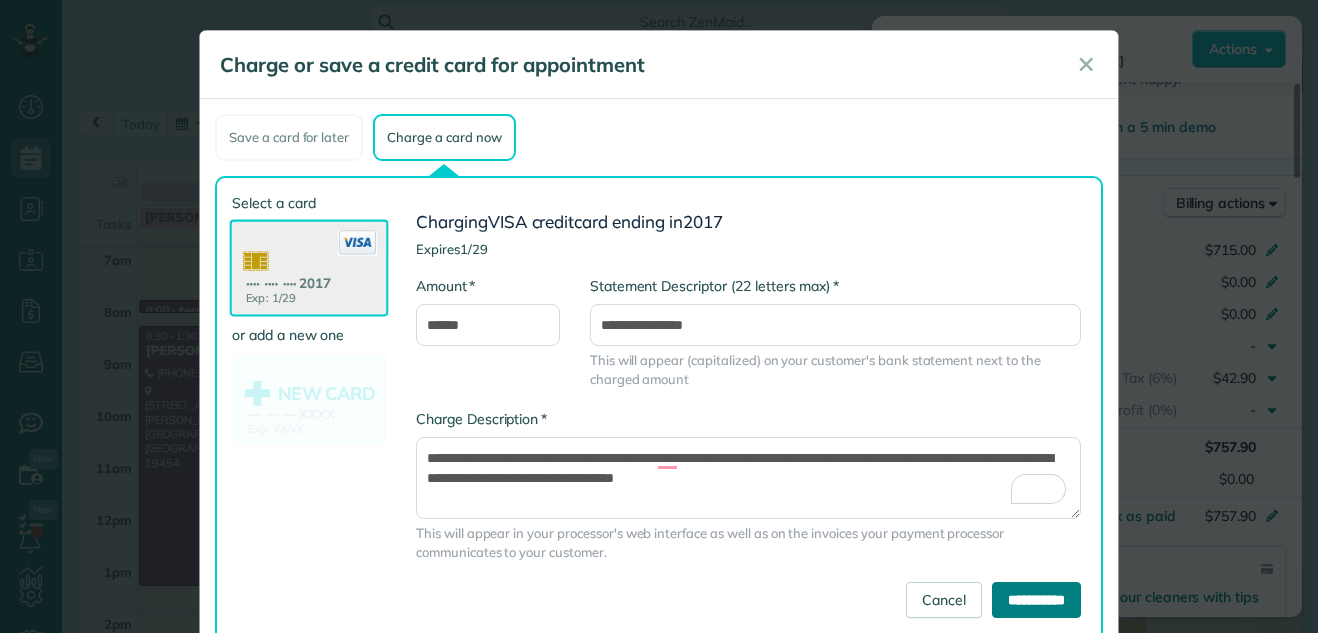 click on "**********" at bounding box center (1036, 600) 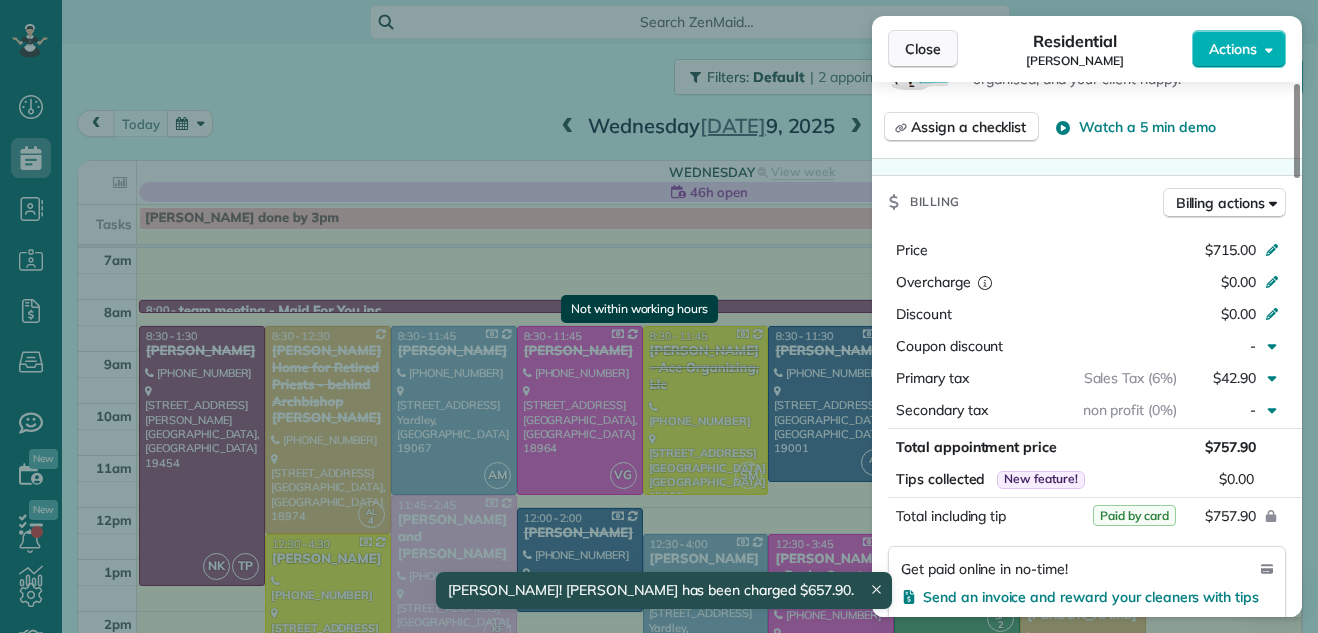 click on "Close" at bounding box center [923, 49] 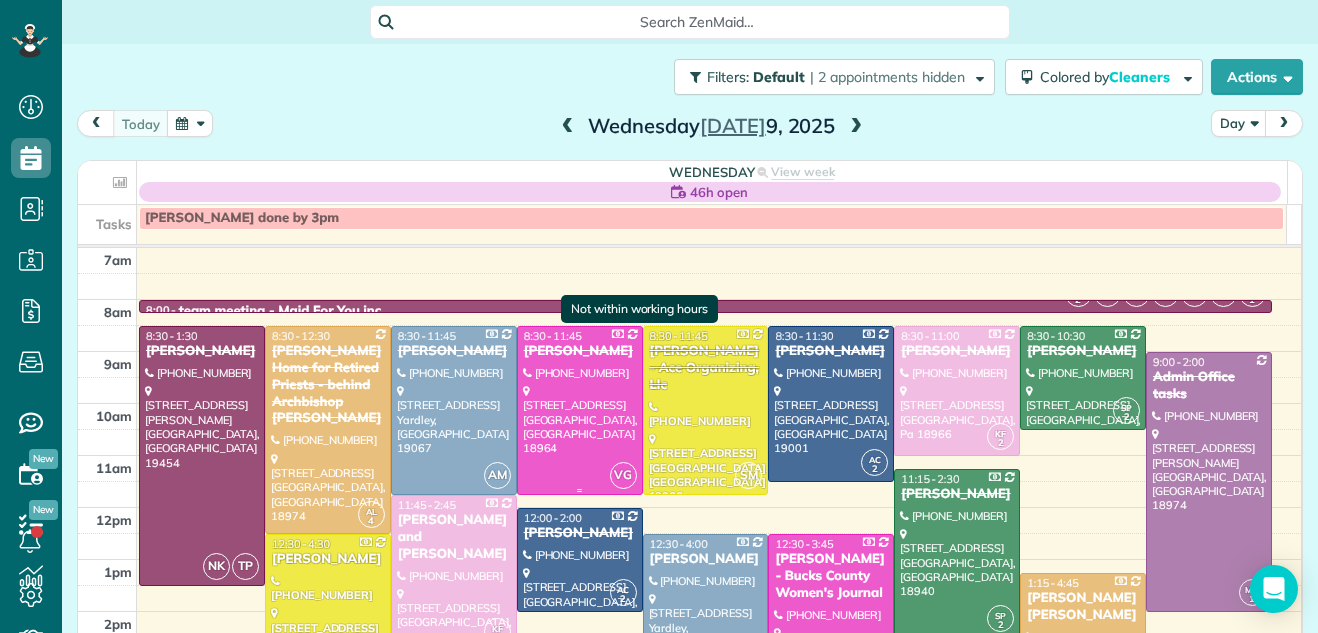 click at bounding box center [580, 410] 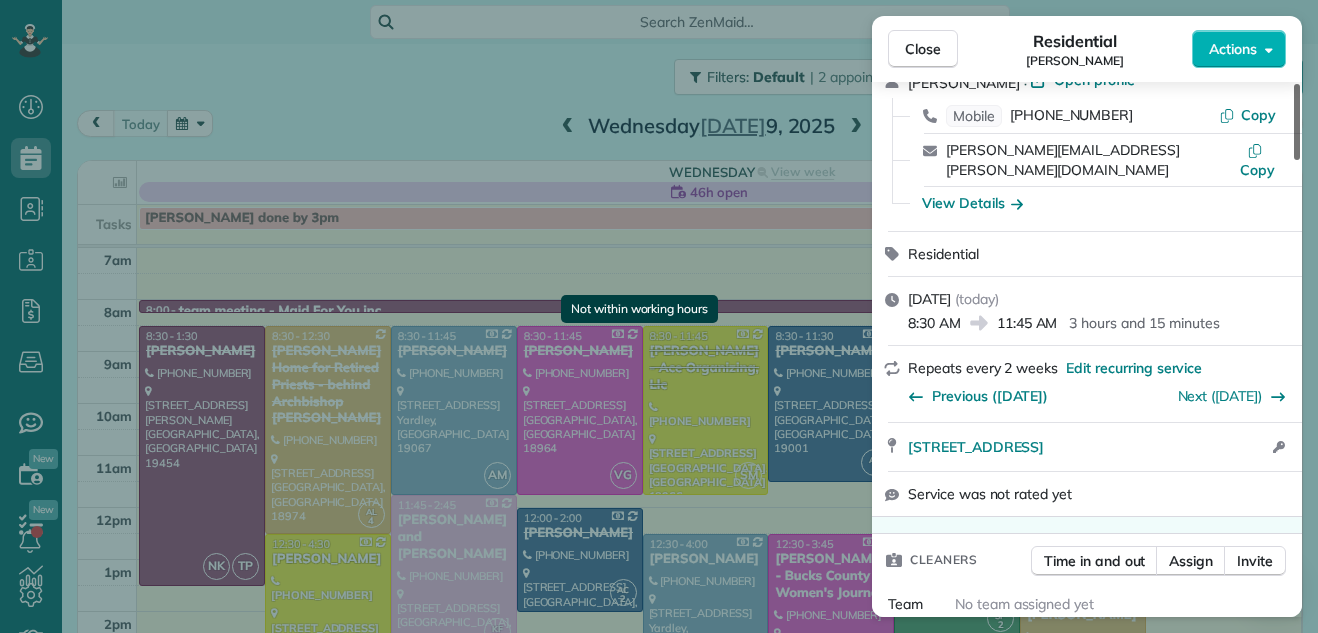 scroll, scrollTop: 0, scrollLeft: 0, axis: both 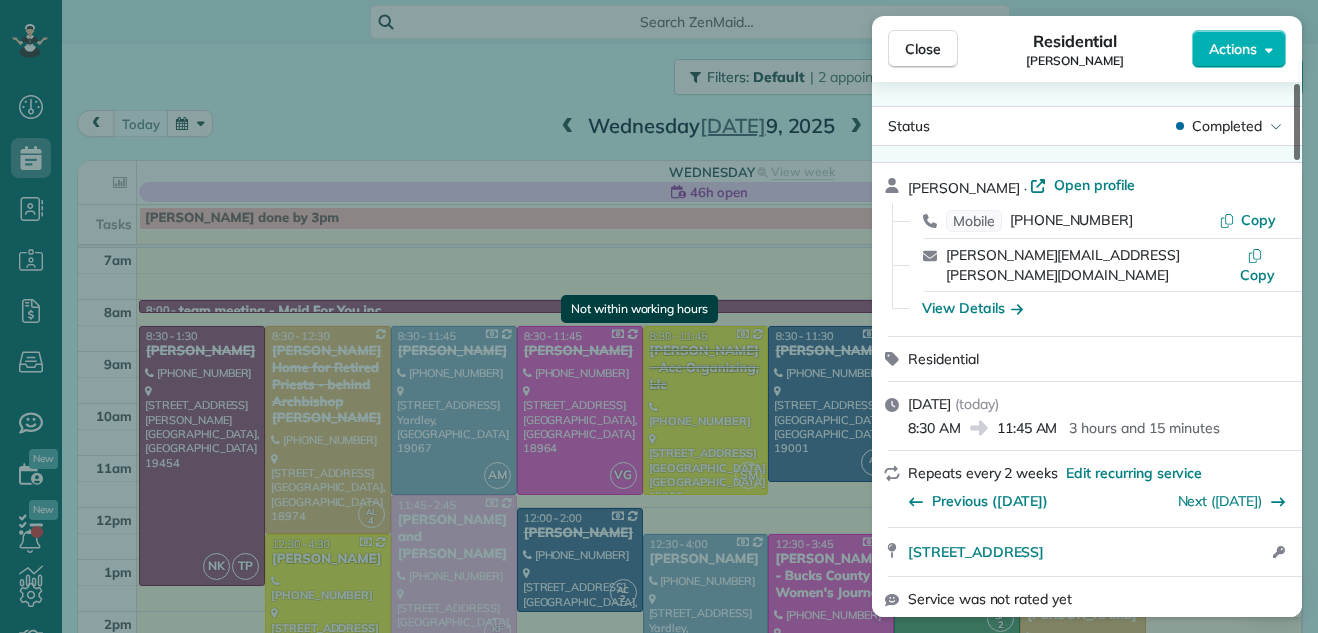 drag, startPoint x: 1297, startPoint y: 125, endPoint x: 1289, endPoint y: 69, distance: 56.568542 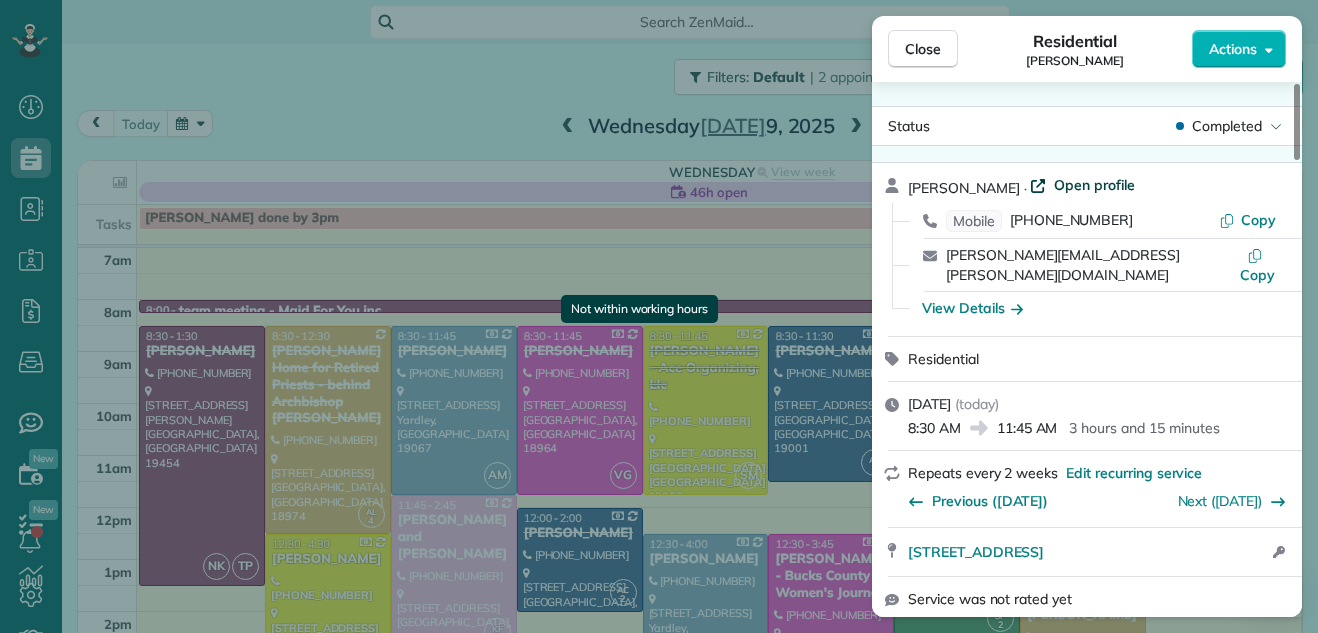 click on "Open profile" at bounding box center (1094, 185) 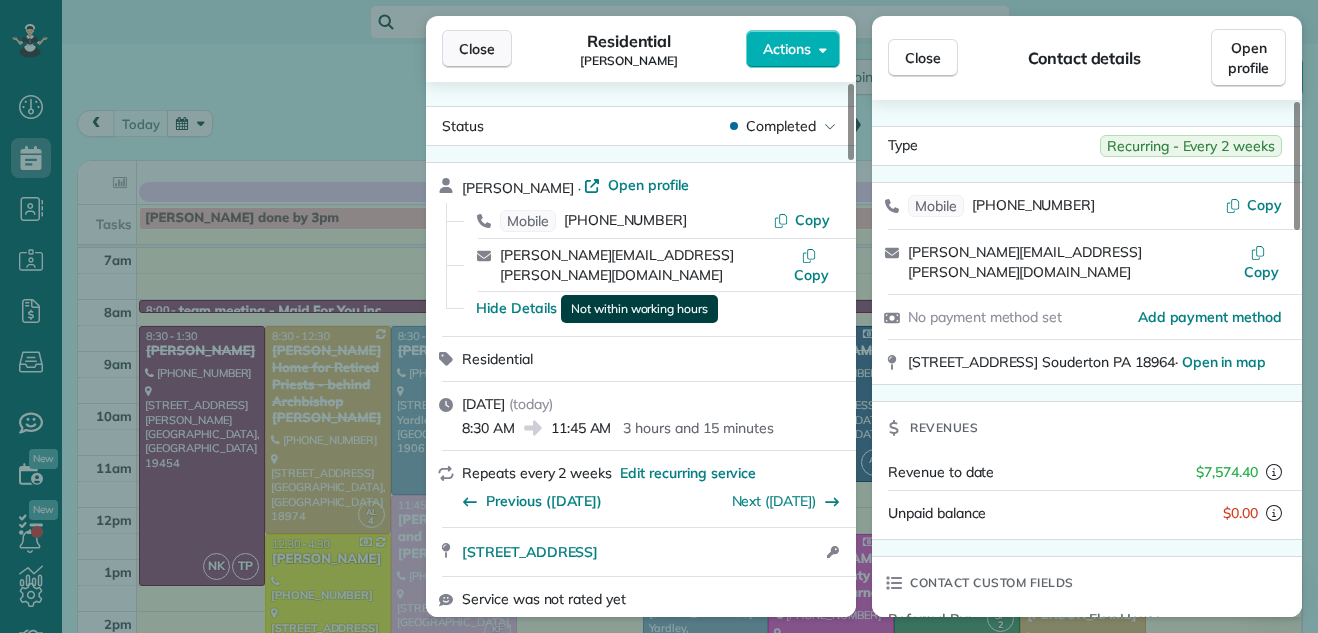click on "Close" at bounding box center (477, 49) 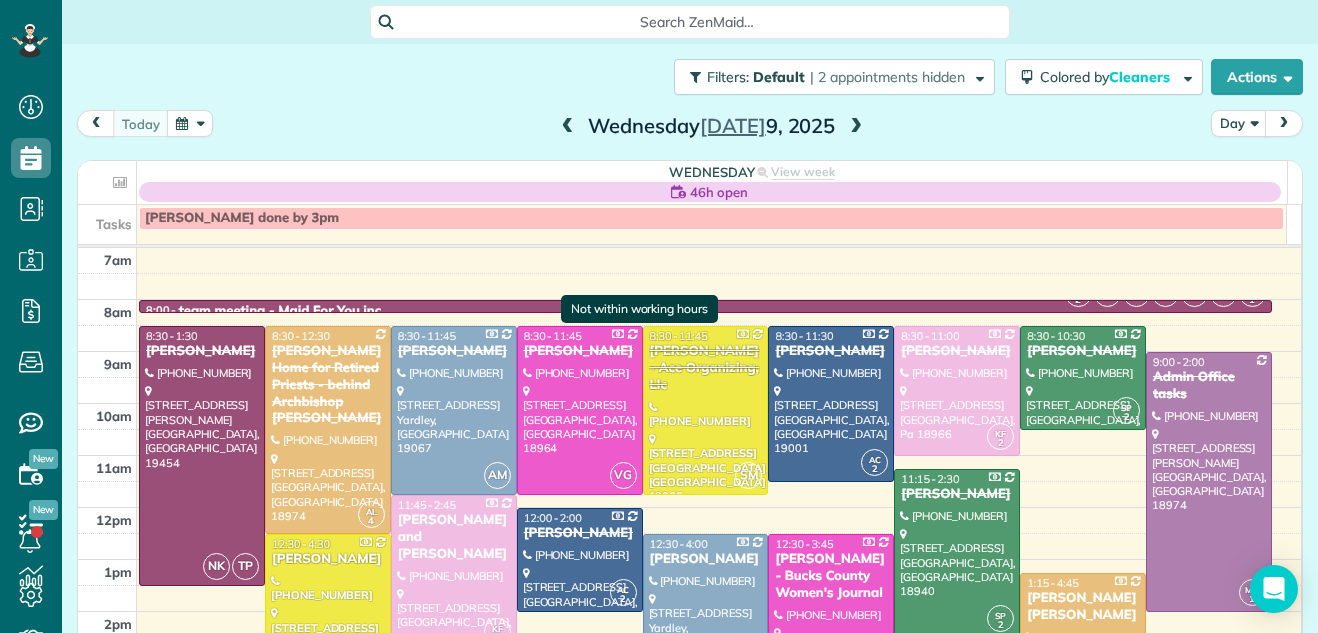 scroll, scrollTop: 19, scrollLeft: 0, axis: vertical 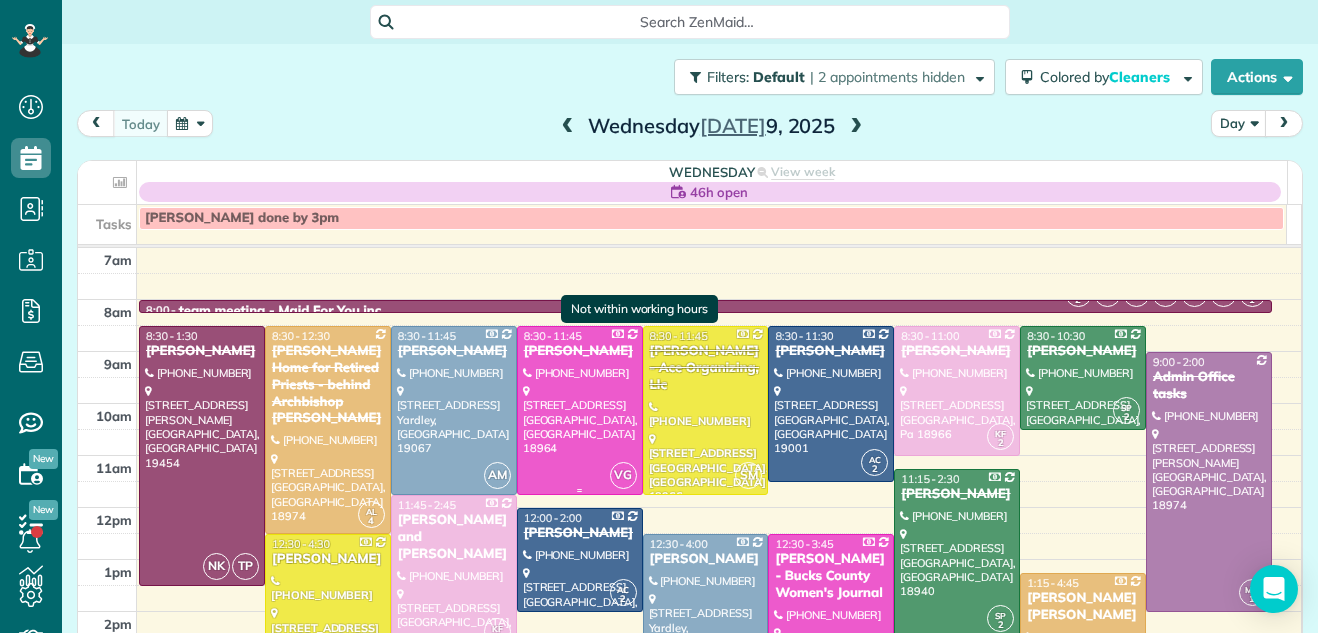 click at bounding box center (580, 410) 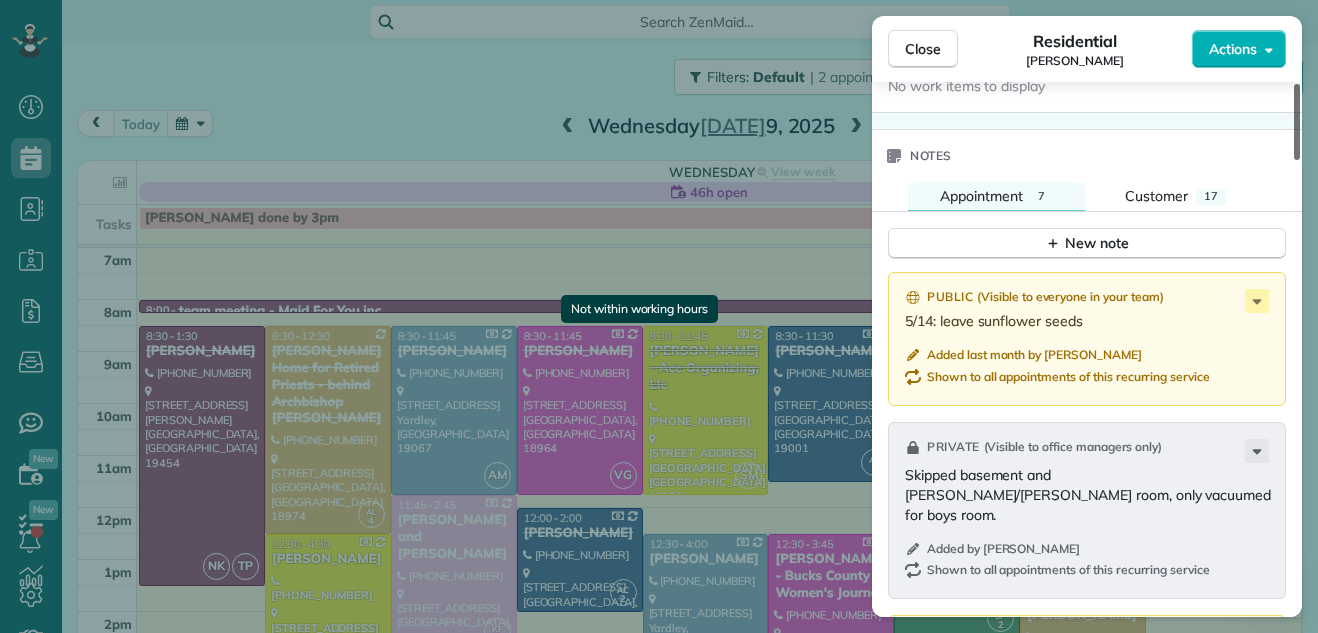 scroll, scrollTop: 2094, scrollLeft: 0, axis: vertical 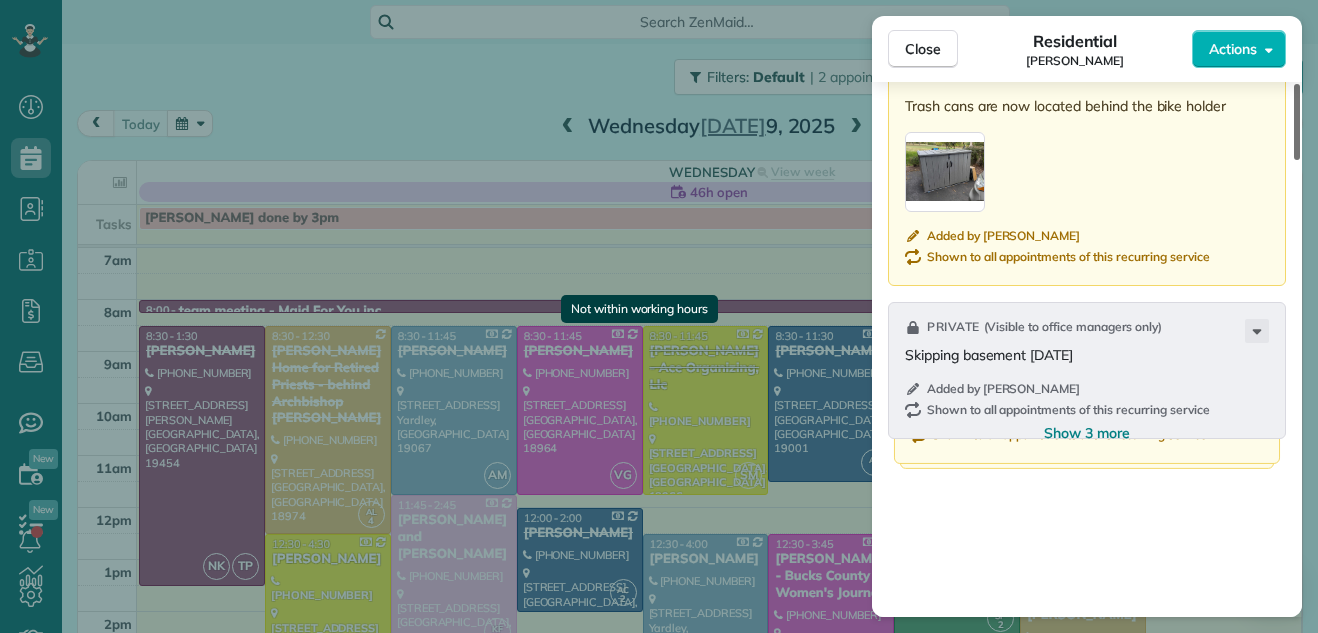 drag, startPoint x: 1294, startPoint y: 135, endPoint x: 1309, endPoint y: 519, distance: 384.29285 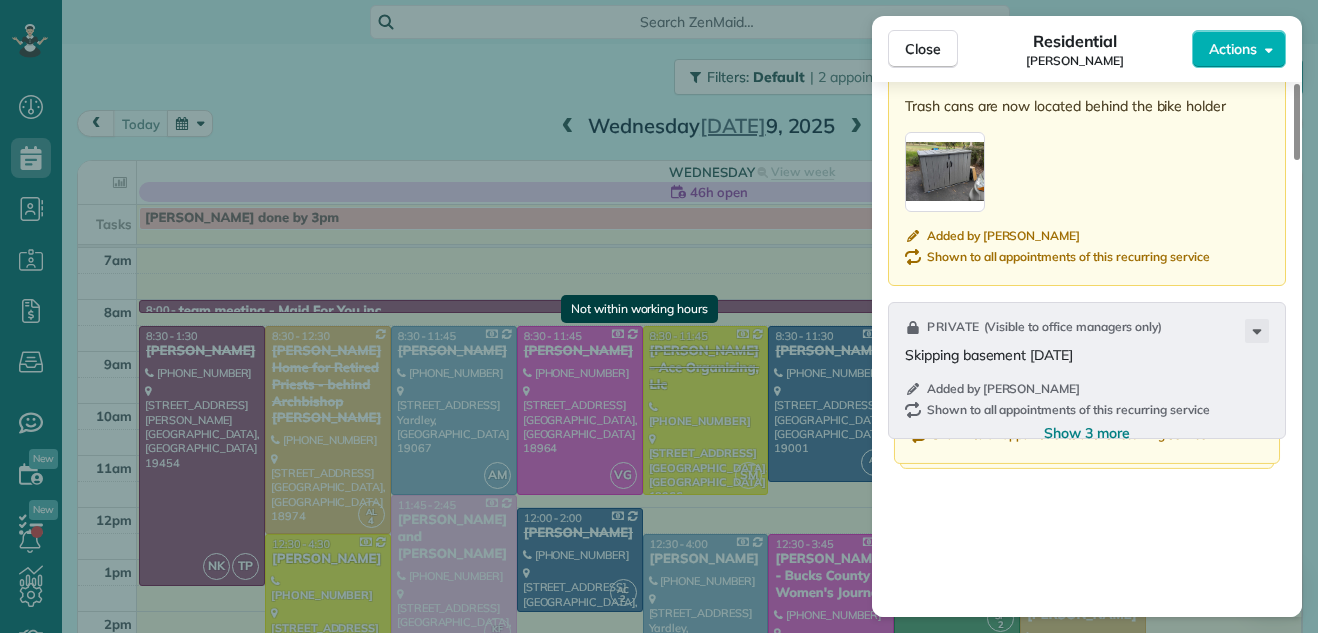 scroll, scrollTop: 2690, scrollLeft: 0, axis: vertical 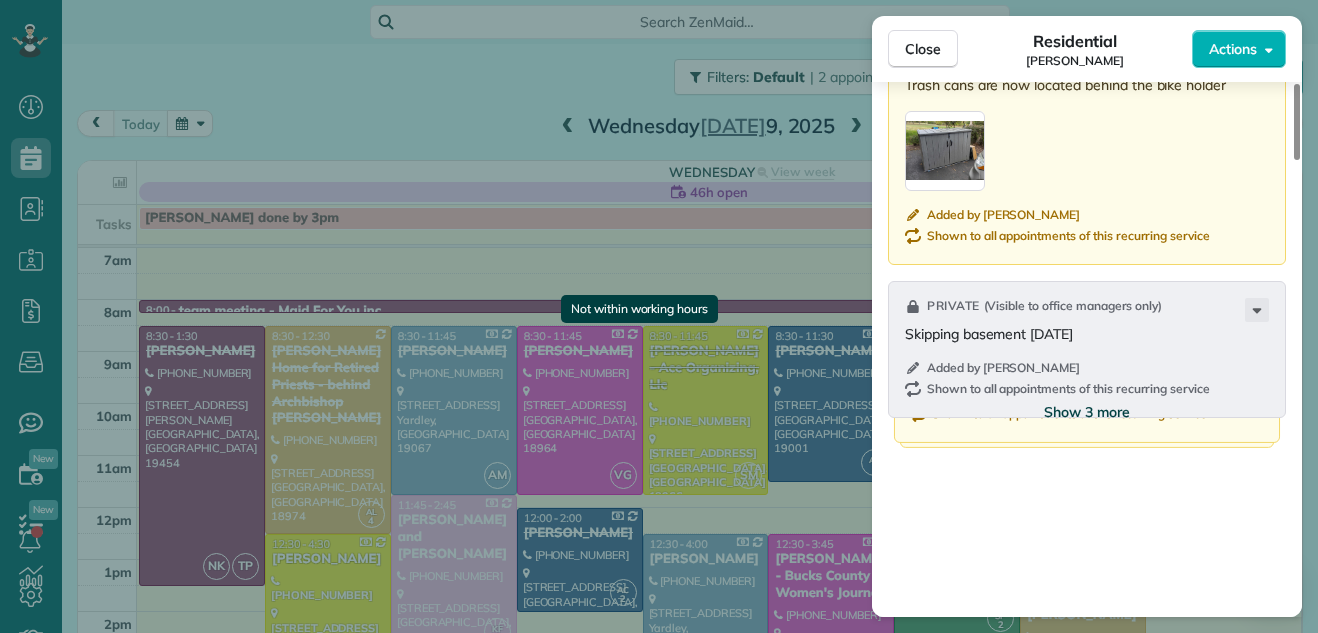 click on "Show 3 more" at bounding box center [1087, 412] 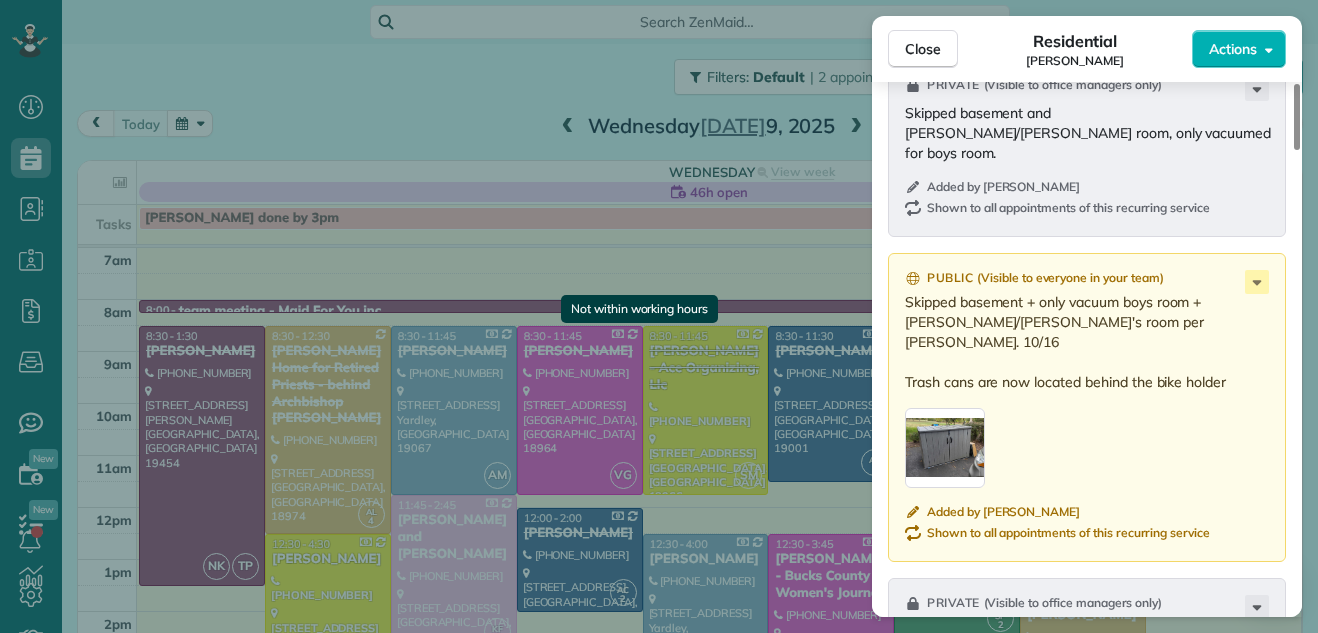 scroll, scrollTop: 2159, scrollLeft: 0, axis: vertical 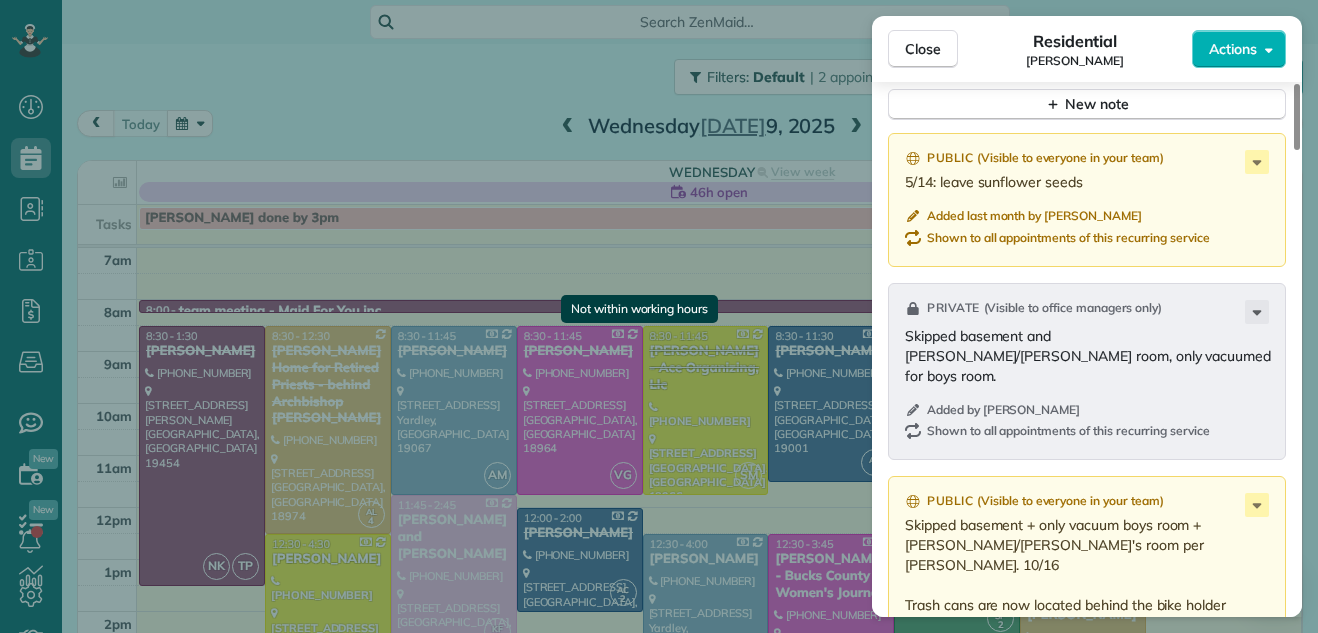 drag, startPoint x: 1296, startPoint y: 432, endPoint x: 1271, endPoint y: 366, distance: 70.5762 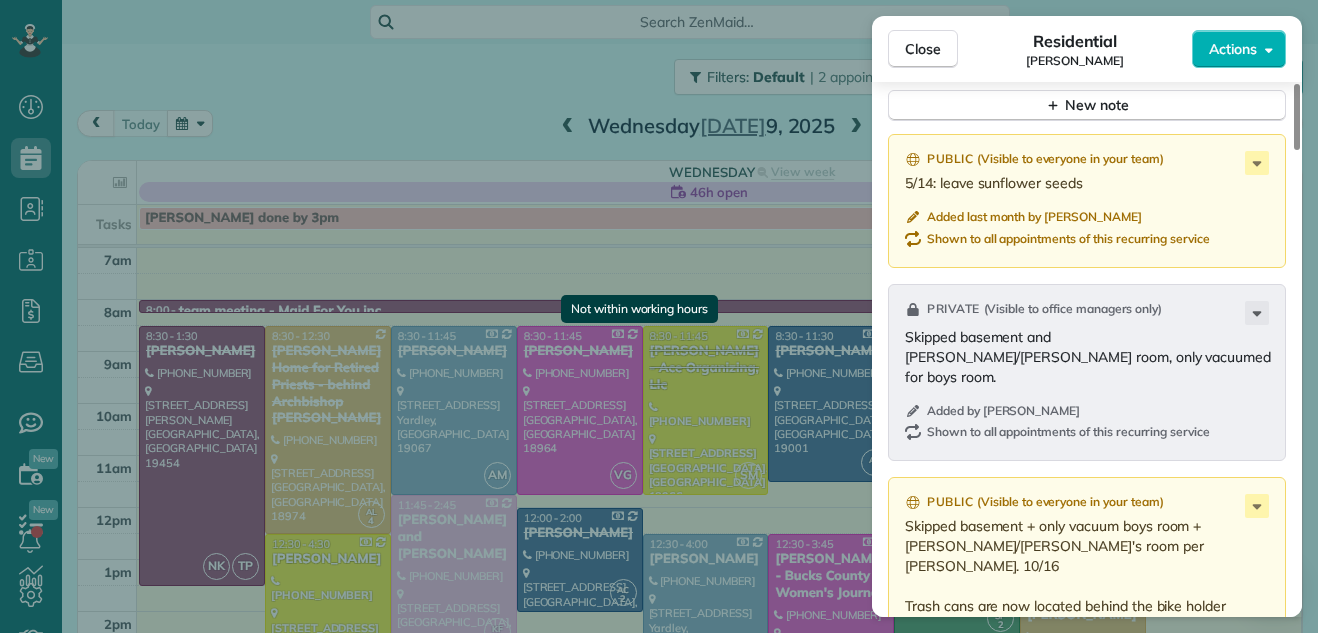 click at bounding box center (1297, 117) 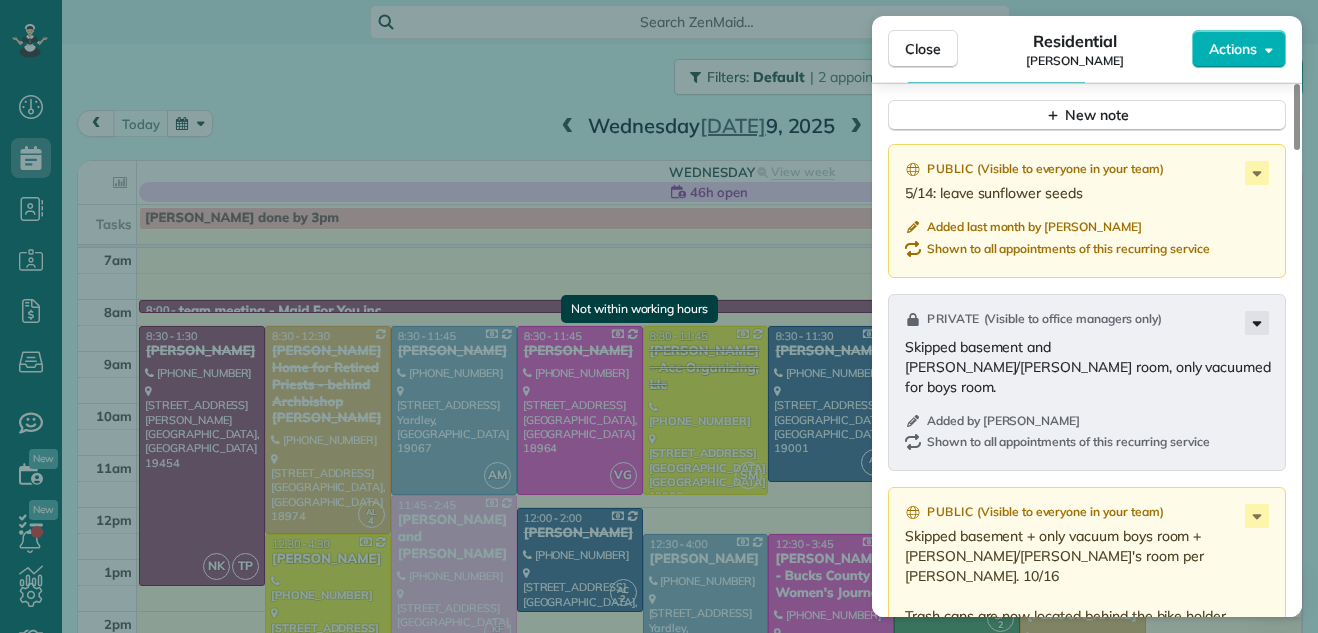 drag, startPoint x: 1271, startPoint y: 366, endPoint x: 1265, endPoint y: 306, distance: 60.299255 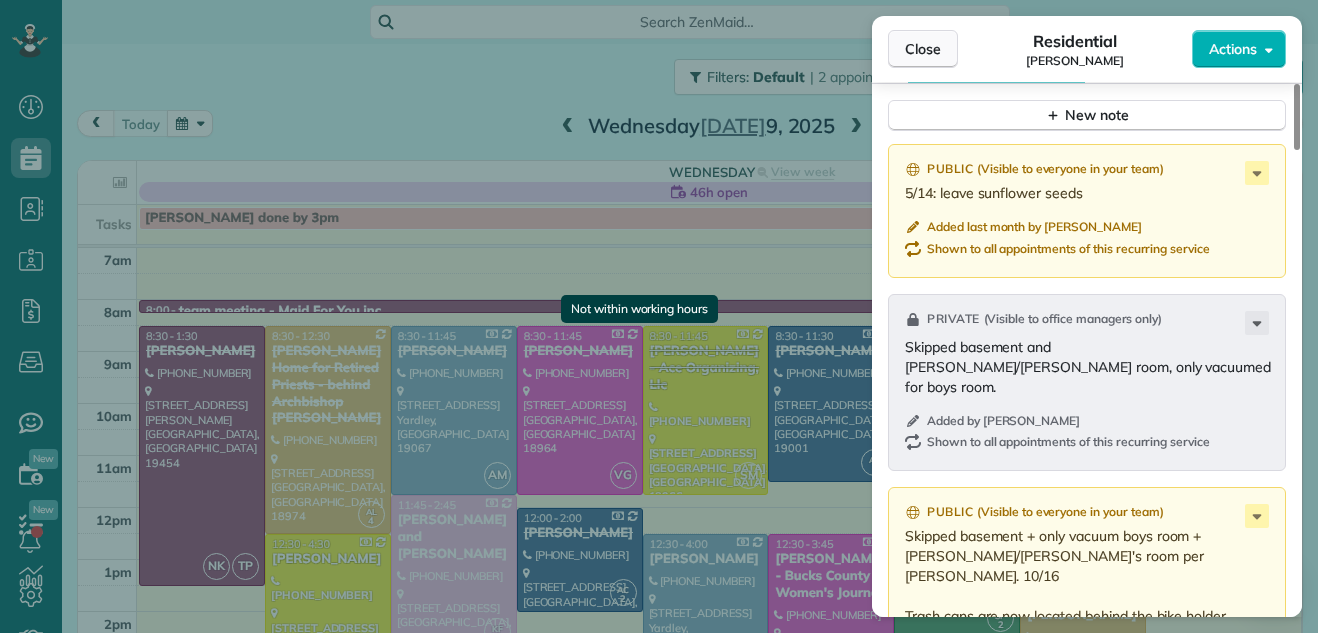 click on "Close" at bounding box center [923, 49] 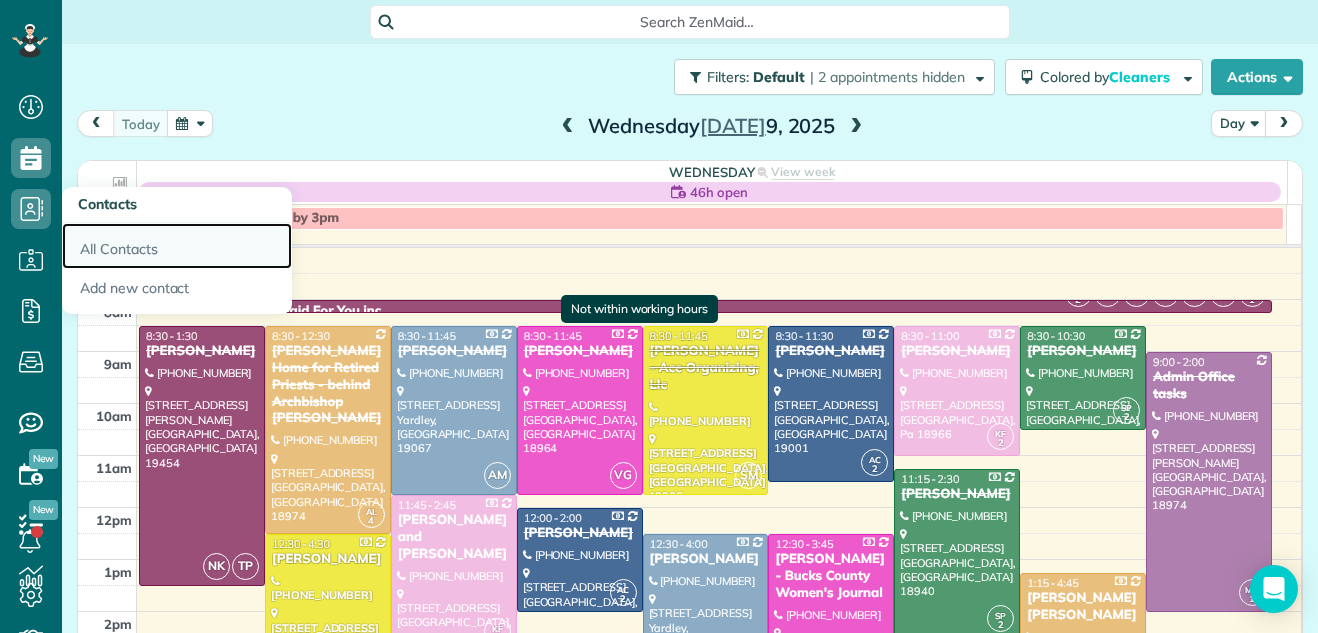 click on "All Contacts" at bounding box center [177, 246] 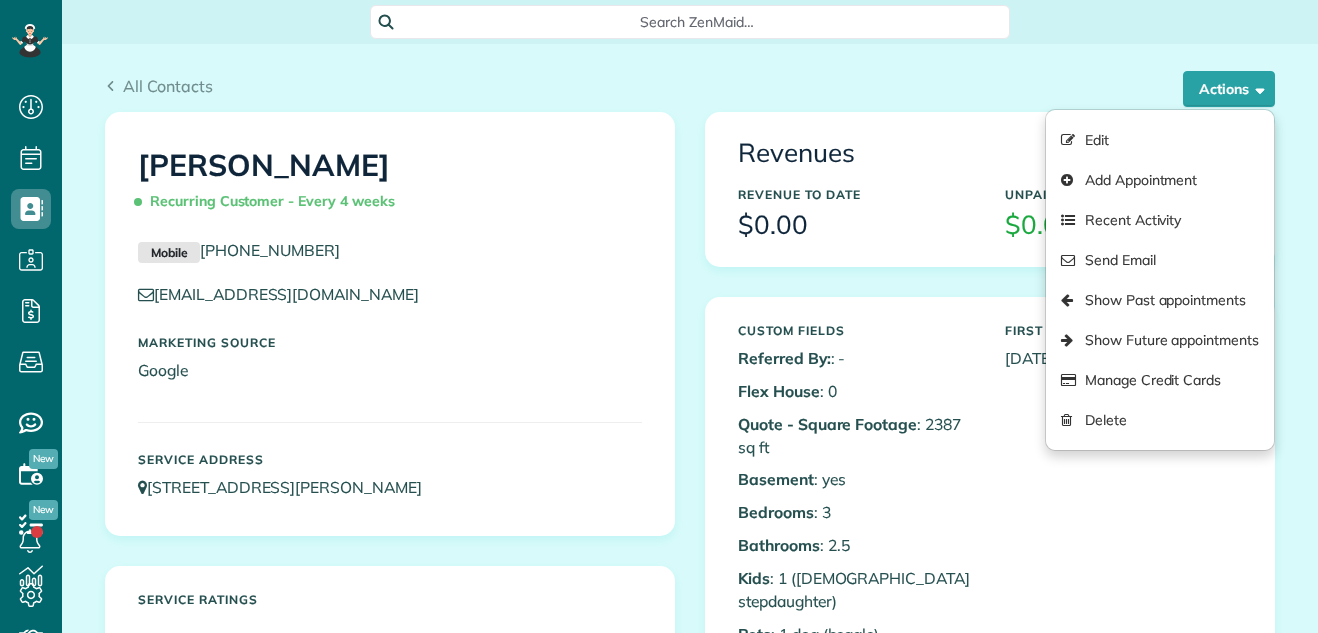 scroll, scrollTop: 0, scrollLeft: 0, axis: both 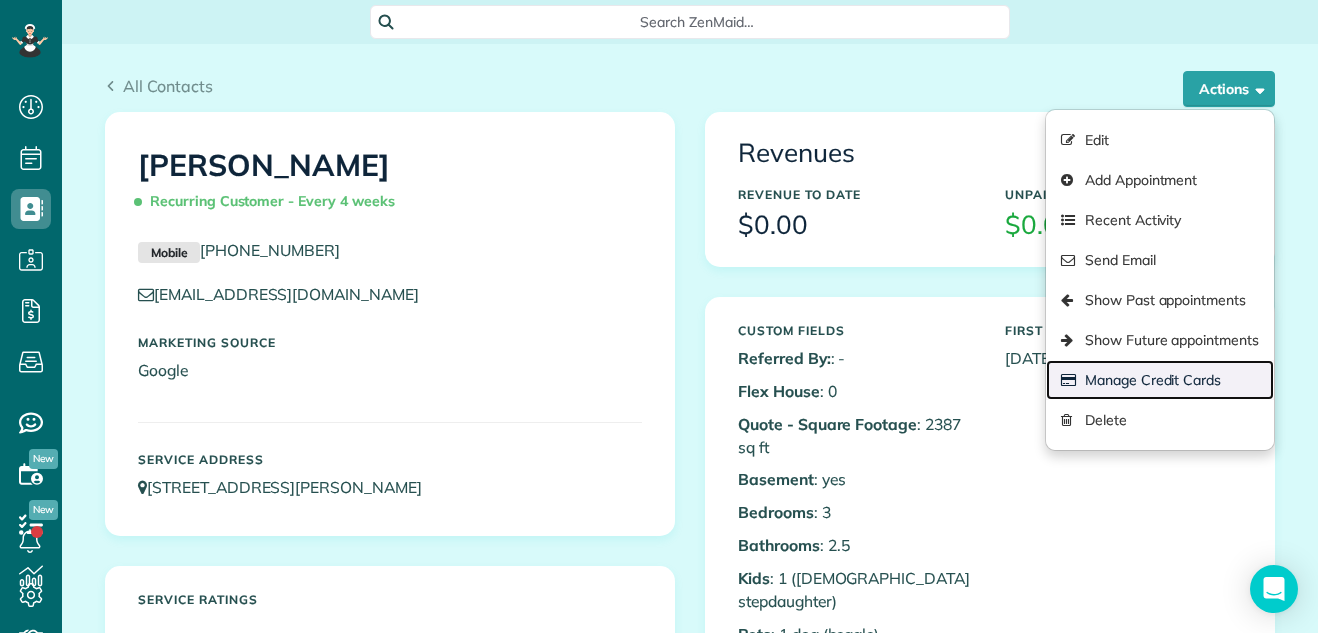 click on "Manage Credit Cards" at bounding box center (1160, 380) 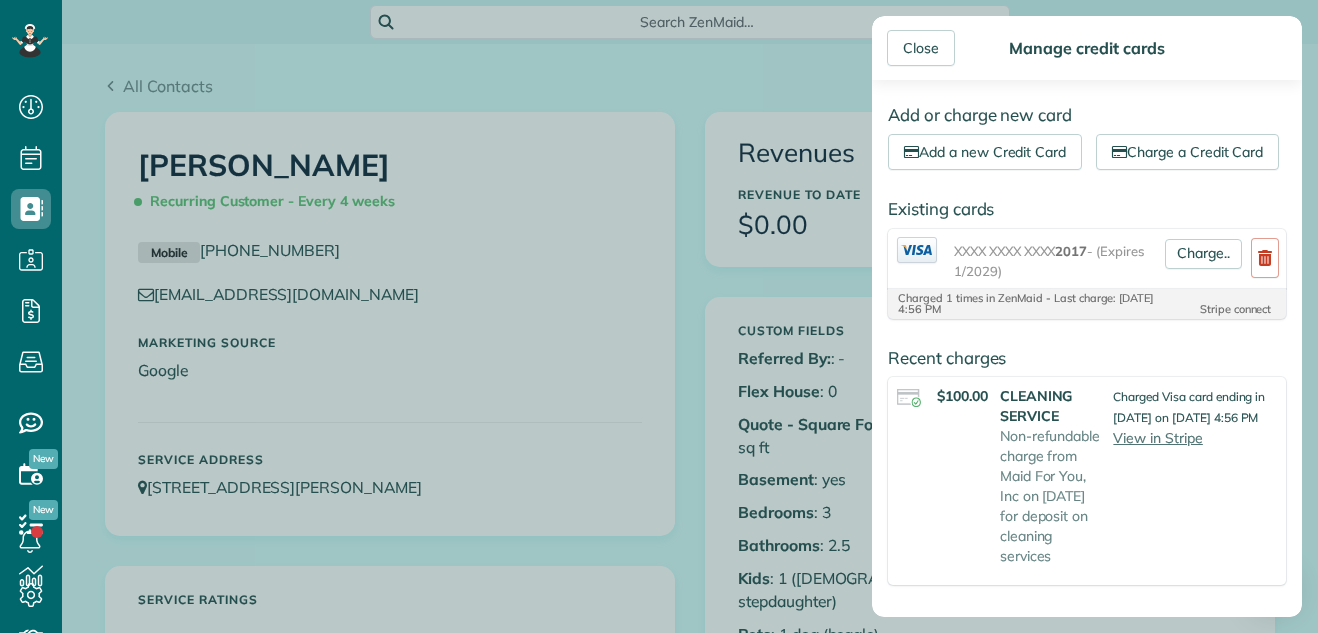scroll, scrollTop: 0, scrollLeft: 0, axis: both 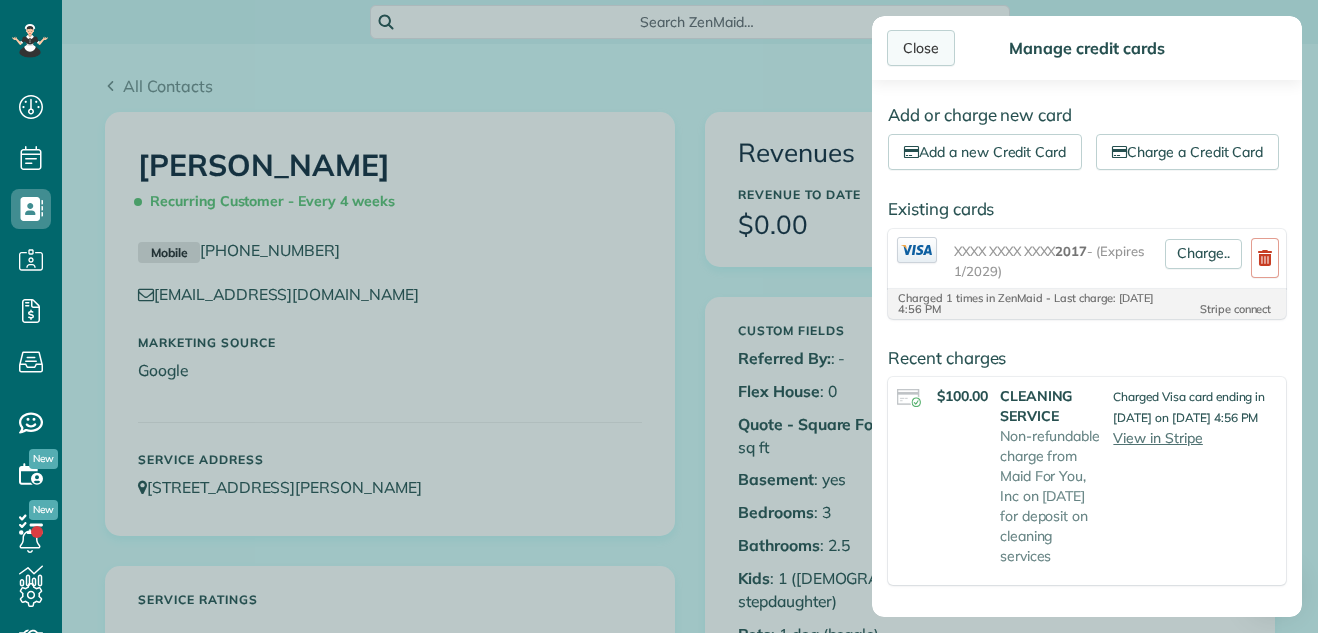click on "Close" at bounding box center [921, 48] 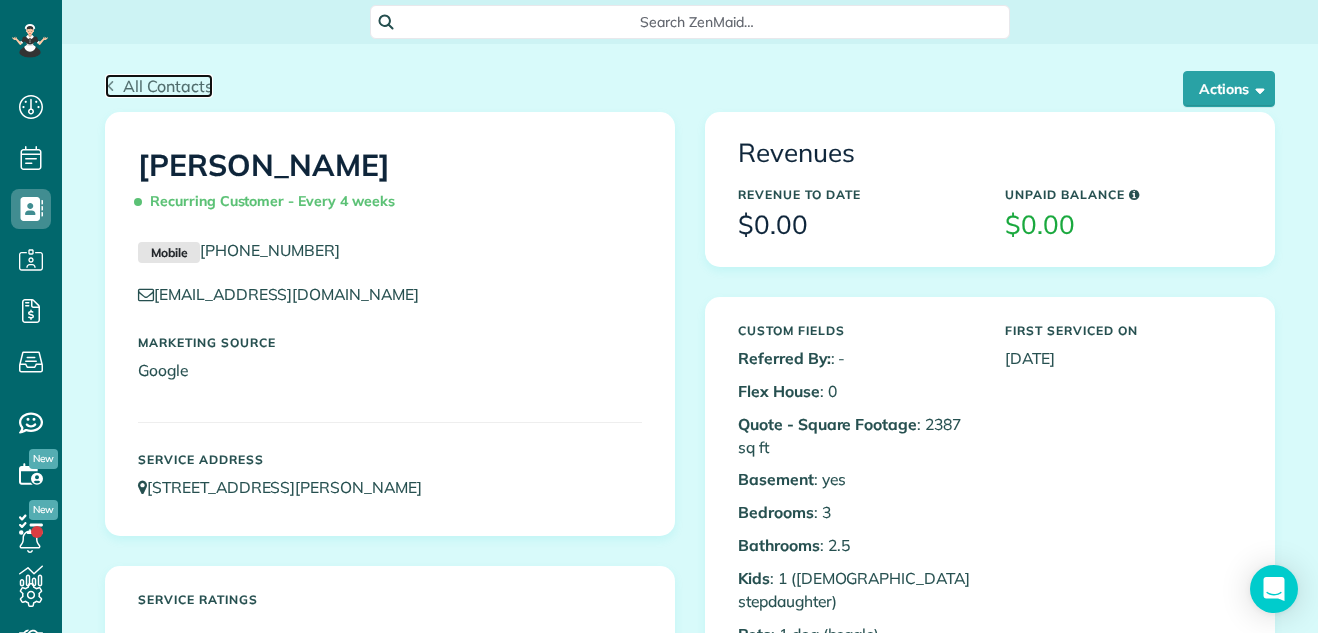 click on "All Contacts" at bounding box center (168, 86) 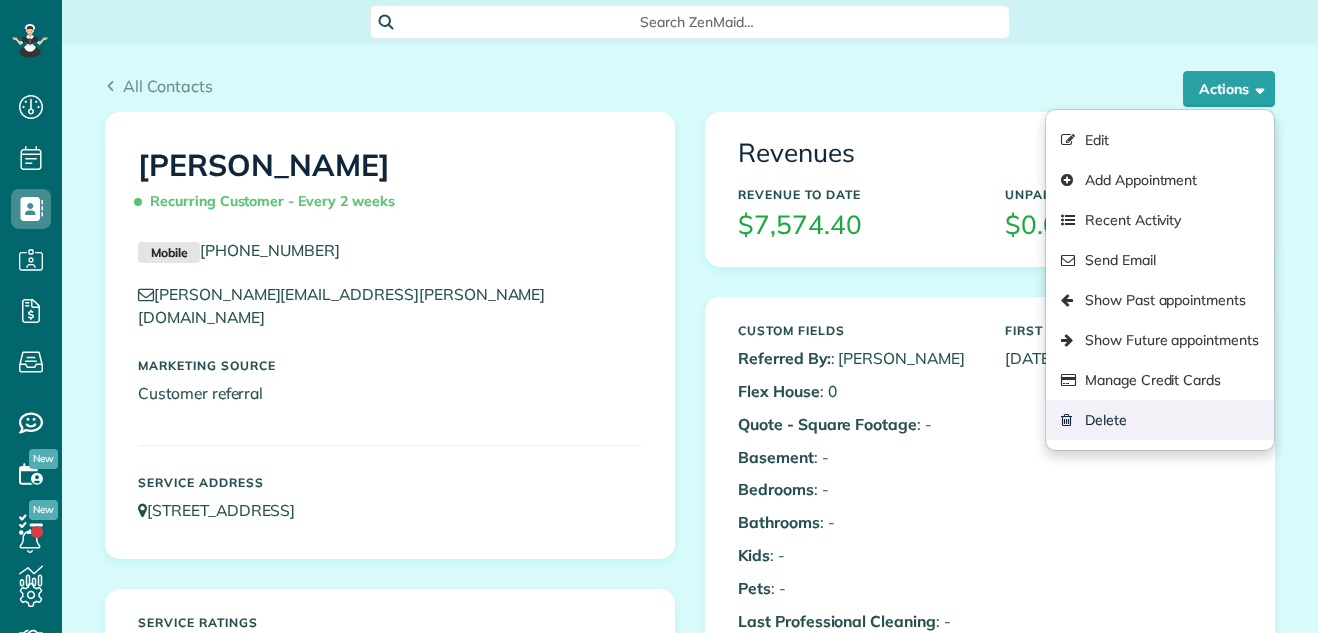 scroll, scrollTop: 0, scrollLeft: 0, axis: both 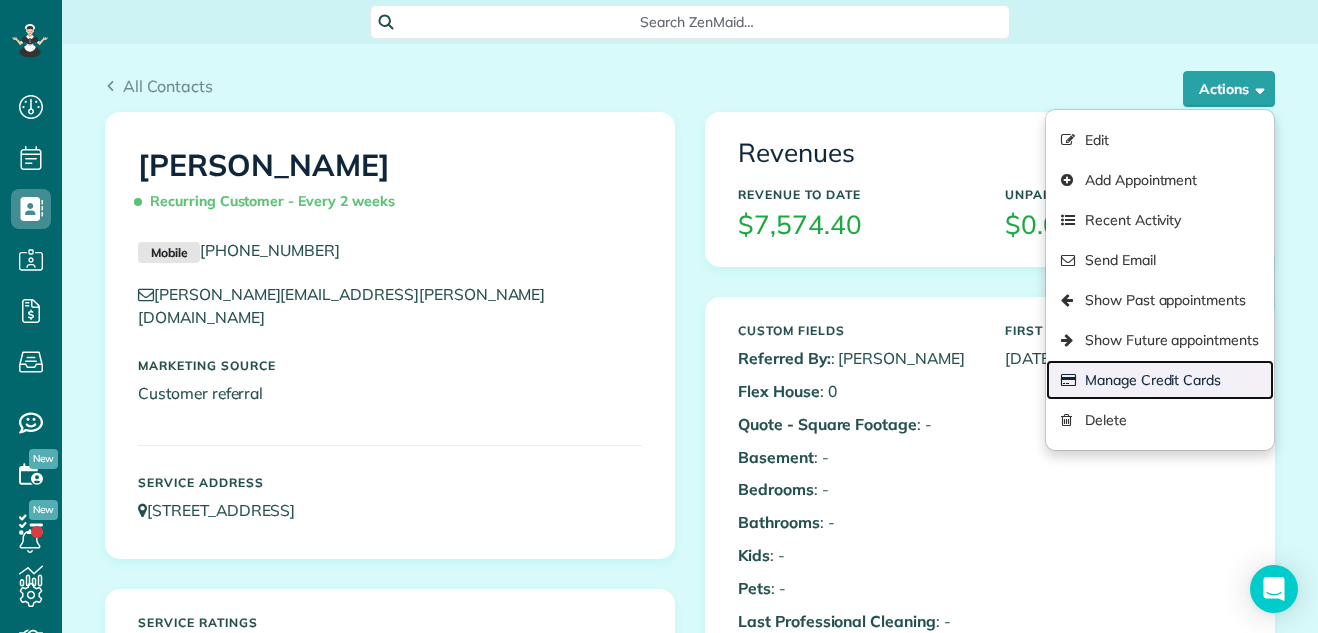 click on "Manage Credit Cards" at bounding box center [1160, 380] 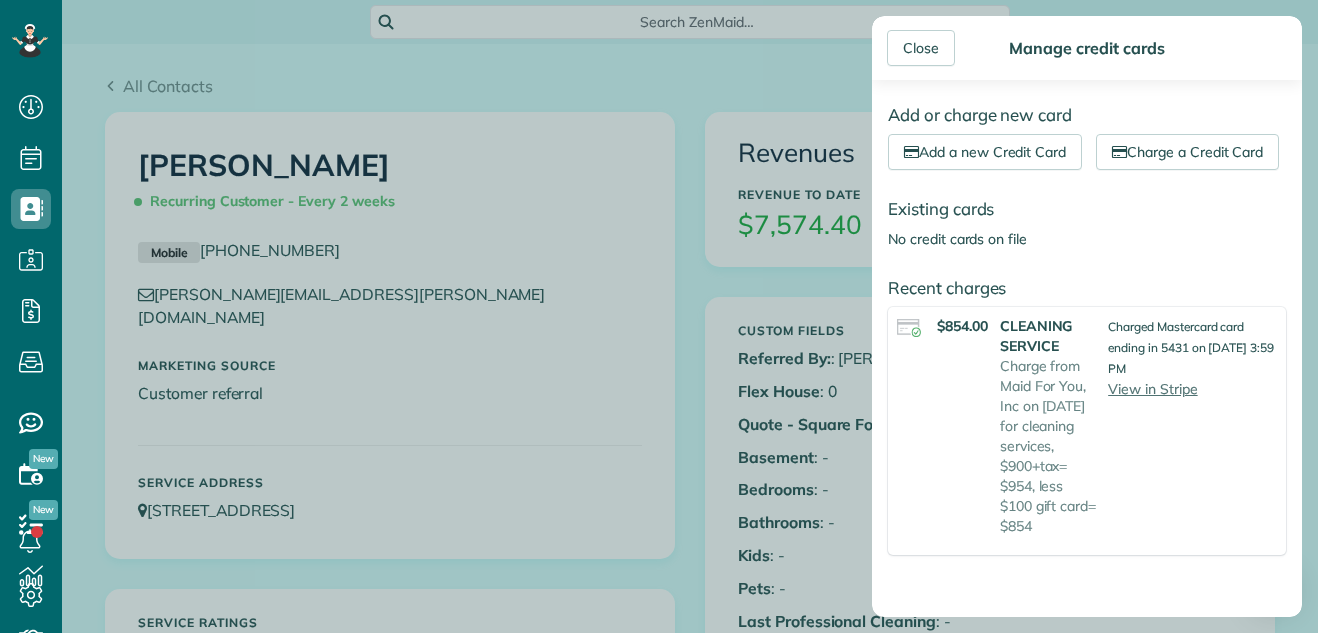 scroll, scrollTop: 20, scrollLeft: 0, axis: vertical 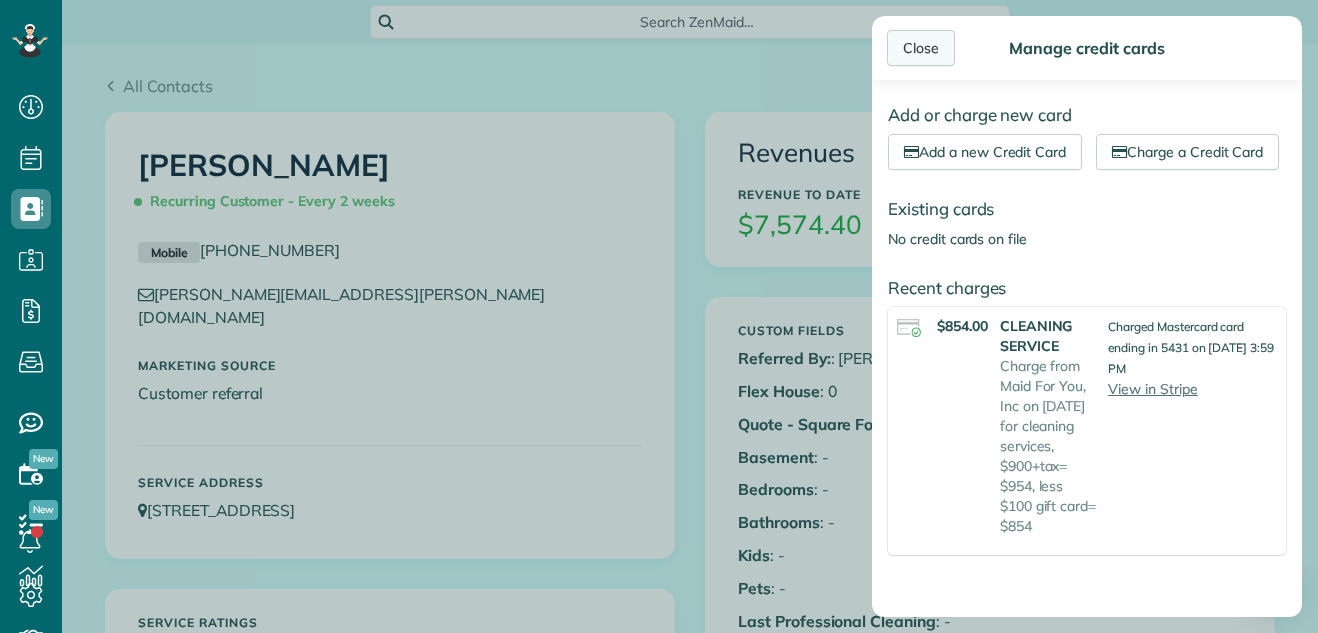 click on "Close" at bounding box center [921, 48] 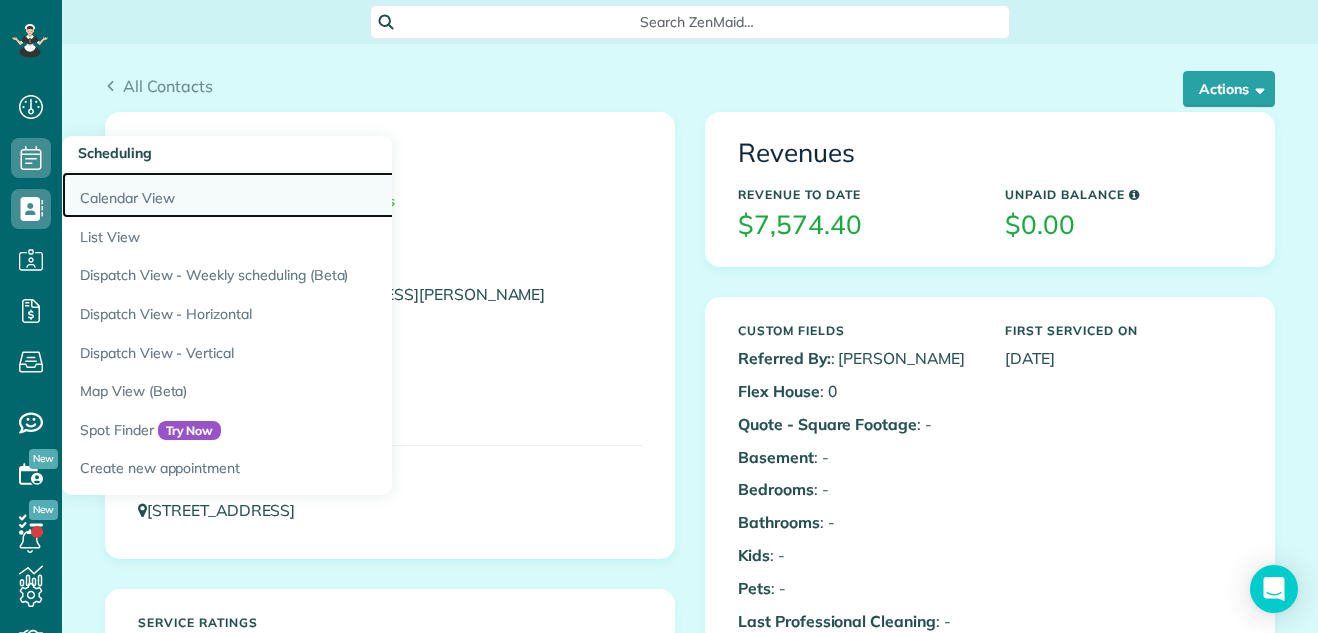 click on "Calendar View" at bounding box center (312, 195) 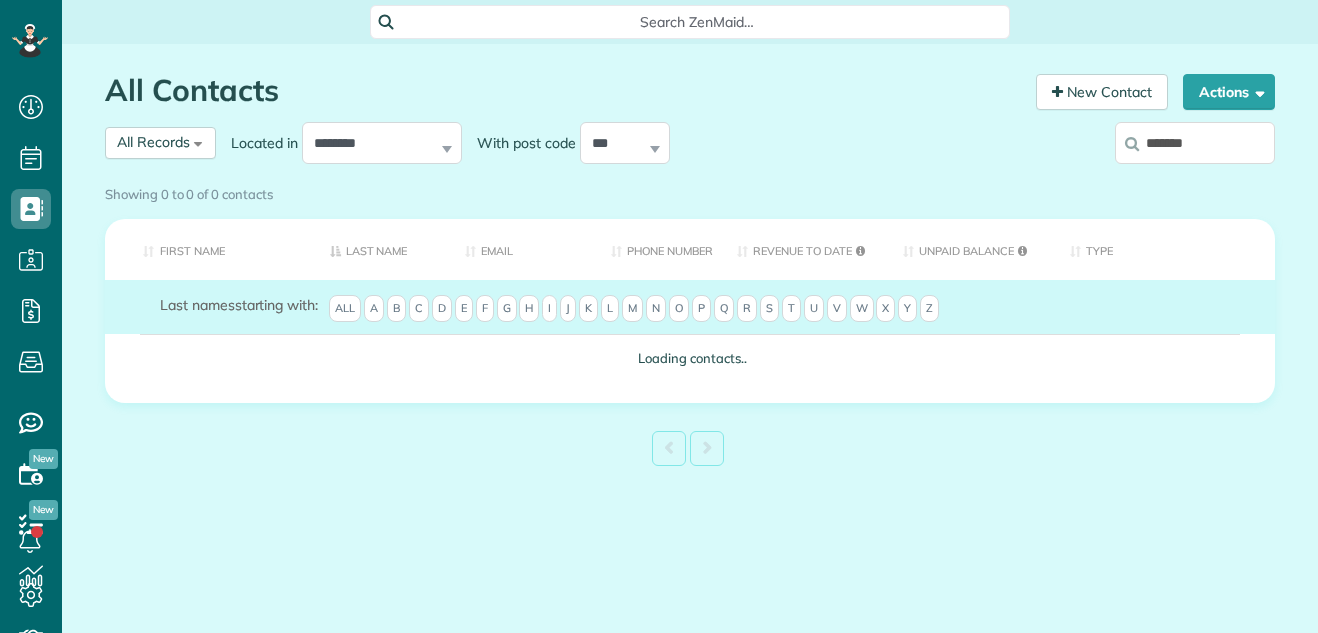 scroll, scrollTop: 0, scrollLeft: 0, axis: both 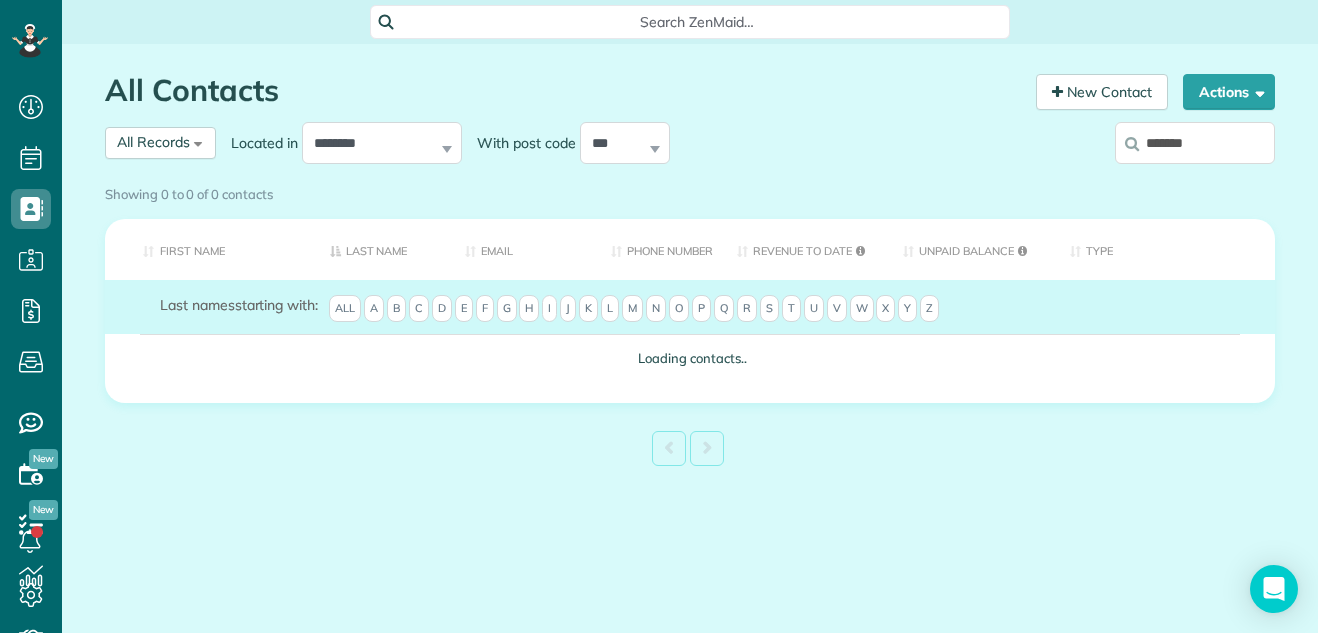 type on "*******" 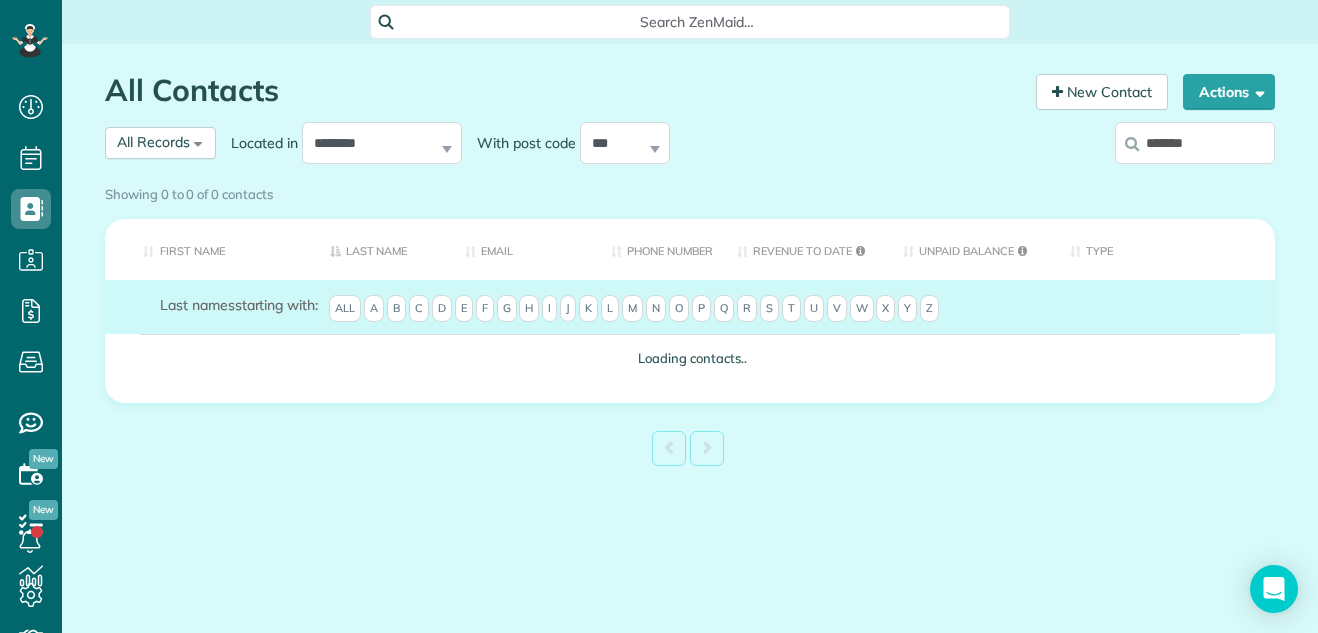 click on "Showing 0 to 0 of 0 contacts" at bounding box center (690, 190) 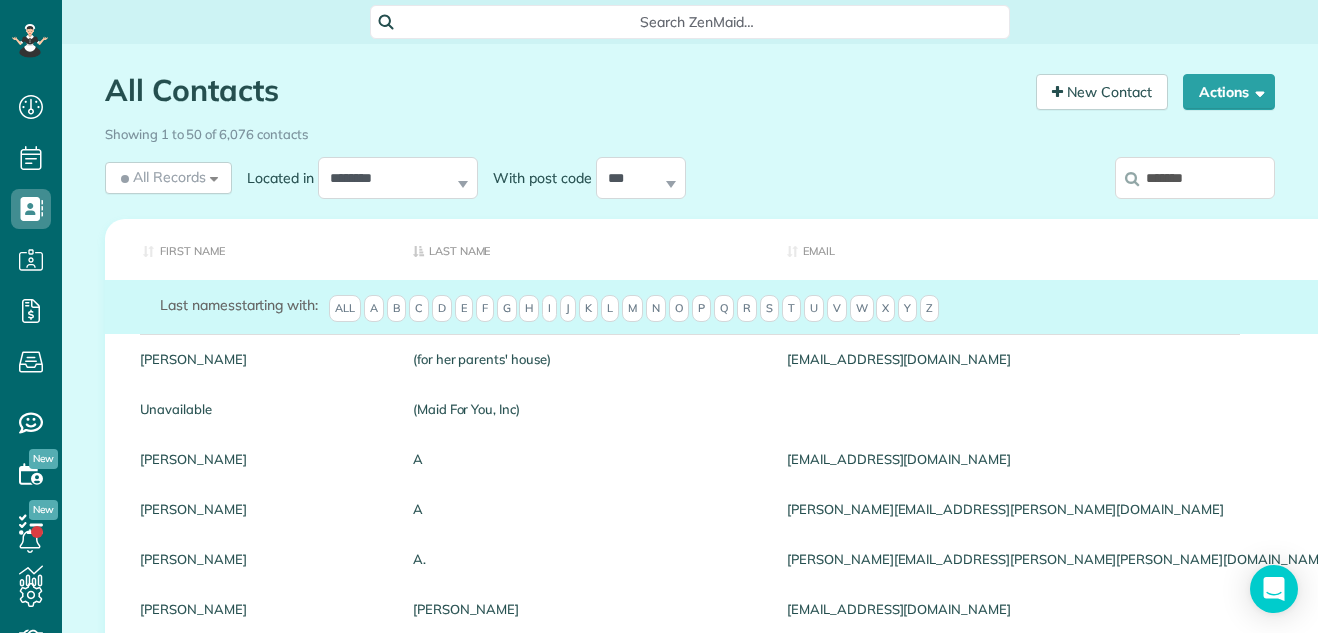 type on "*******" 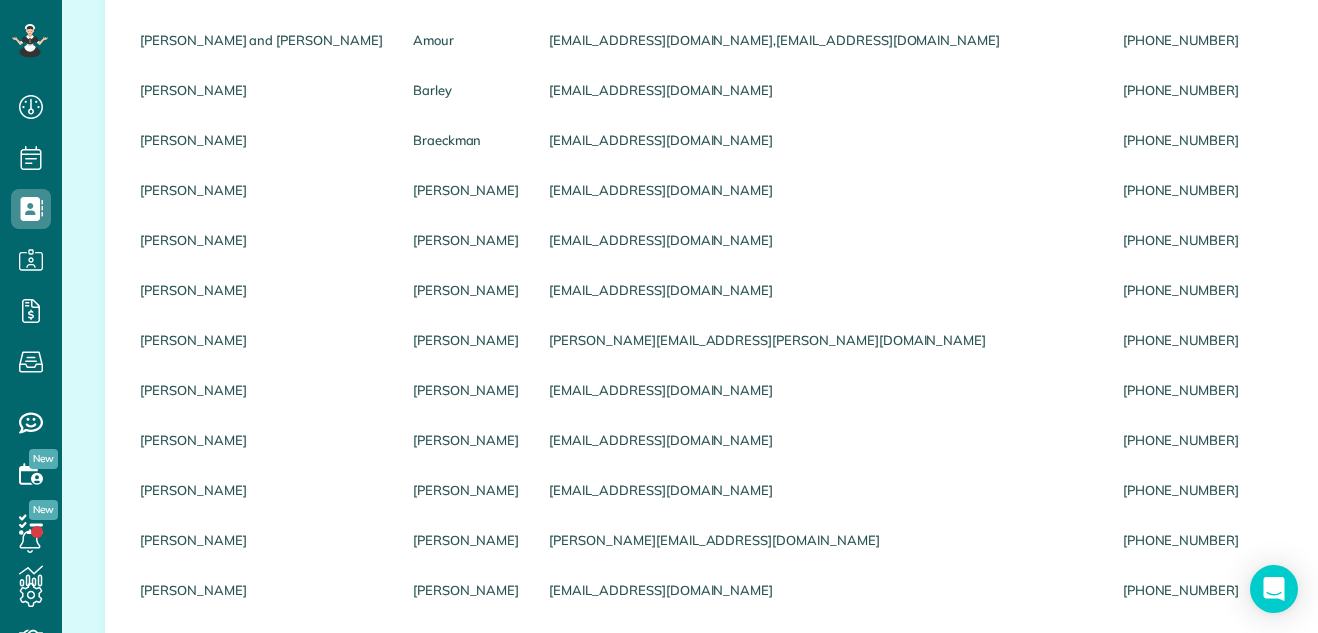 scroll, scrollTop: 423, scrollLeft: 0, axis: vertical 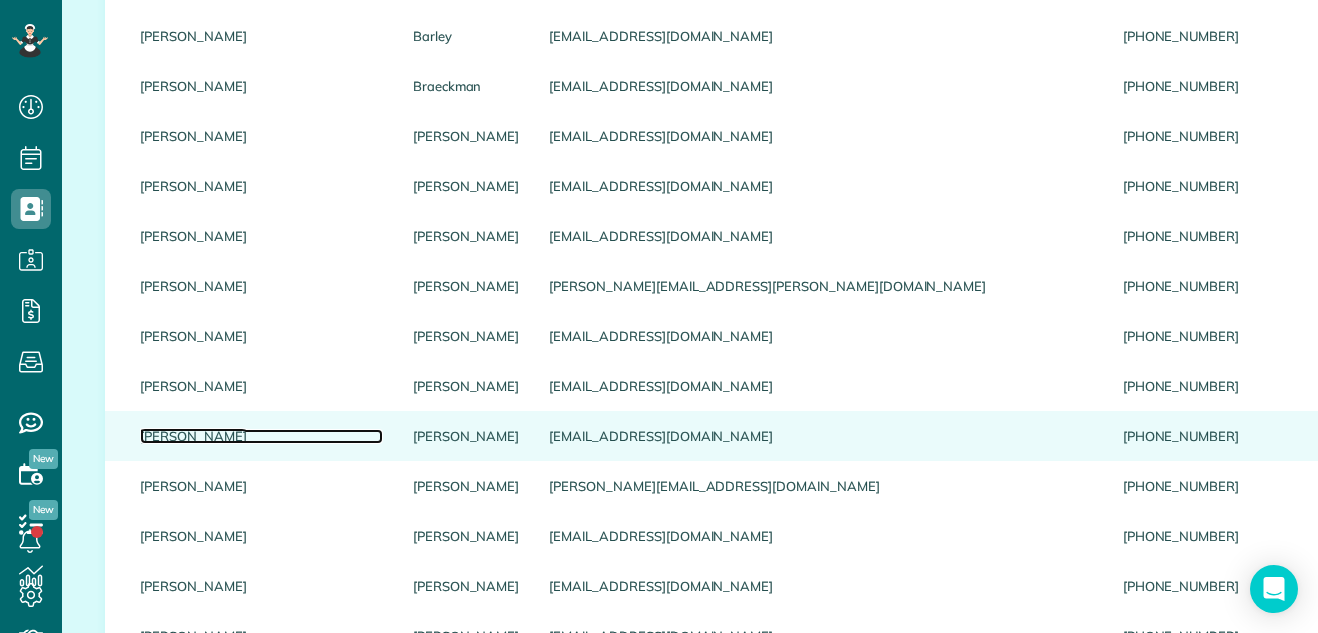 click on "Melissa" at bounding box center [261, 436] 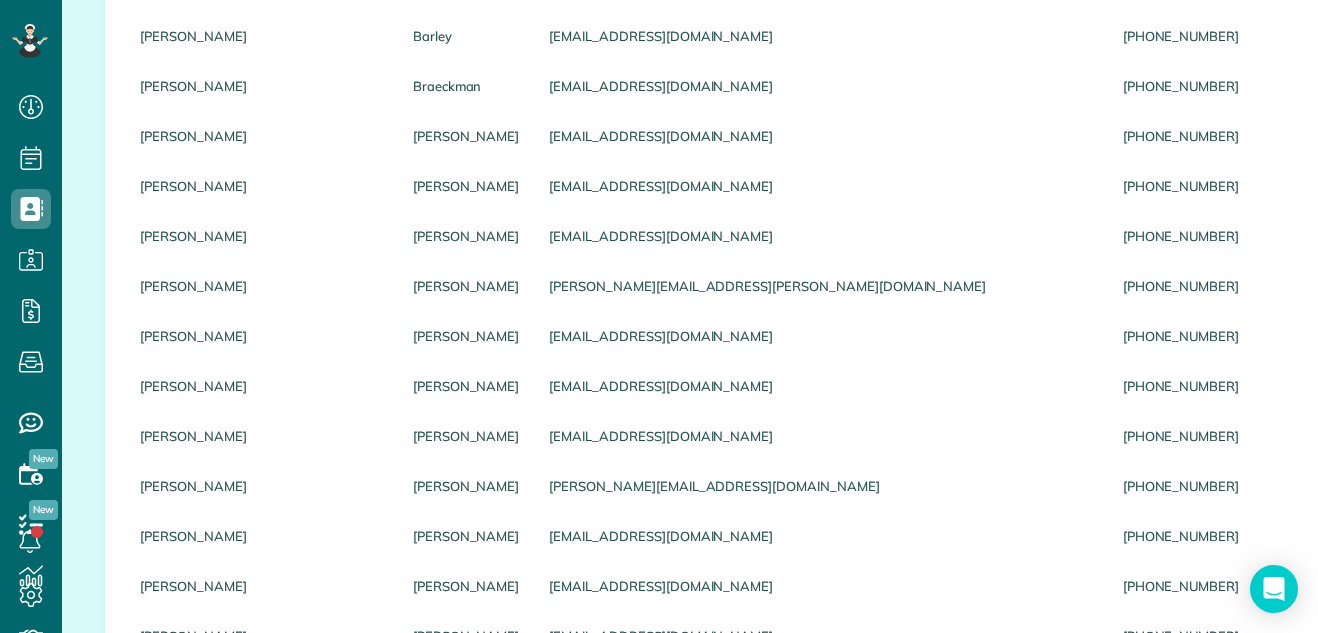 click on "Rick and Melissa" at bounding box center [261, -14] 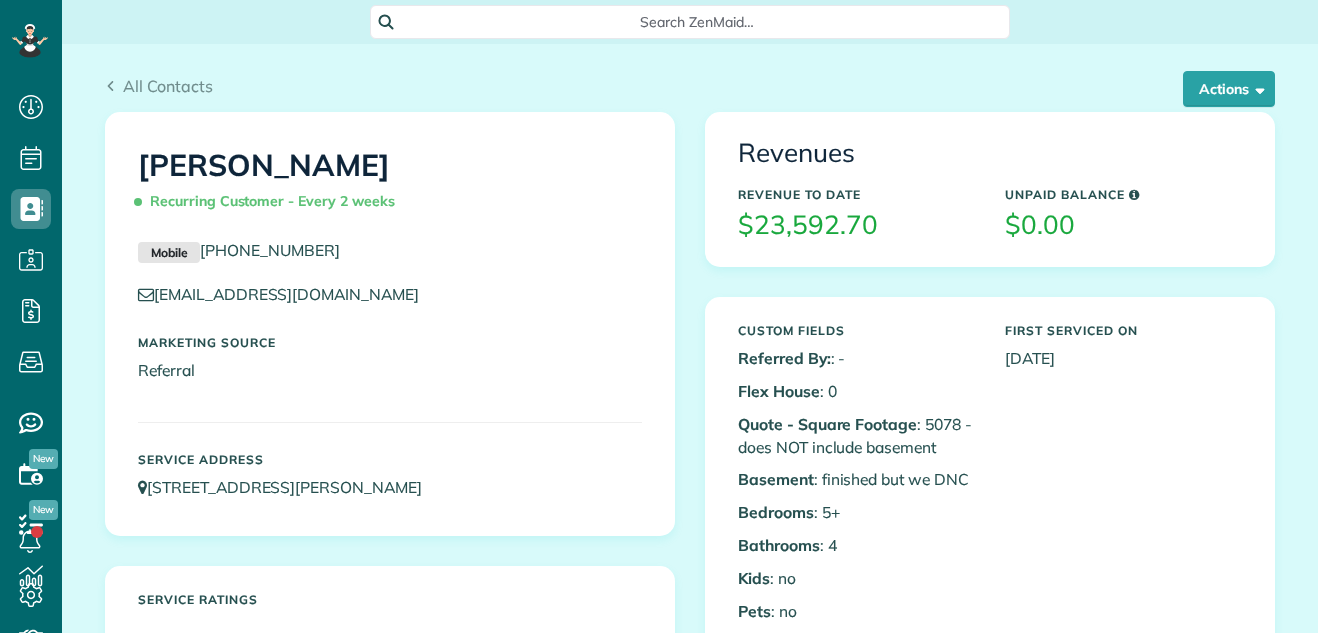 scroll, scrollTop: 0, scrollLeft: 0, axis: both 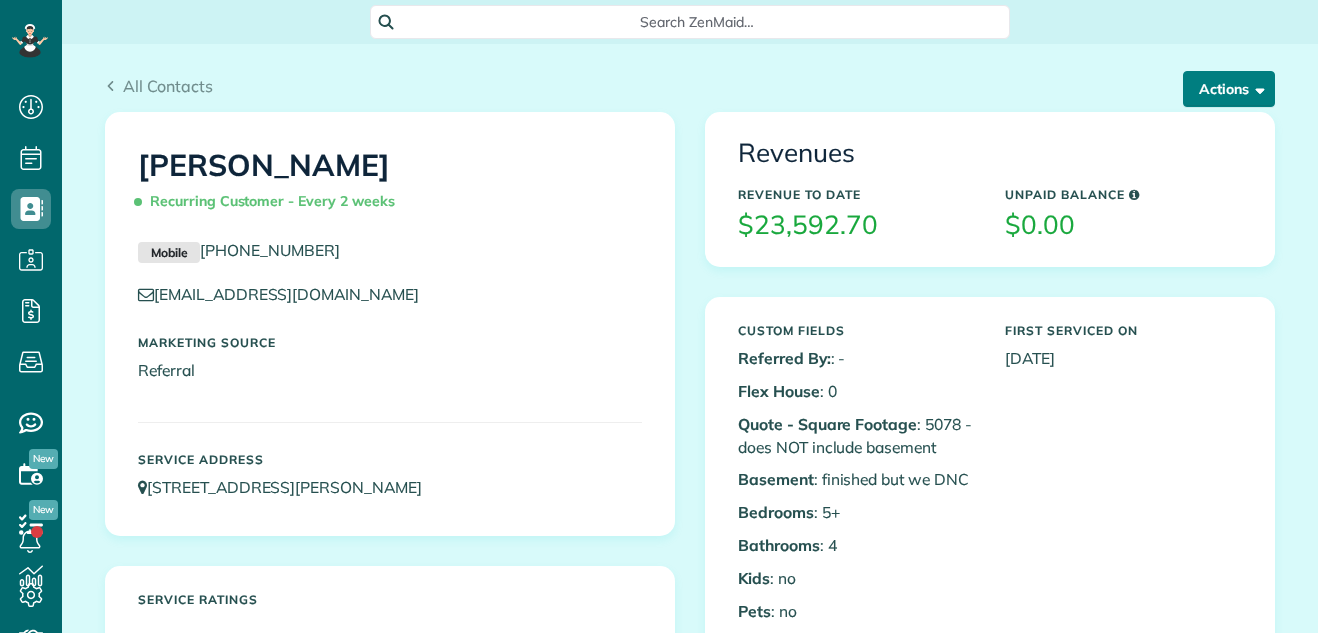 click on "Actions" at bounding box center [1229, 89] 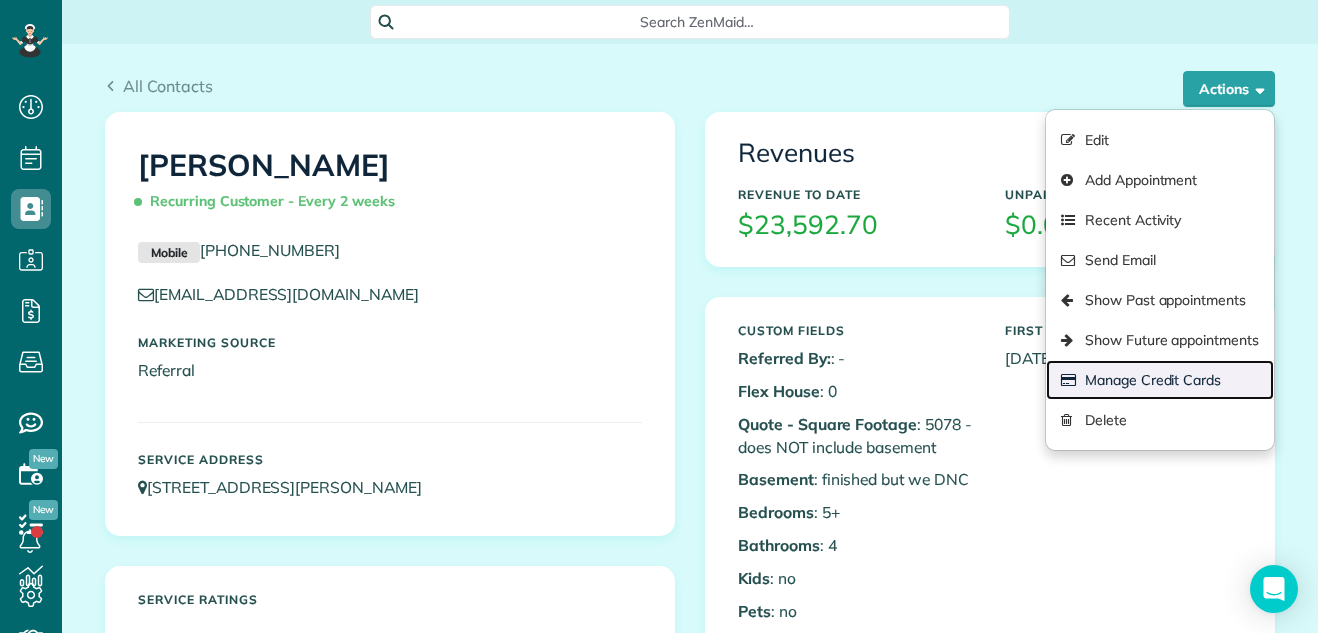 click on "Manage Credit Cards" at bounding box center (1160, 380) 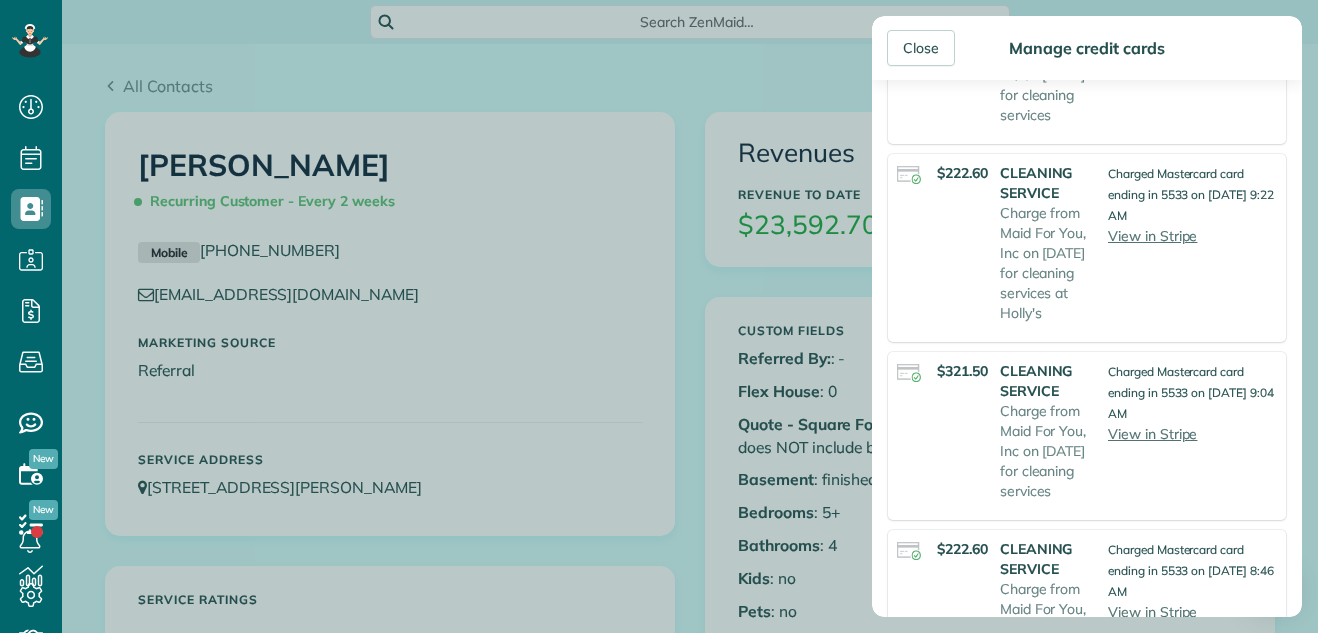 scroll, scrollTop: 841, scrollLeft: 0, axis: vertical 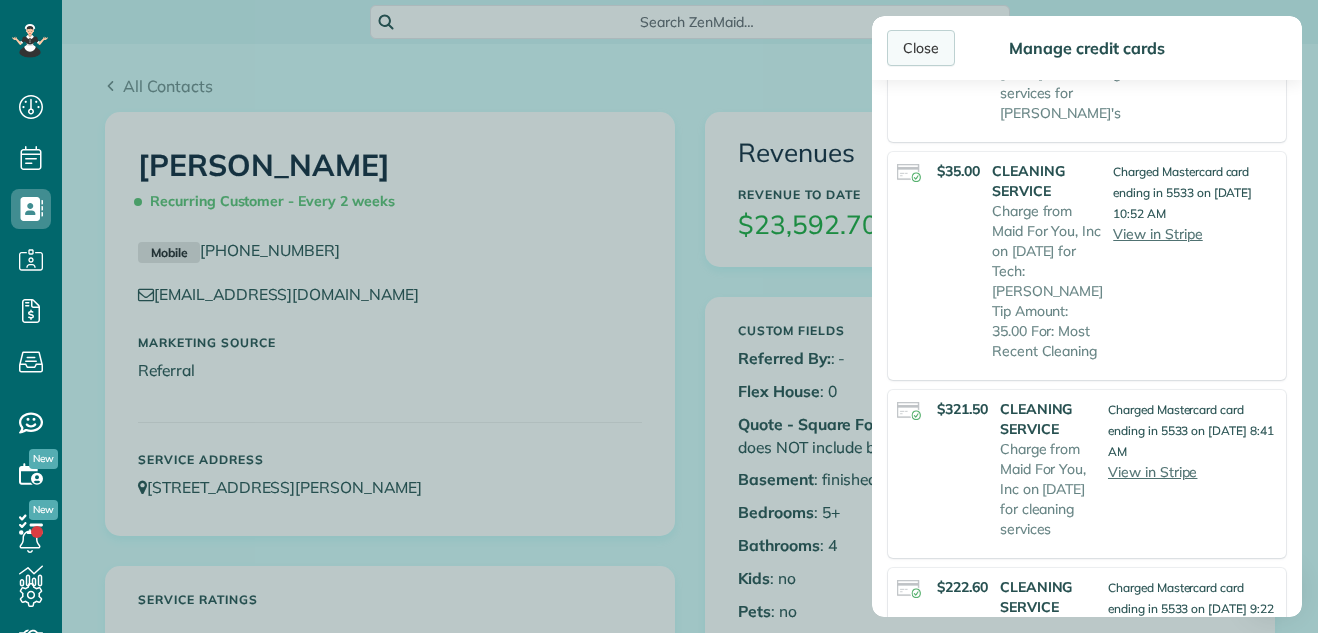 click on "Close" at bounding box center (921, 48) 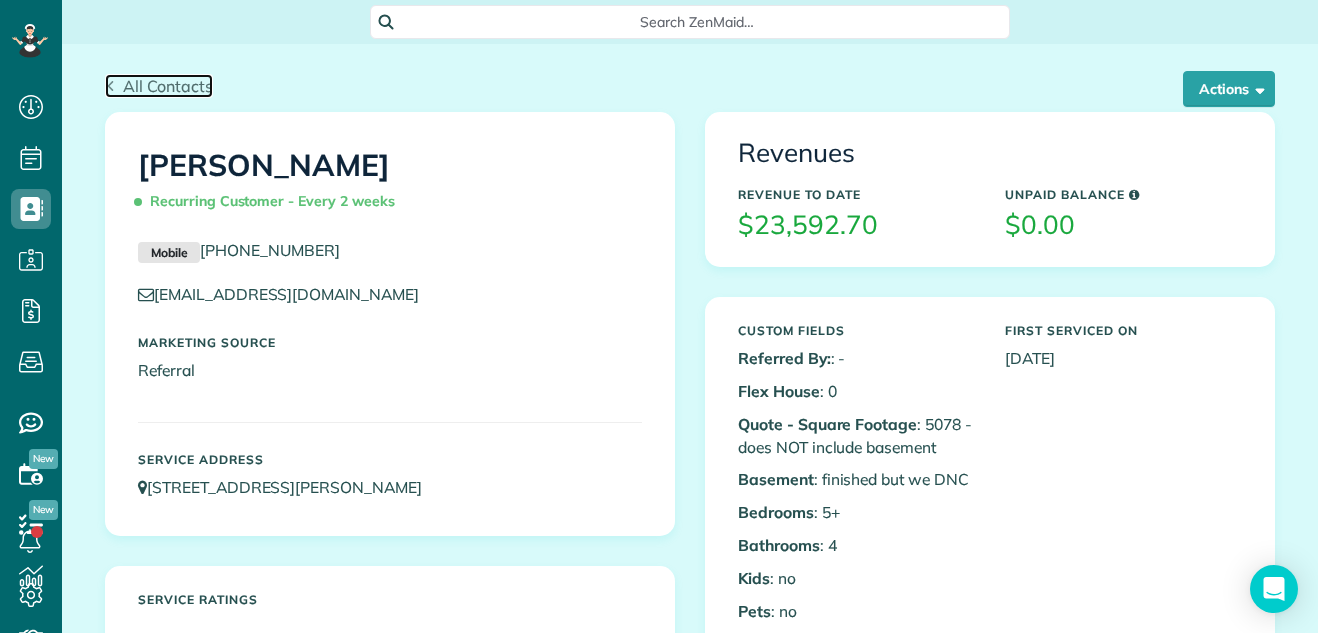 click on "All Contacts" at bounding box center (168, 86) 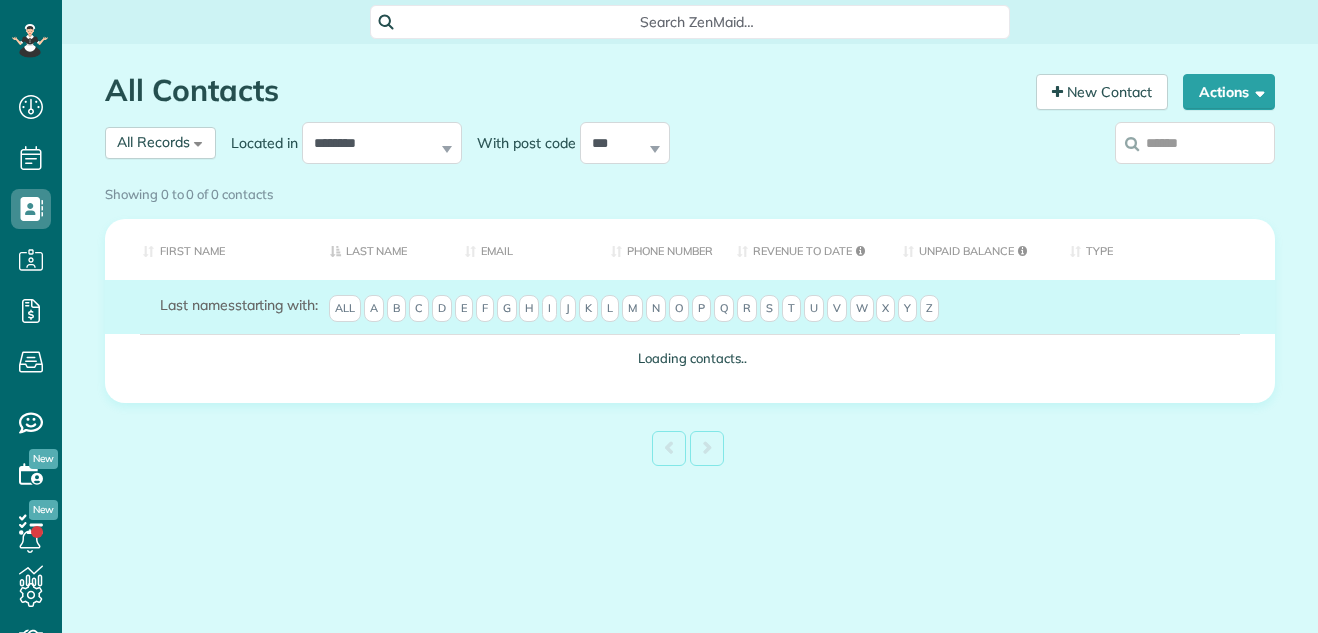 scroll, scrollTop: 0, scrollLeft: 0, axis: both 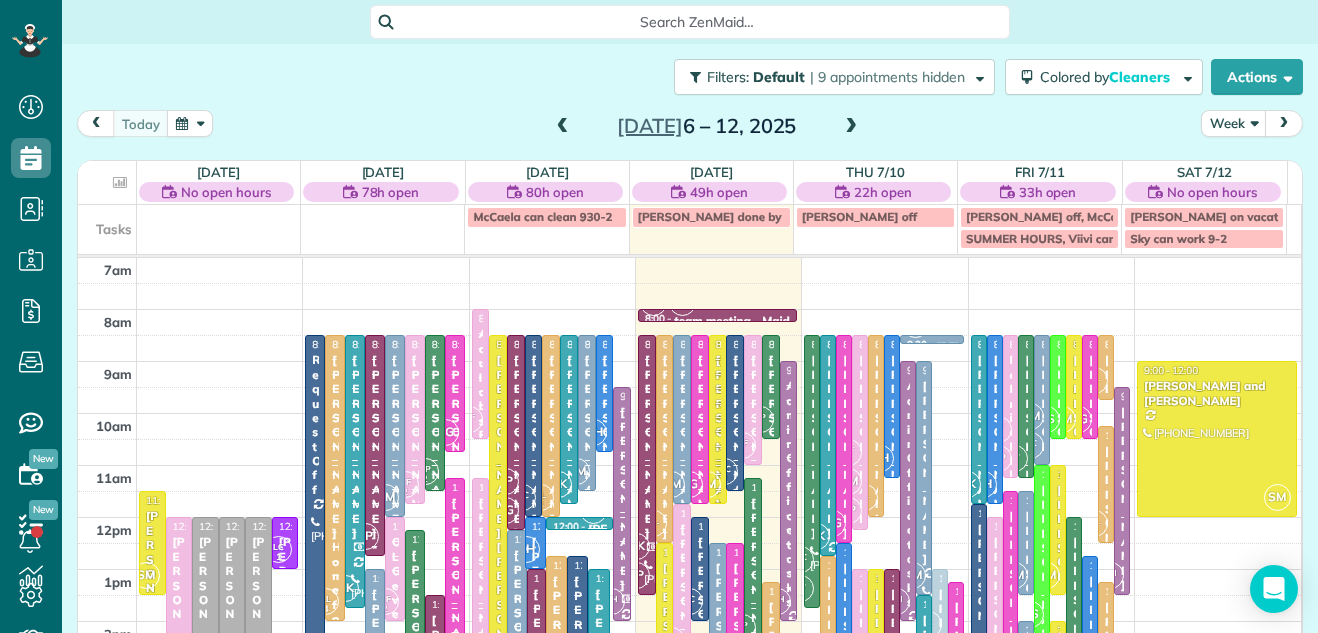 click on "SUMMER HOURS, Viivi can work 8:30-2:30" at bounding box center [1084, 238] 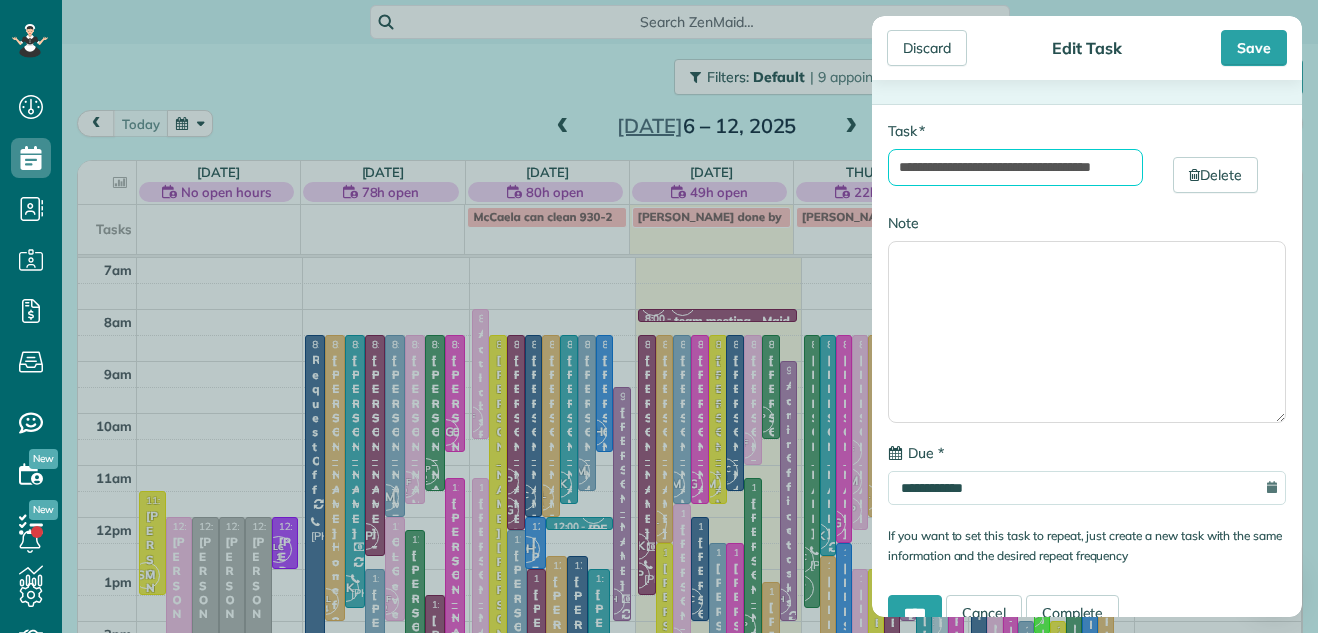click on "**********" at bounding box center [1015, 167] 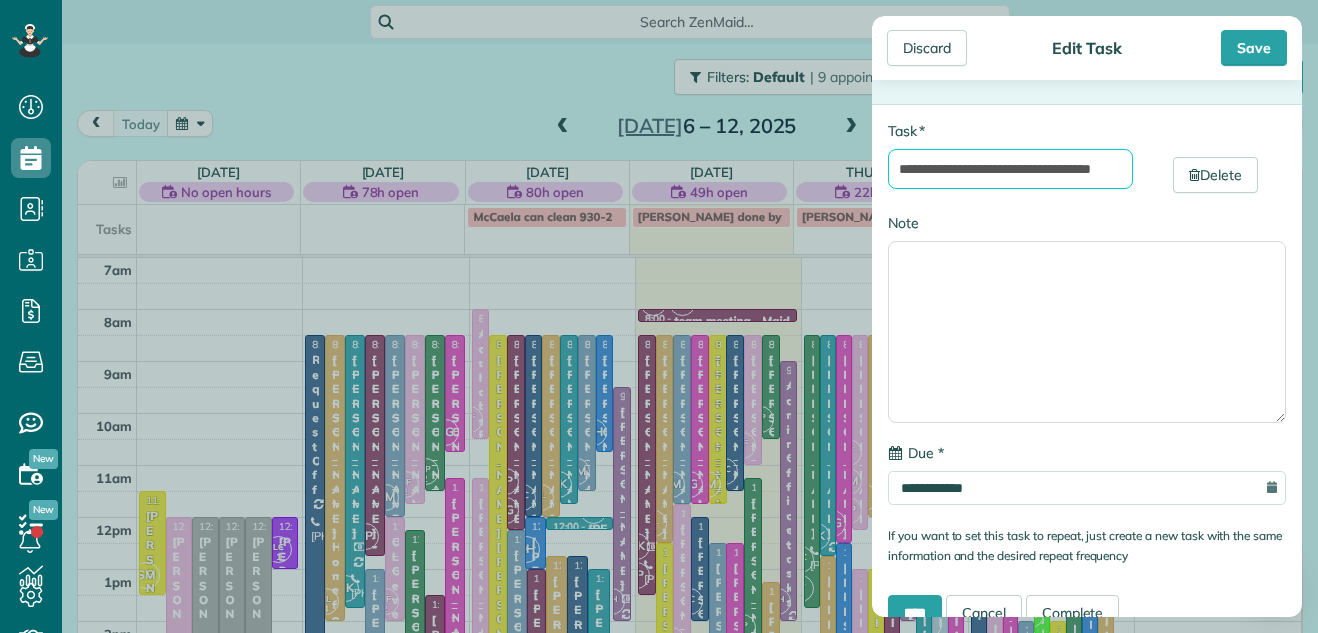 scroll, scrollTop: 0, scrollLeft: 55, axis: horizontal 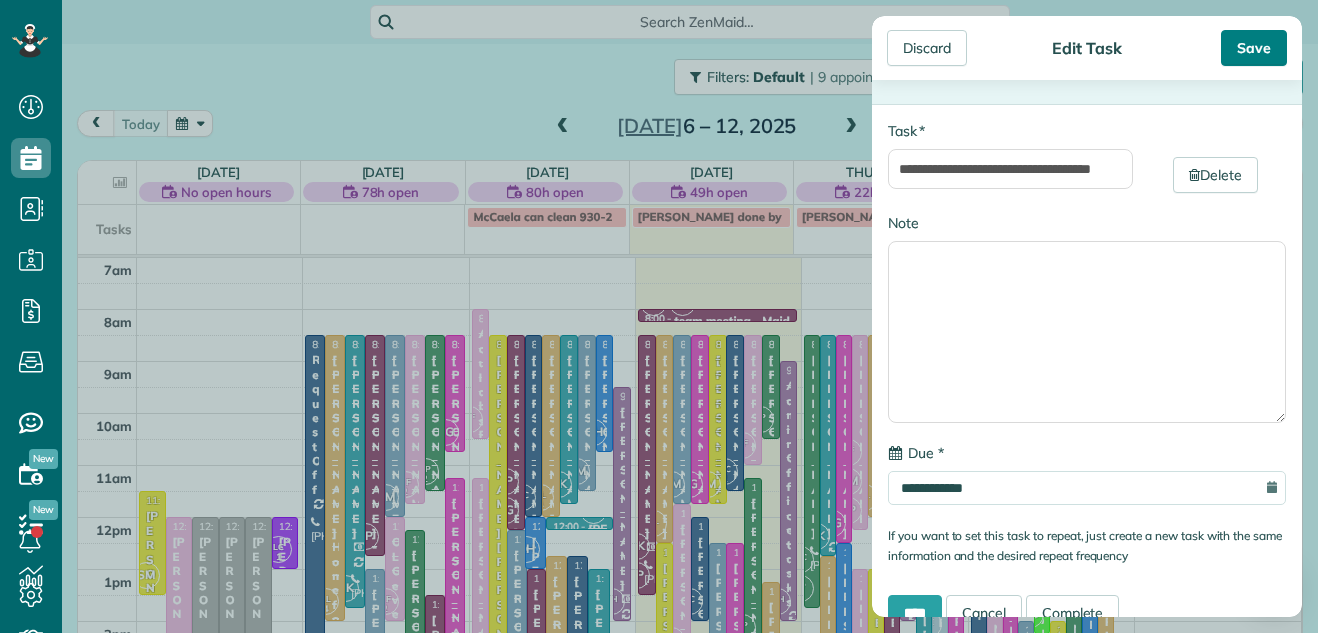 click on "Save" at bounding box center (1254, 48) 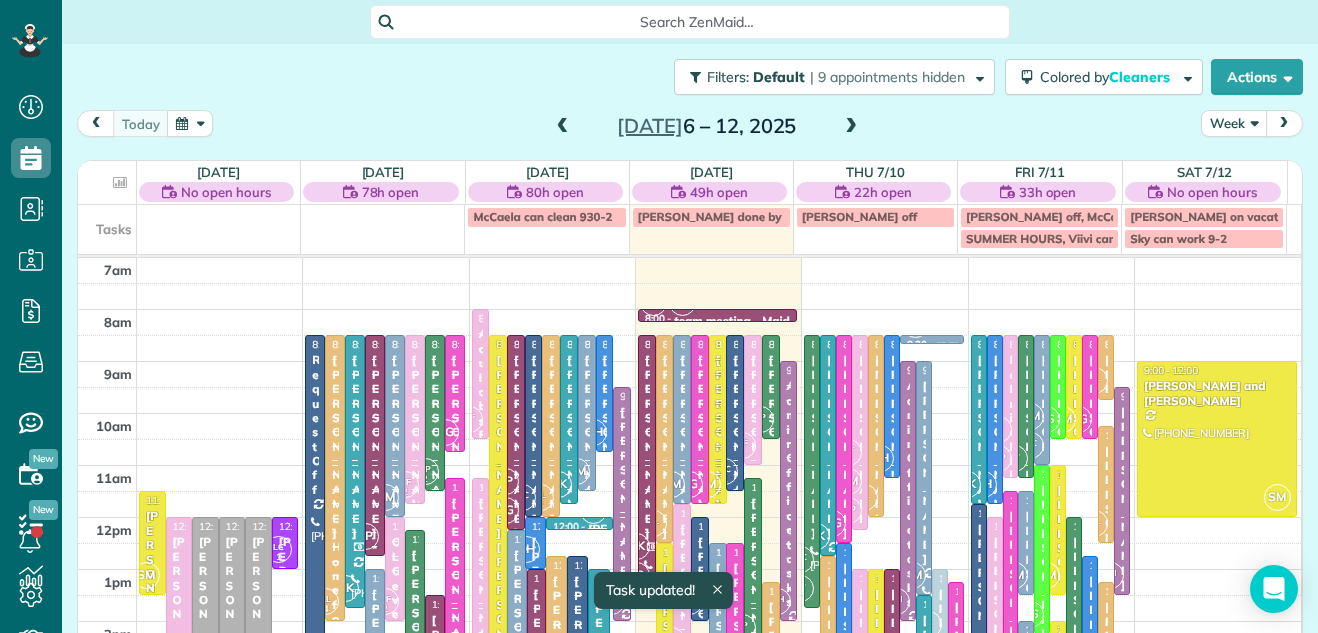 click on "Week" at bounding box center (1234, 123) 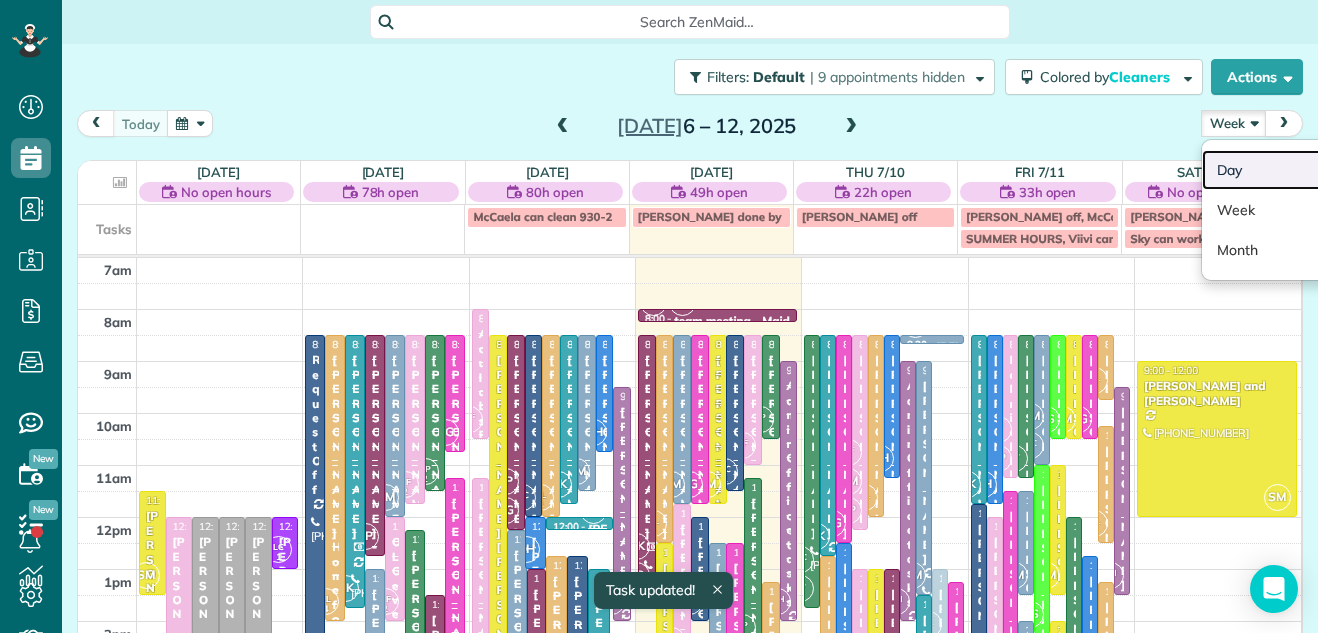 click on "Day" at bounding box center (1281, 170) 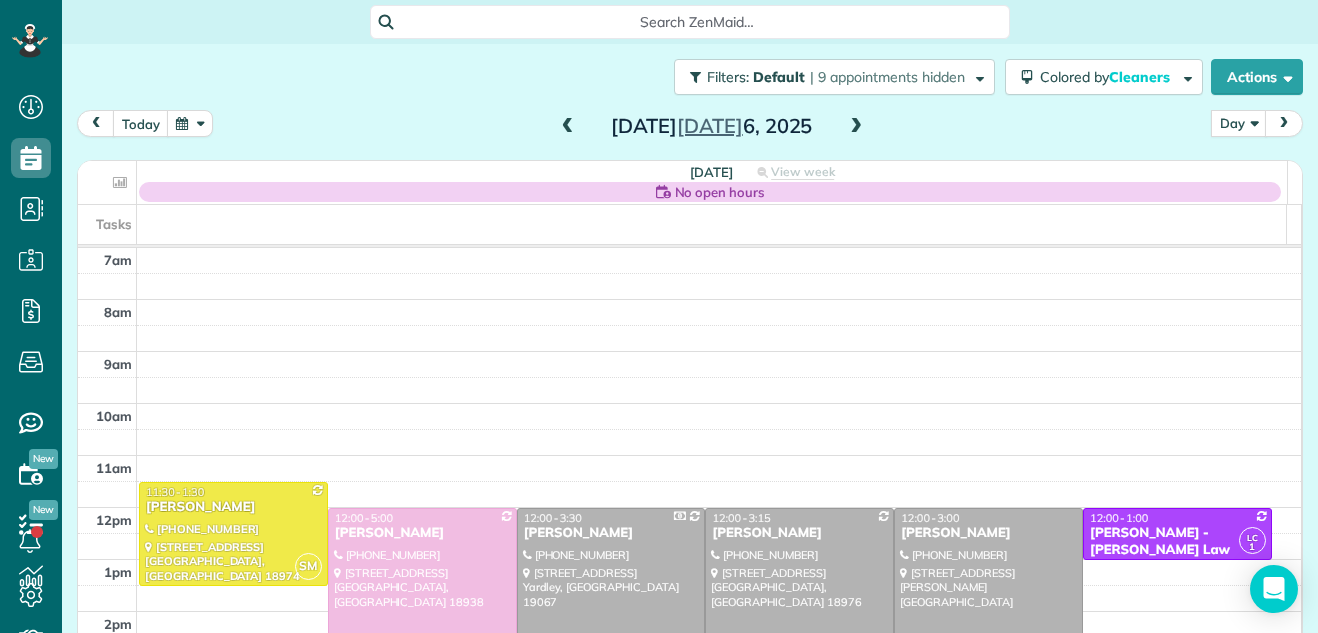 click at bounding box center [856, 127] 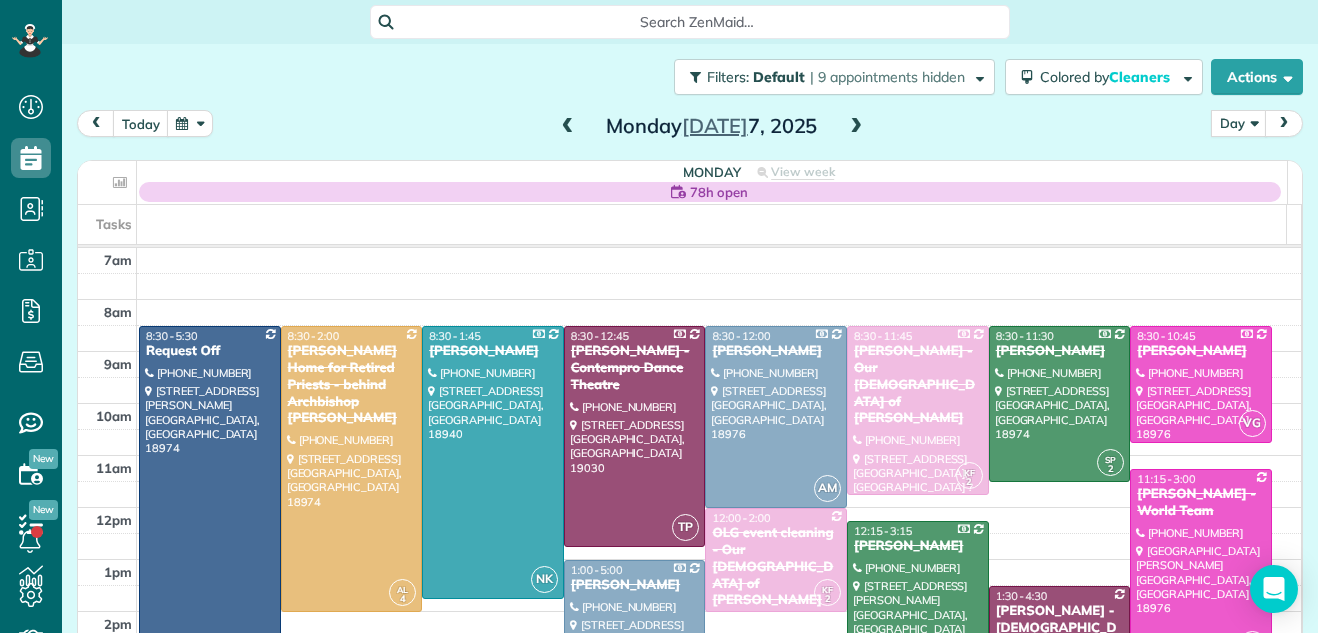 click at bounding box center [856, 127] 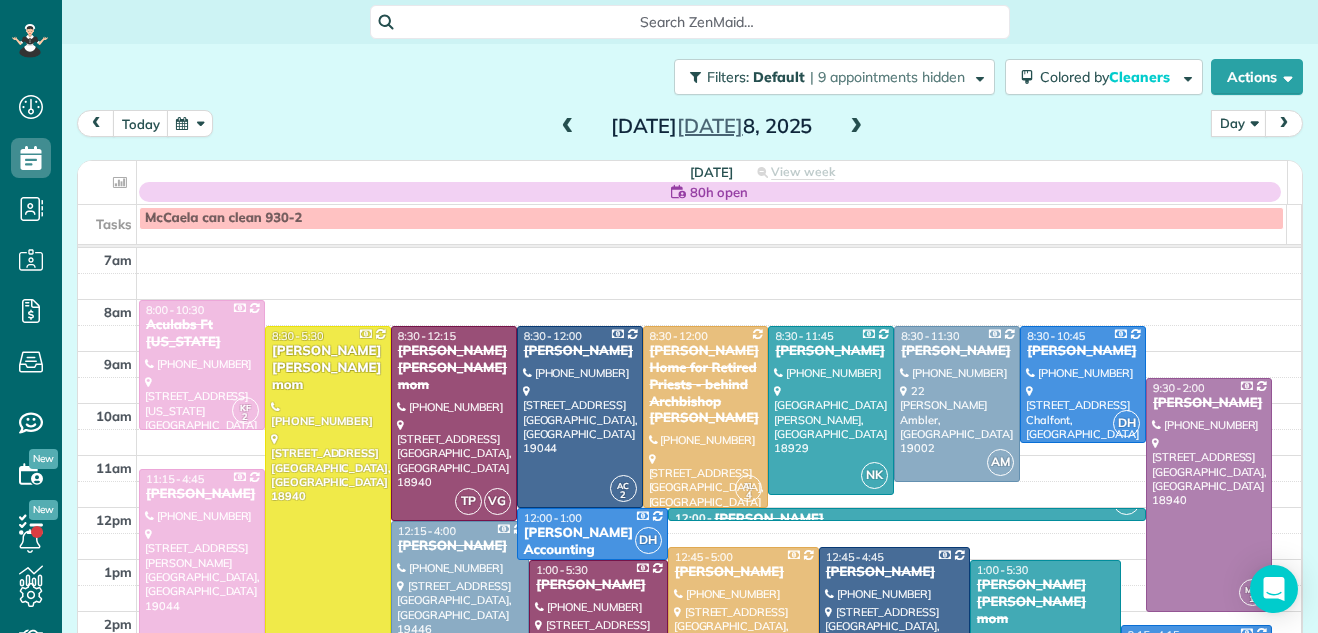 click at bounding box center (856, 127) 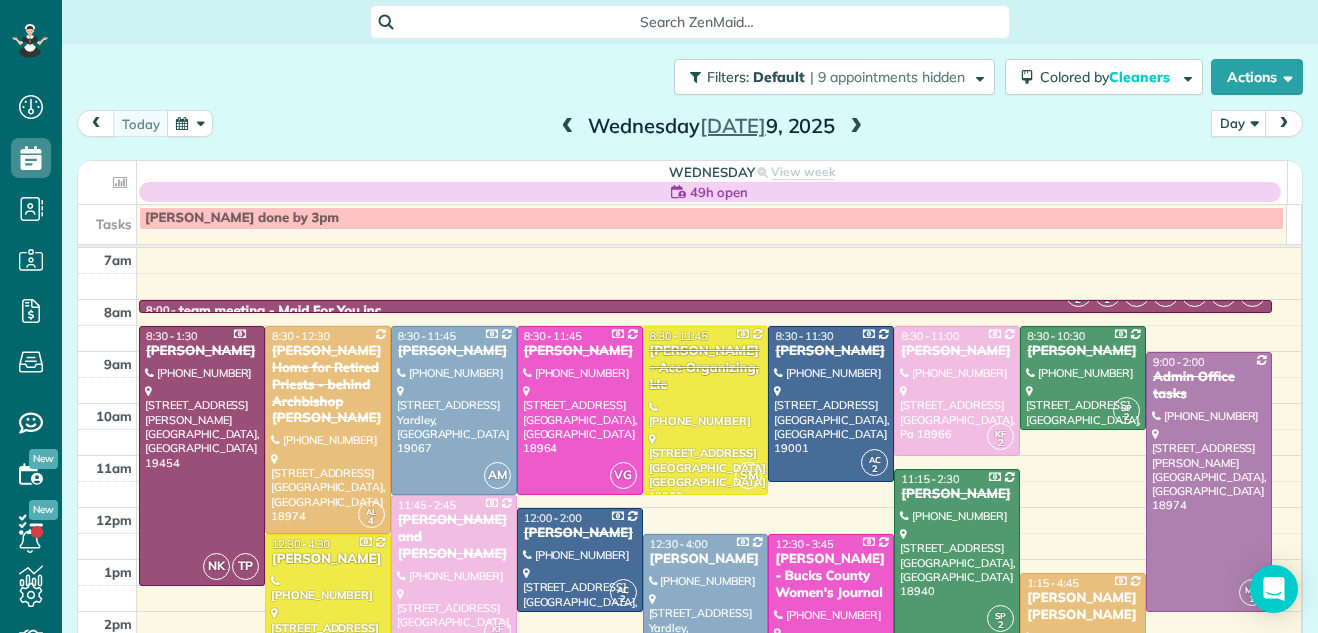 click at bounding box center [856, 127] 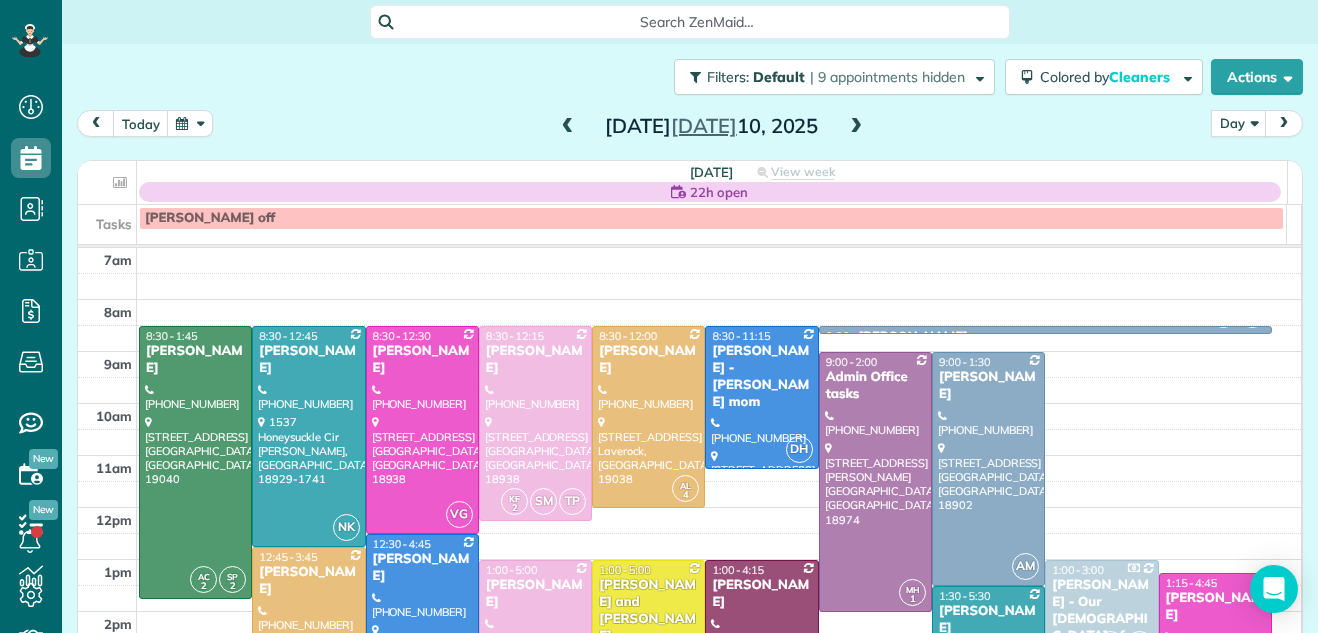 click at bounding box center (856, 127) 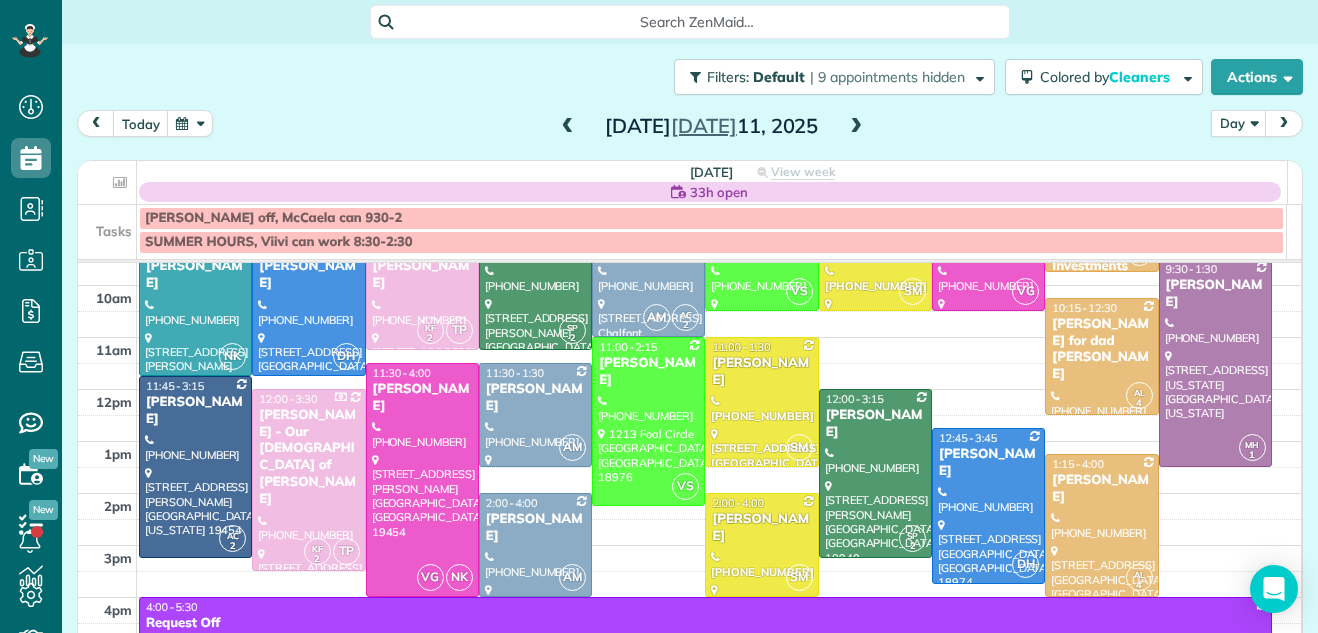 scroll, scrollTop: 143, scrollLeft: 0, axis: vertical 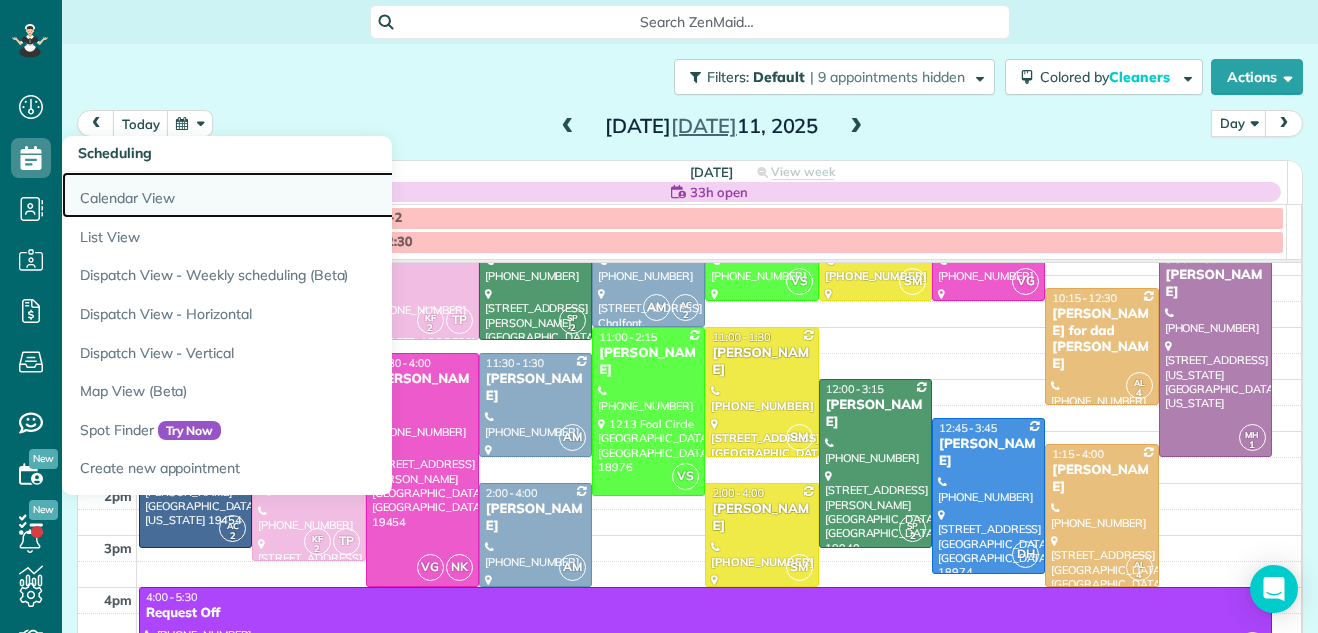 click on "Calendar View" at bounding box center (312, 195) 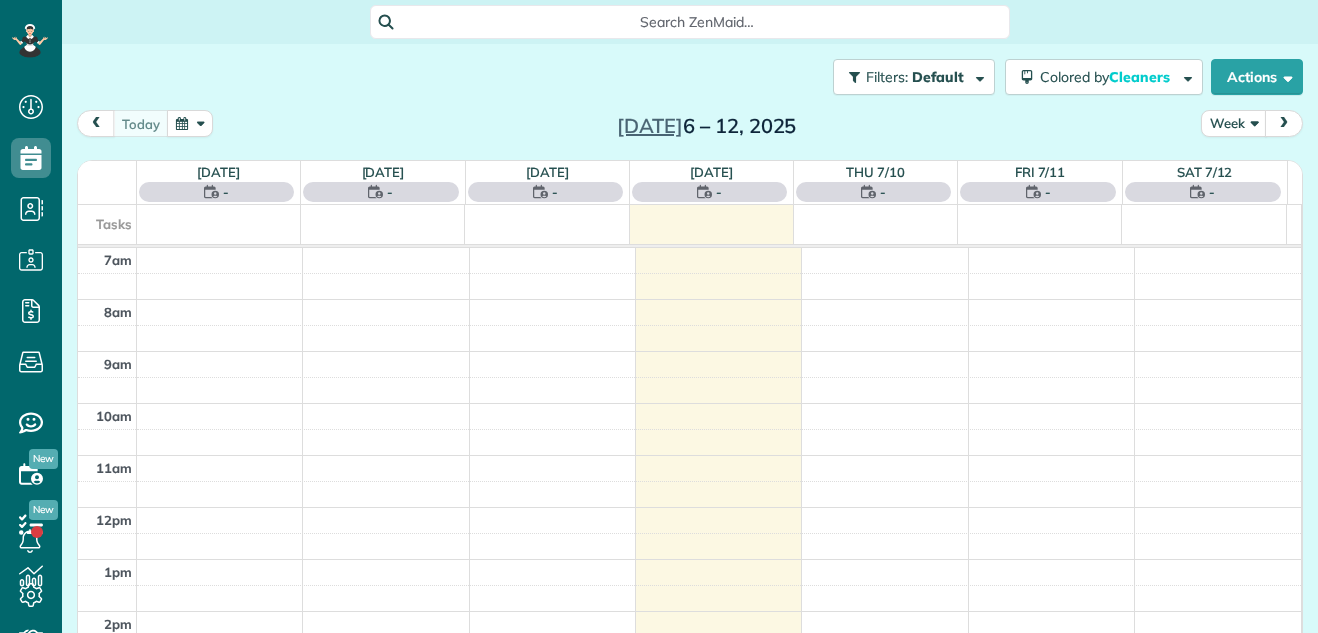 scroll, scrollTop: 0, scrollLeft: 0, axis: both 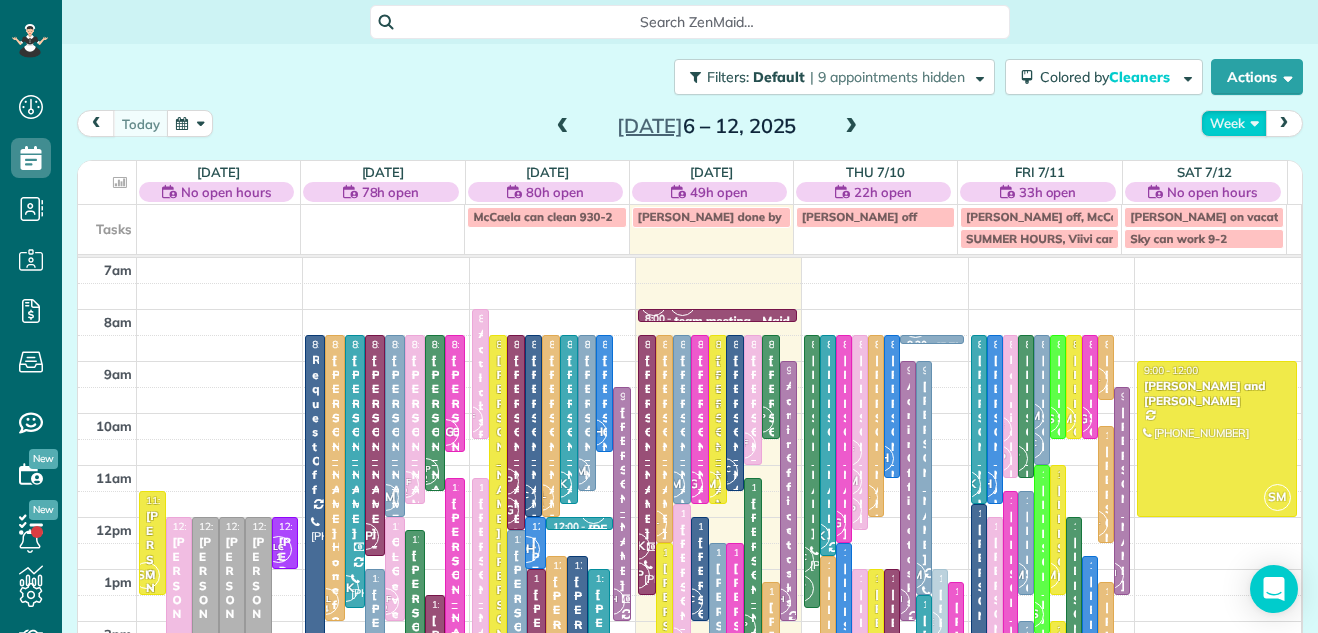 click on "Week" at bounding box center [1234, 123] 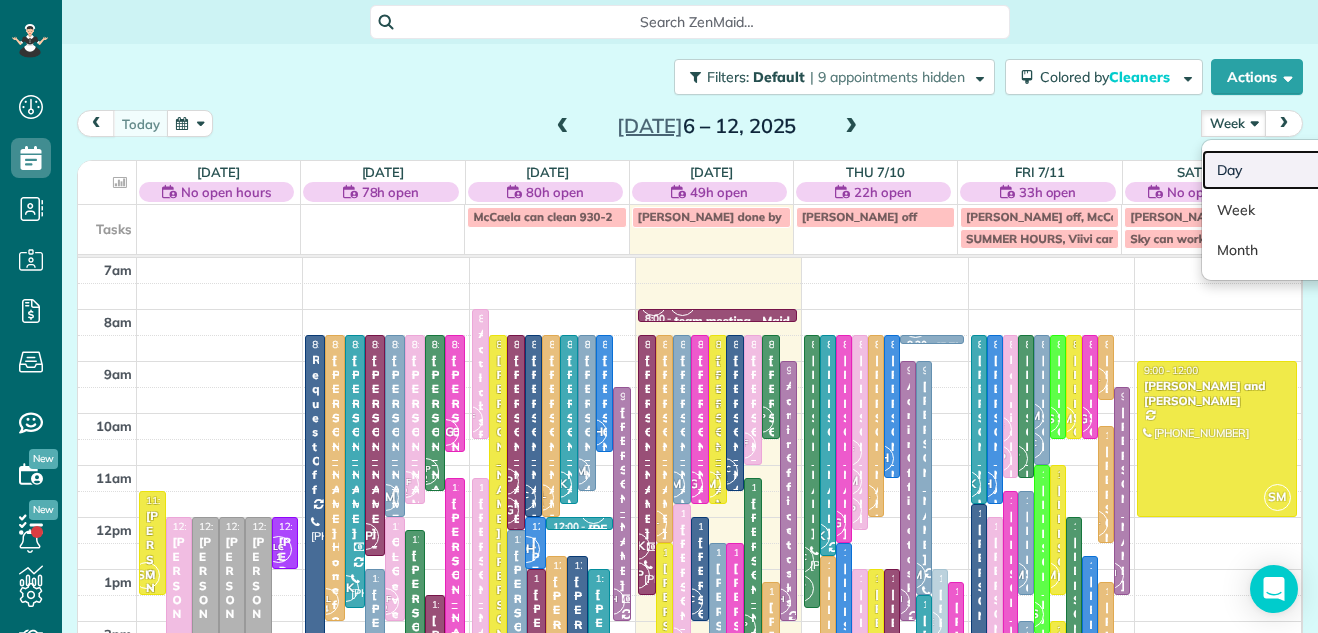click on "Day" at bounding box center [1281, 170] 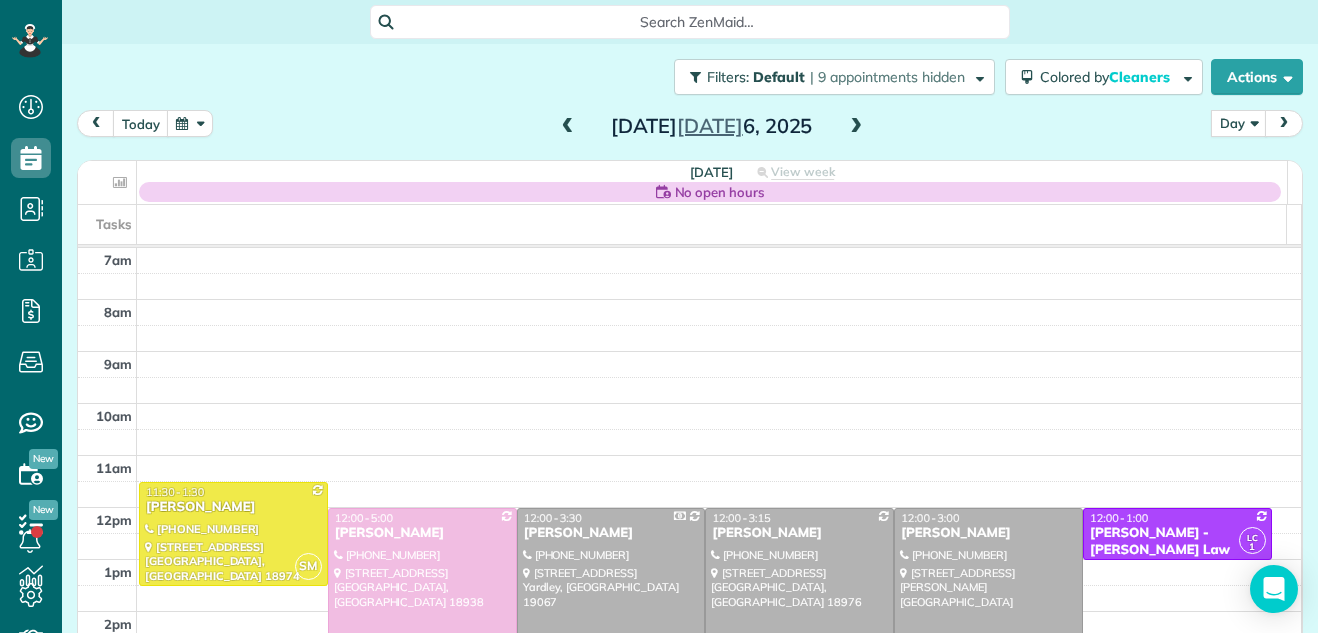 click at bounding box center (856, 127) 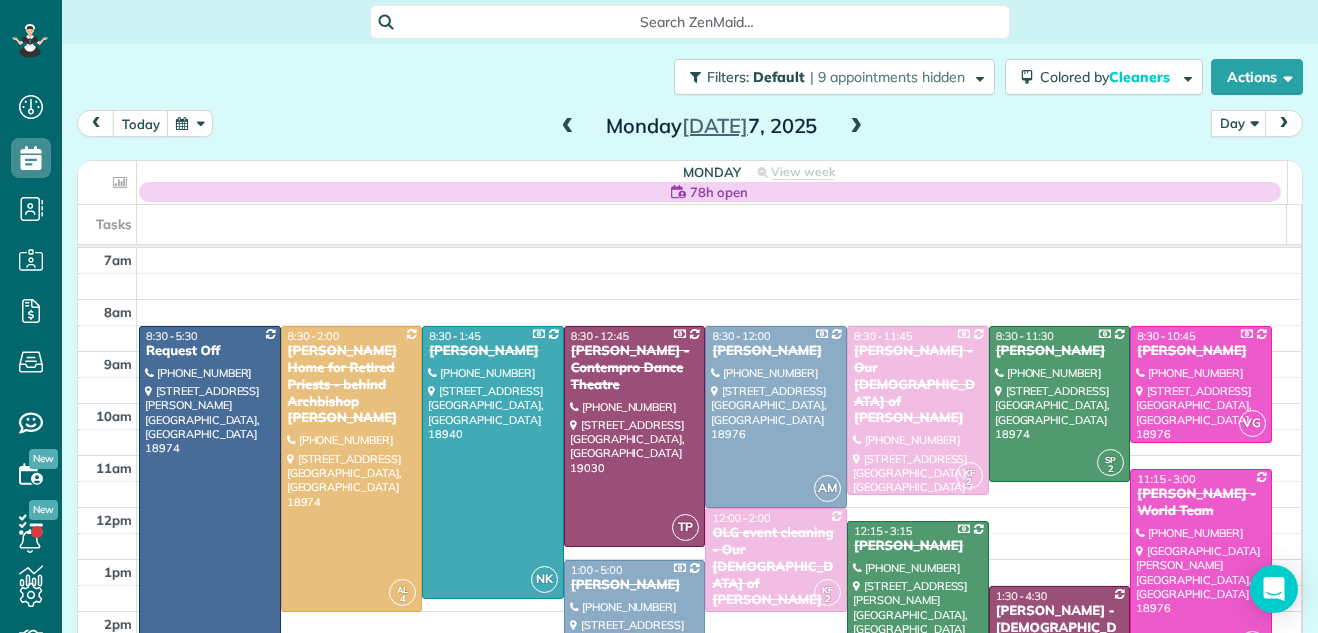 click at bounding box center [856, 127] 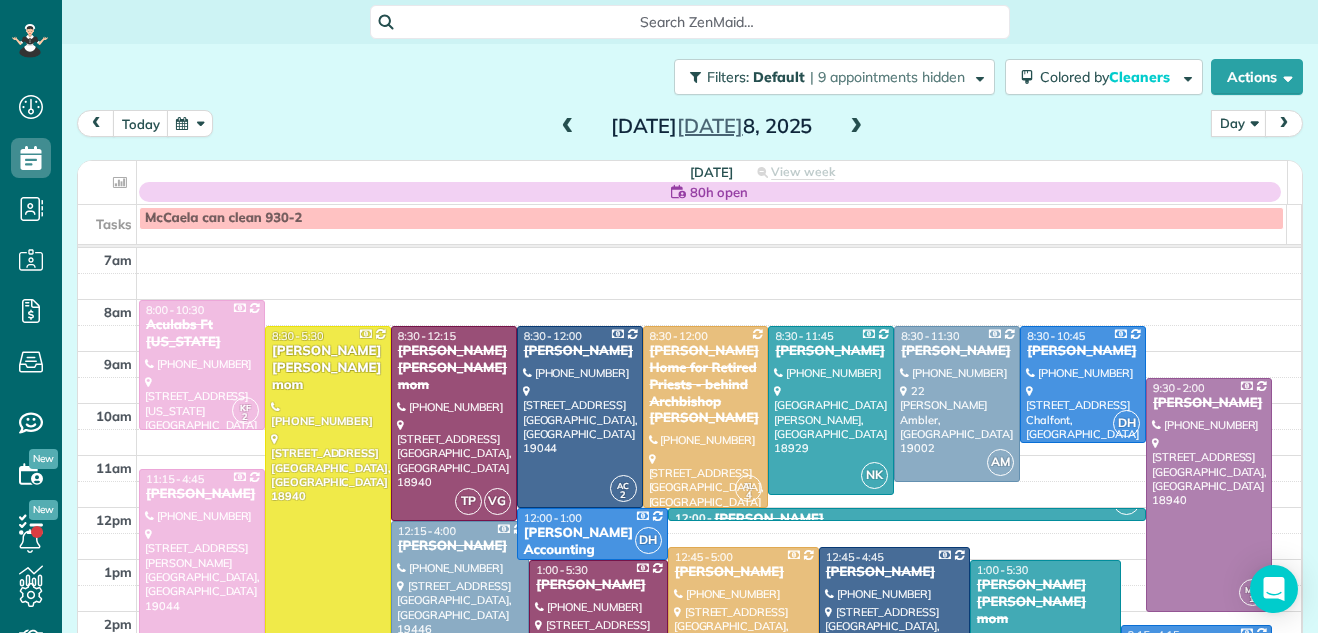 click at bounding box center (856, 127) 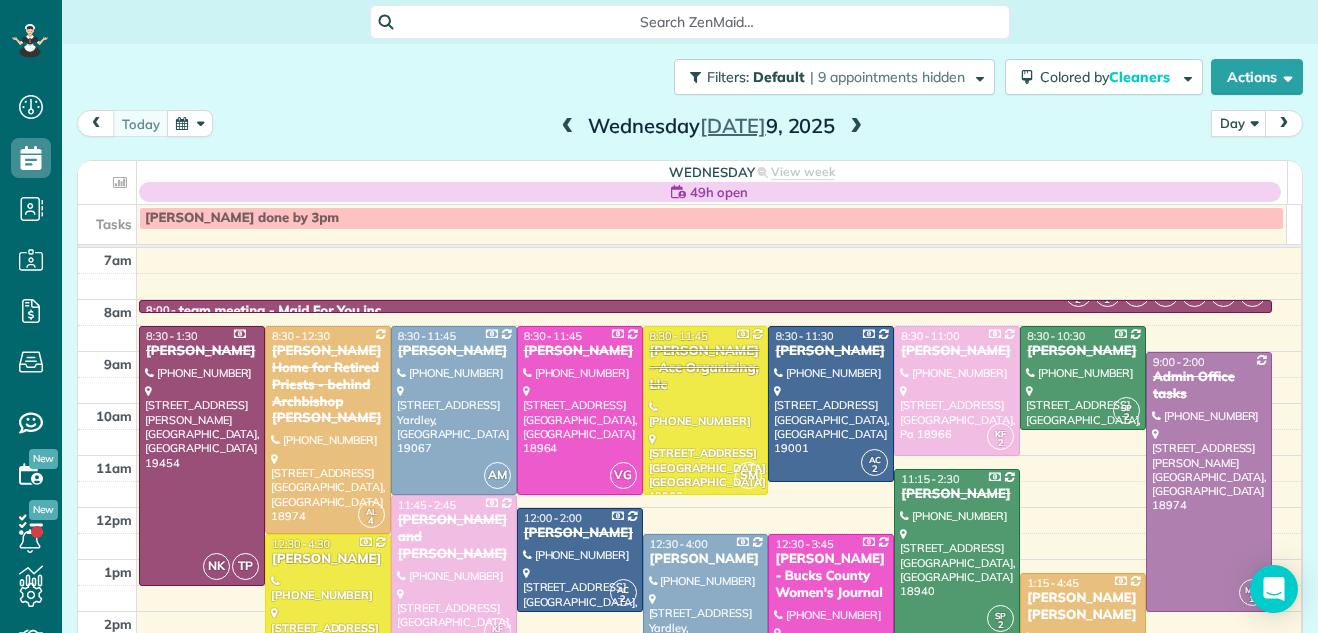 click at bounding box center [856, 127] 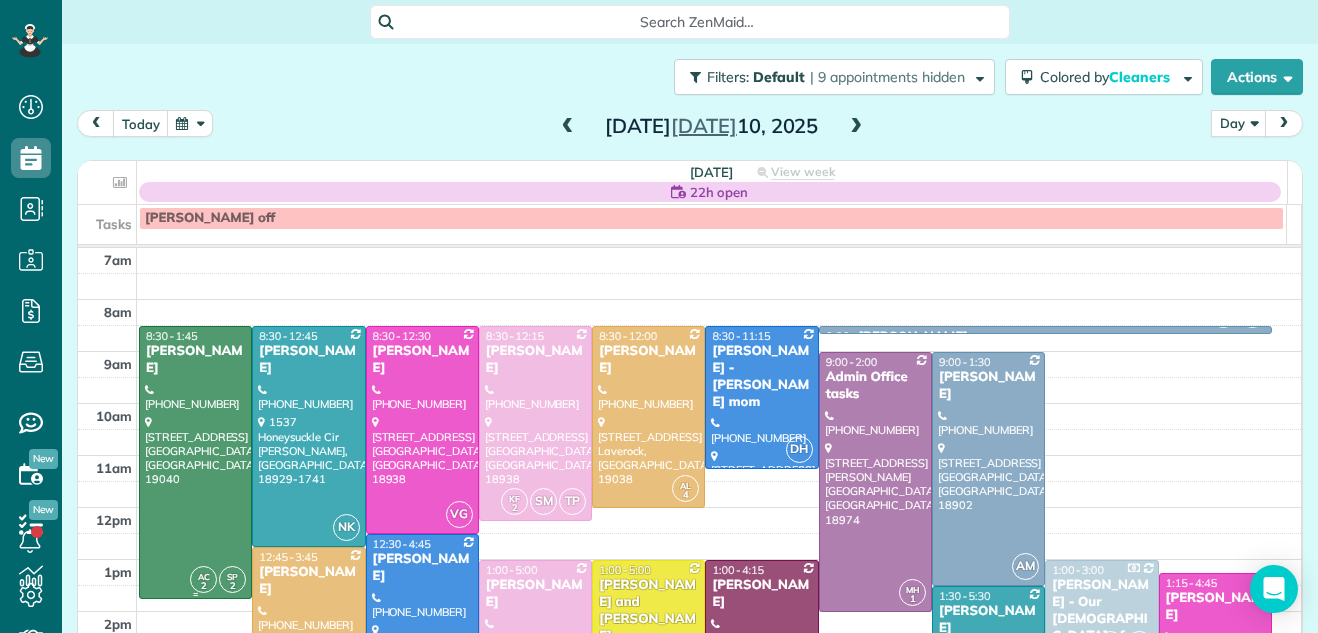 click at bounding box center (195, 462) 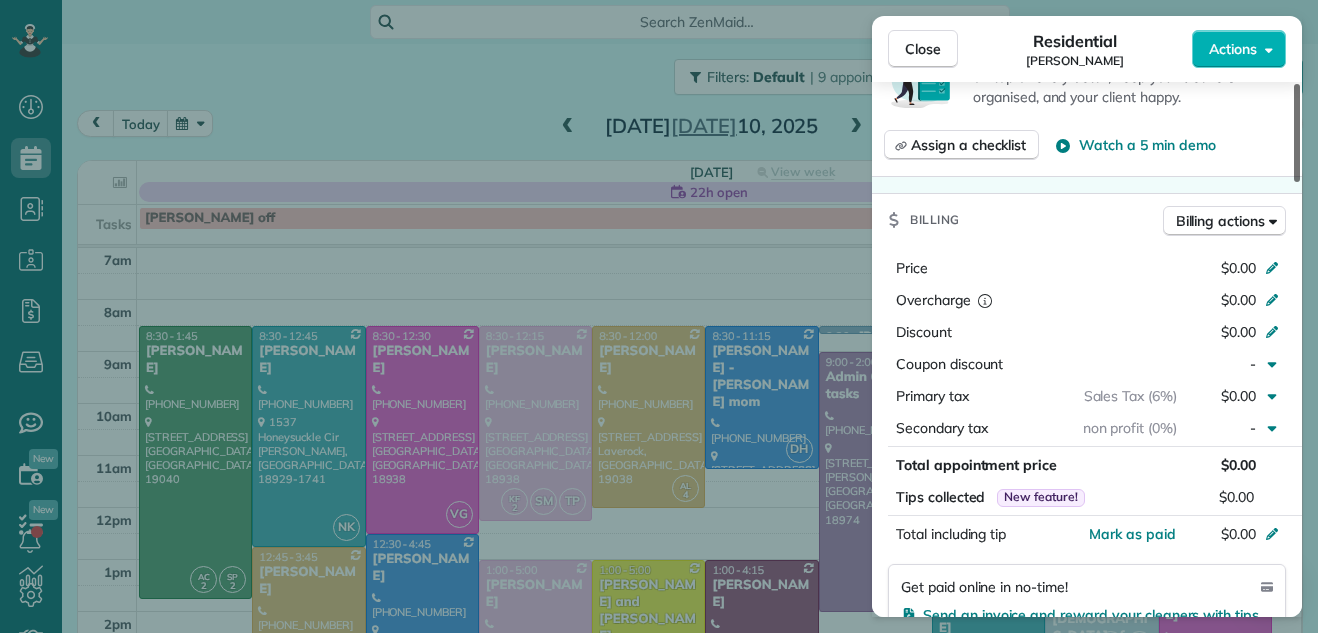 scroll, scrollTop: 847, scrollLeft: 0, axis: vertical 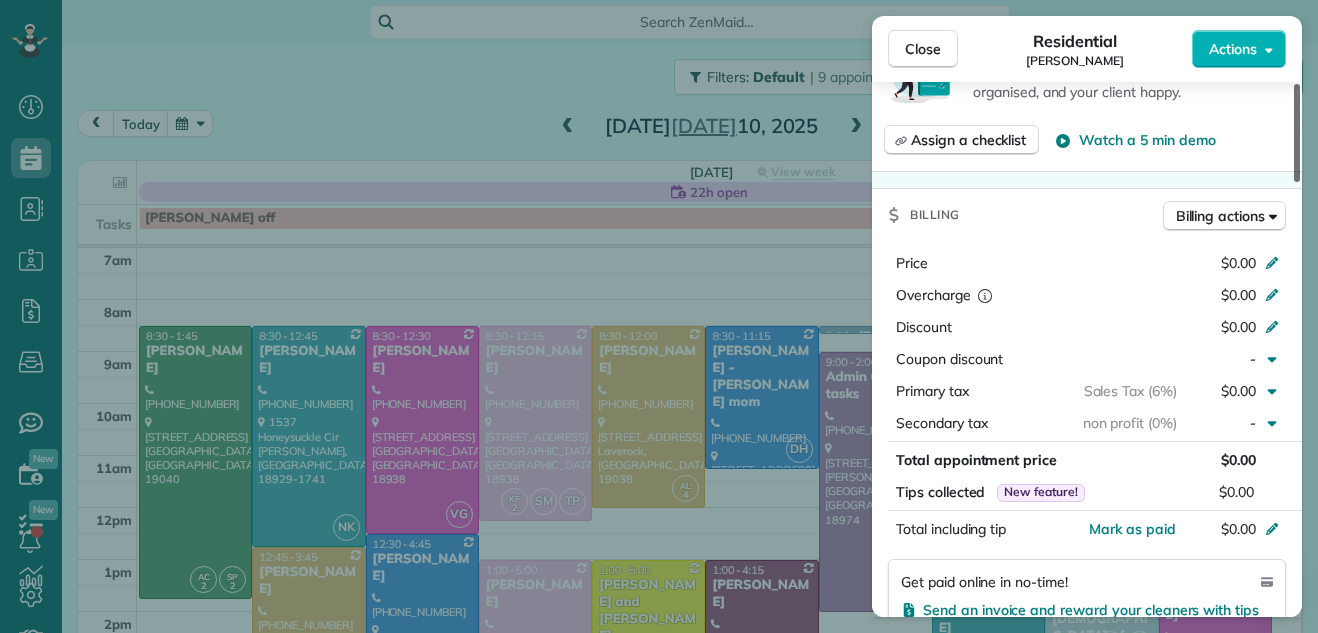 drag, startPoint x: 1297, startPoint y: 136, endPoint x: 1296, endPoint y: 292, distance: 156.0032 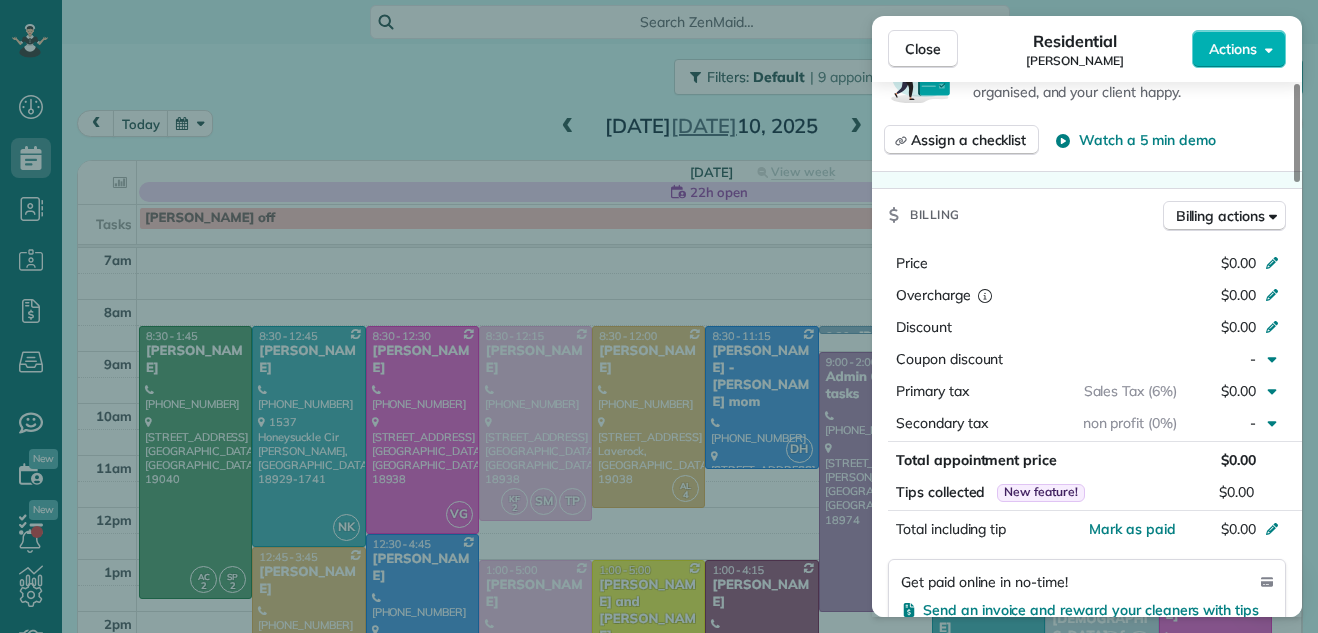 click on "Price $0.00 Overcharge $0.00 Discount $0.00 Coupon discount - Primary tax Sales Tax (6%) $0.00 Secondary tax non profit (0%) - Total appointment price $0.00 Tips collected New feature! $0.00 Mark as paid Total including tip $0.00 Get paid online in no-time! Send an invoice and reward your cleaners with tips Charge customer credit card" at bounding box center (1087, 459) 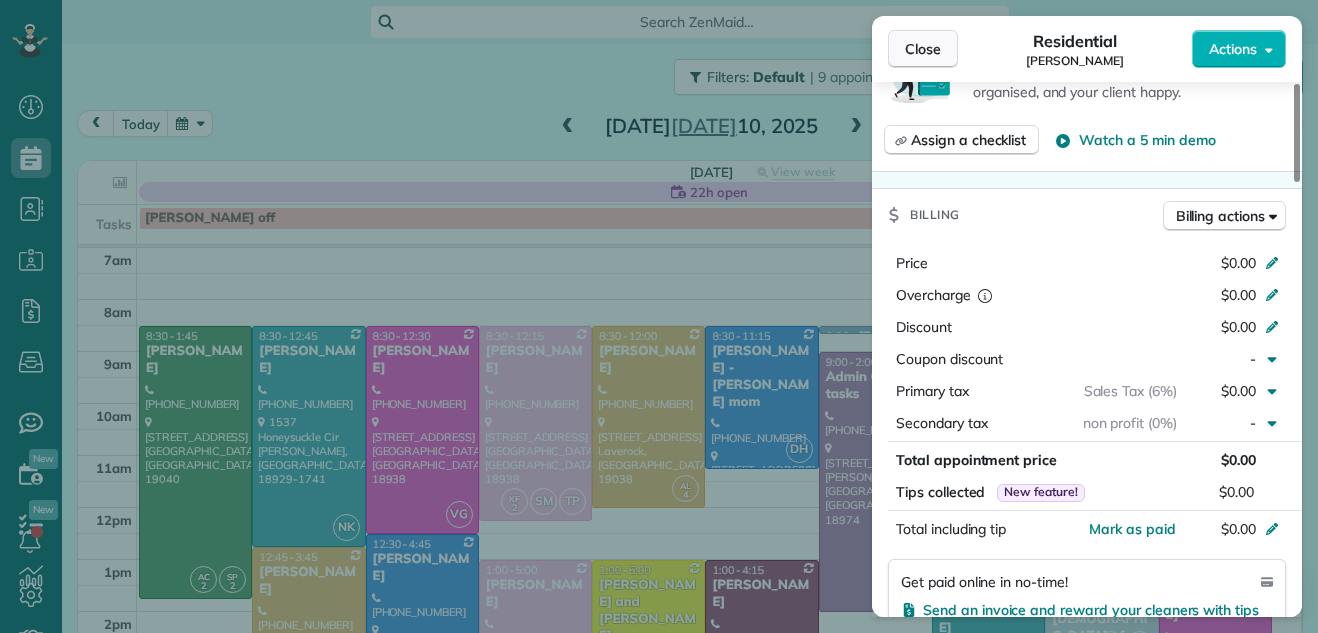 click on "Close" at bounding box center (923, 49) 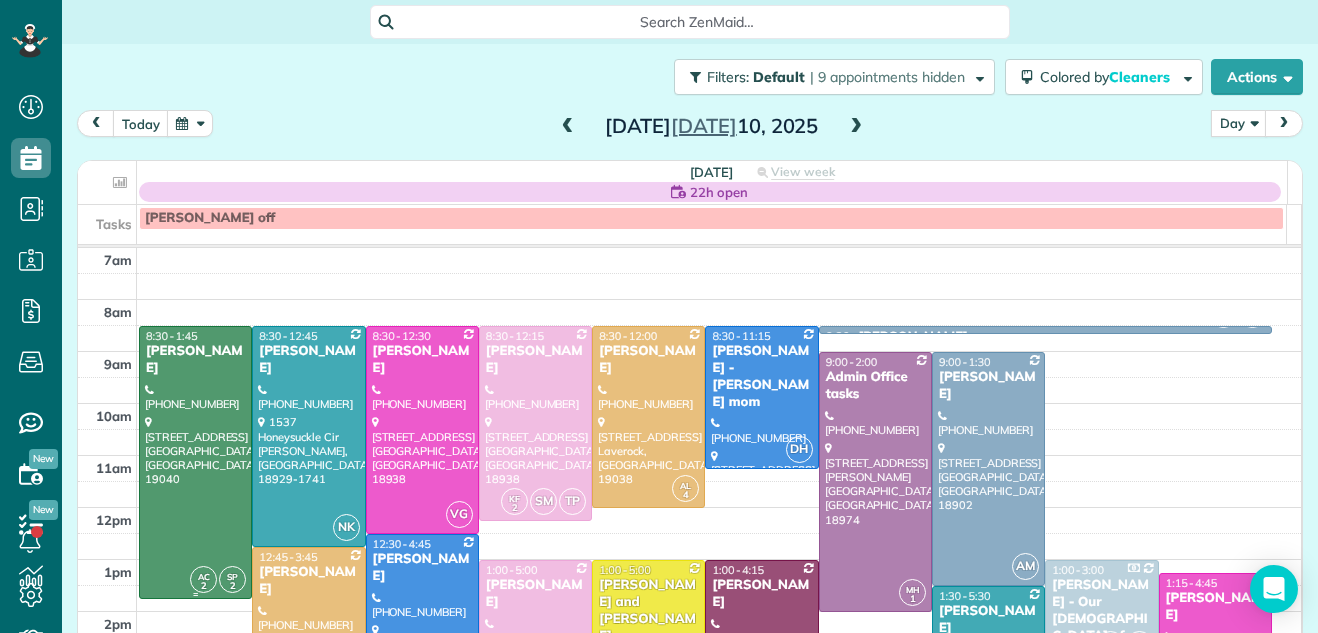 click at bounding box center [195, 462] 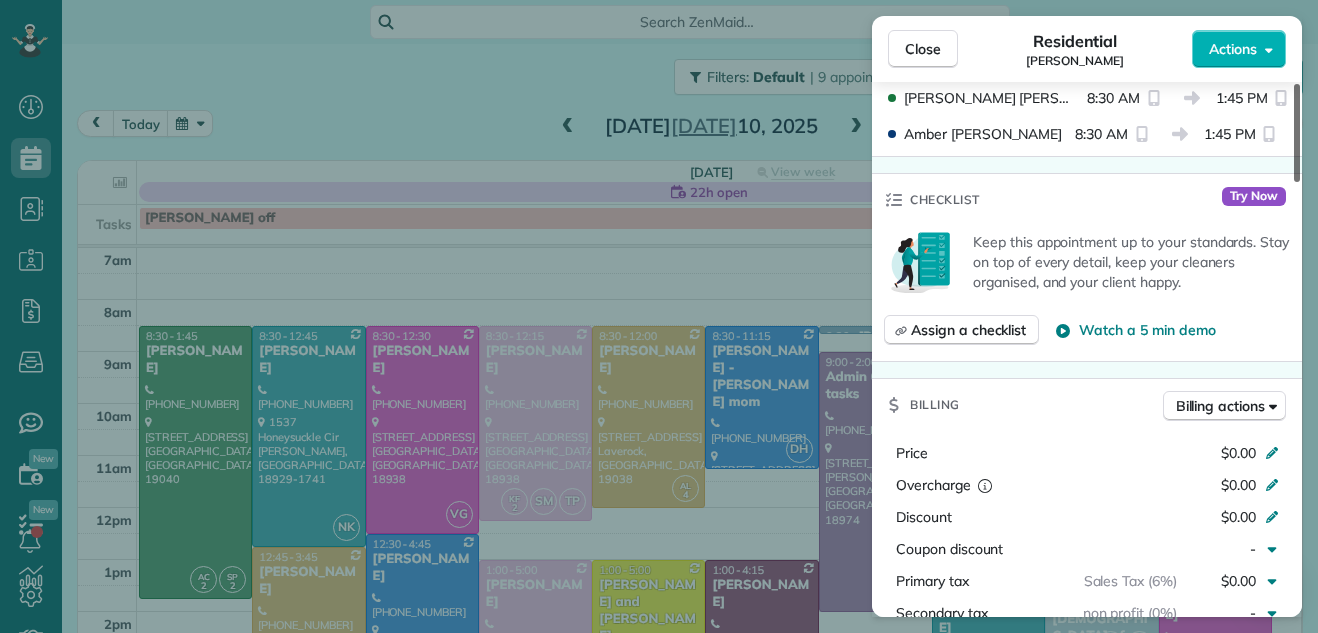scroll, scrollTop: 717, scrollLeft: 0, axis: vertical 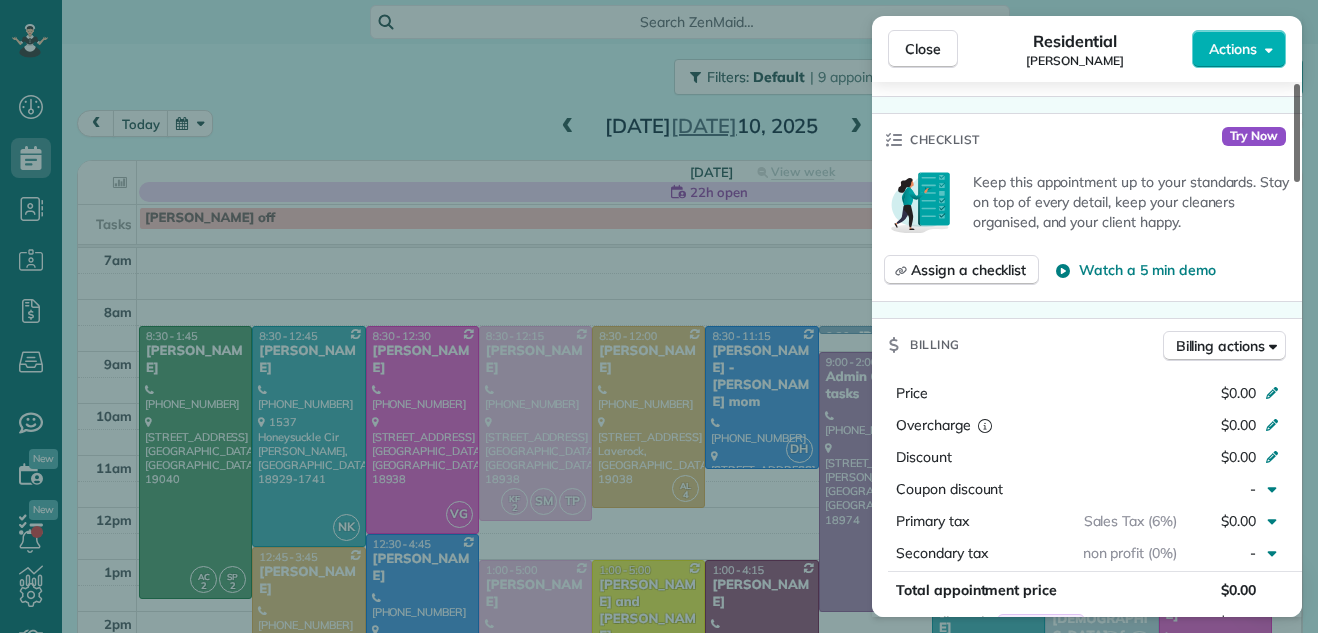 drag, startPoint x: 1295, startPoint y: 162, endPoint x: 1293, endPoint y: 294, distance: 132.01515 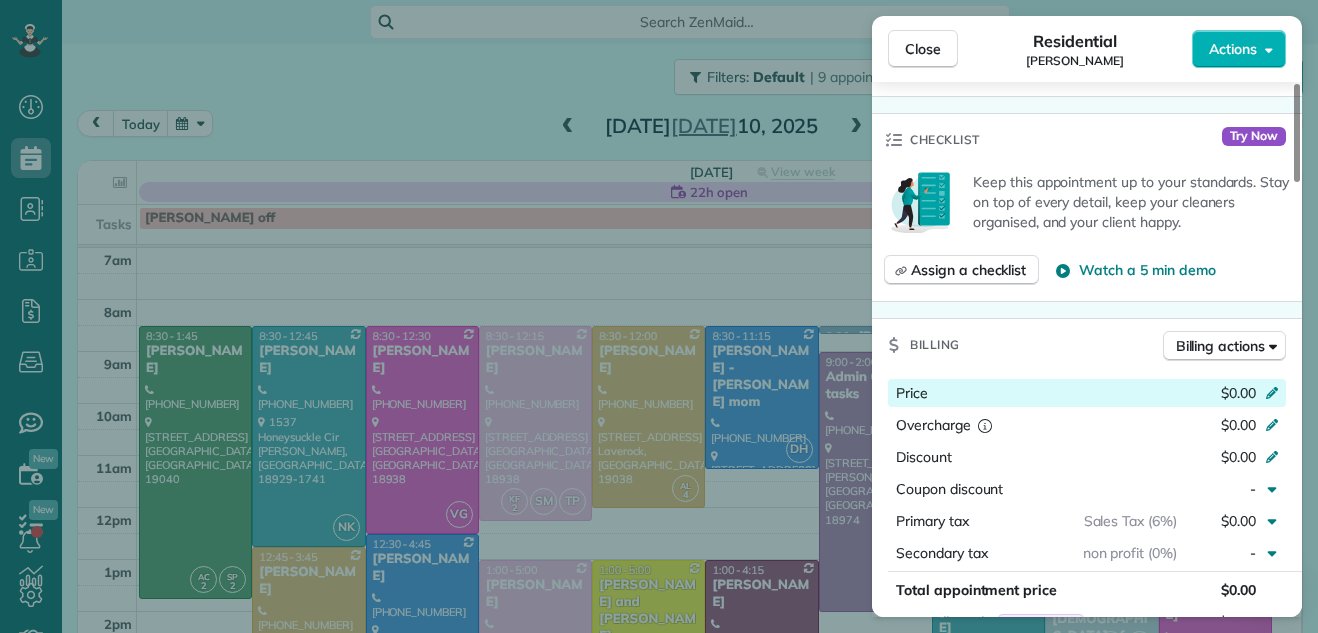 click on "$0.00" at bounding box center [1238, 393] 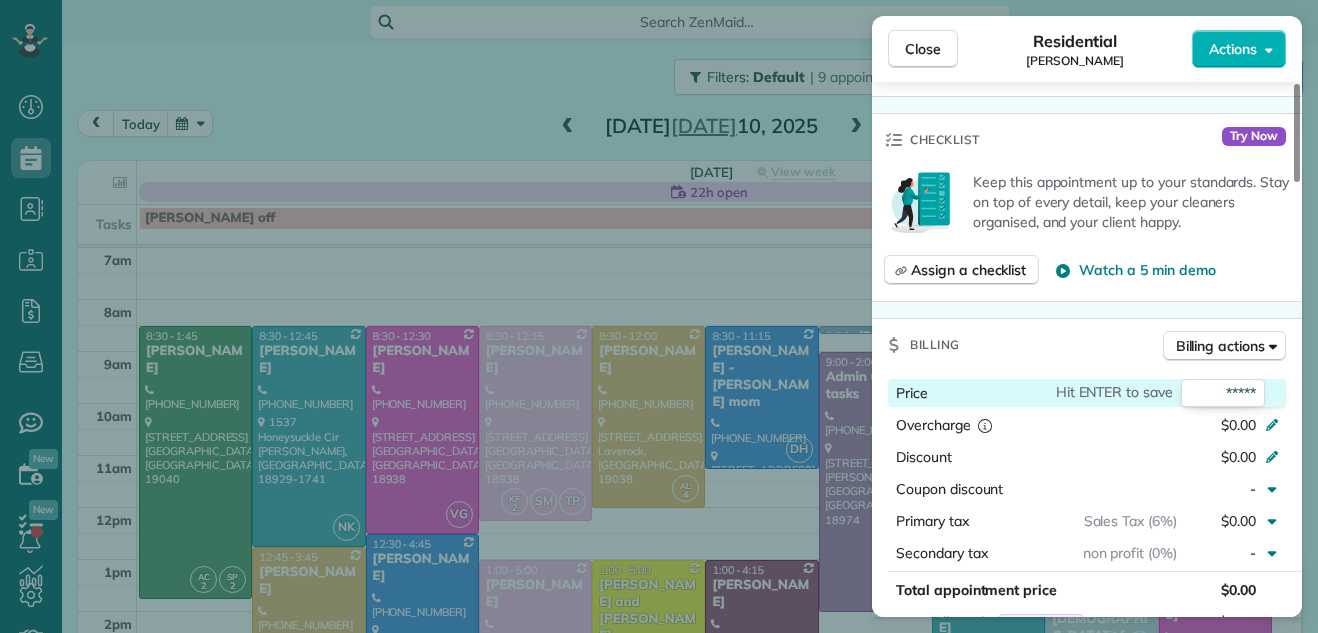 type on "******" 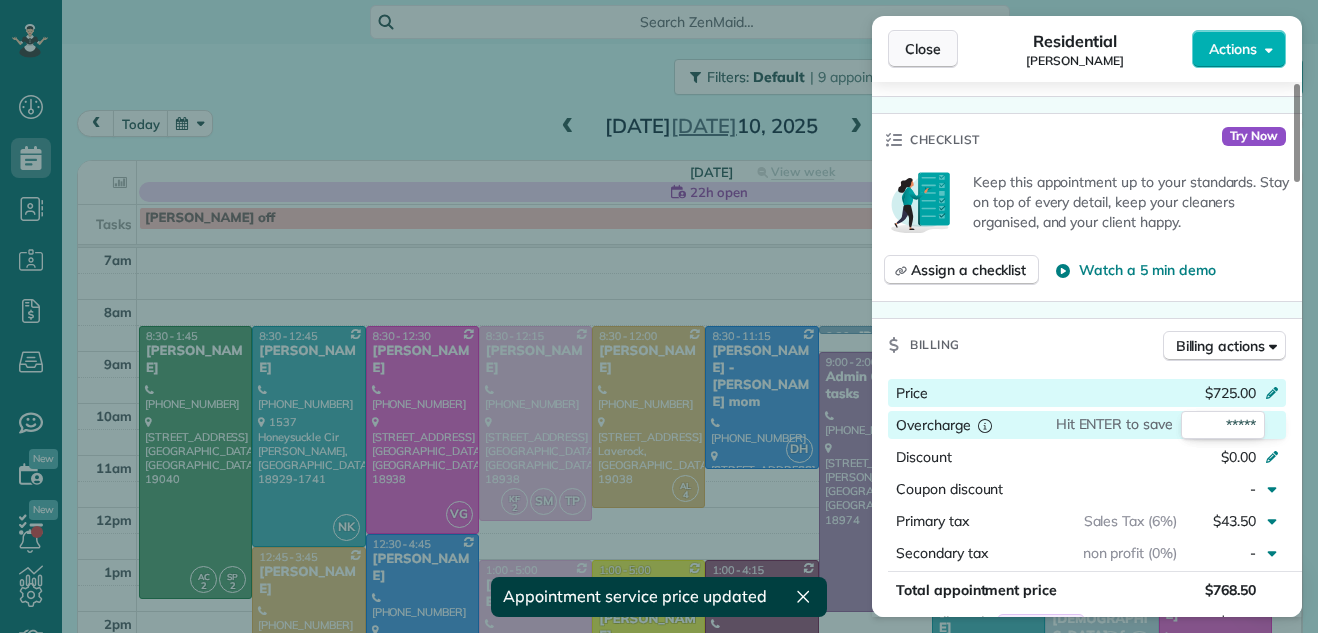 click on "Close" at bounding box center [923, 49] 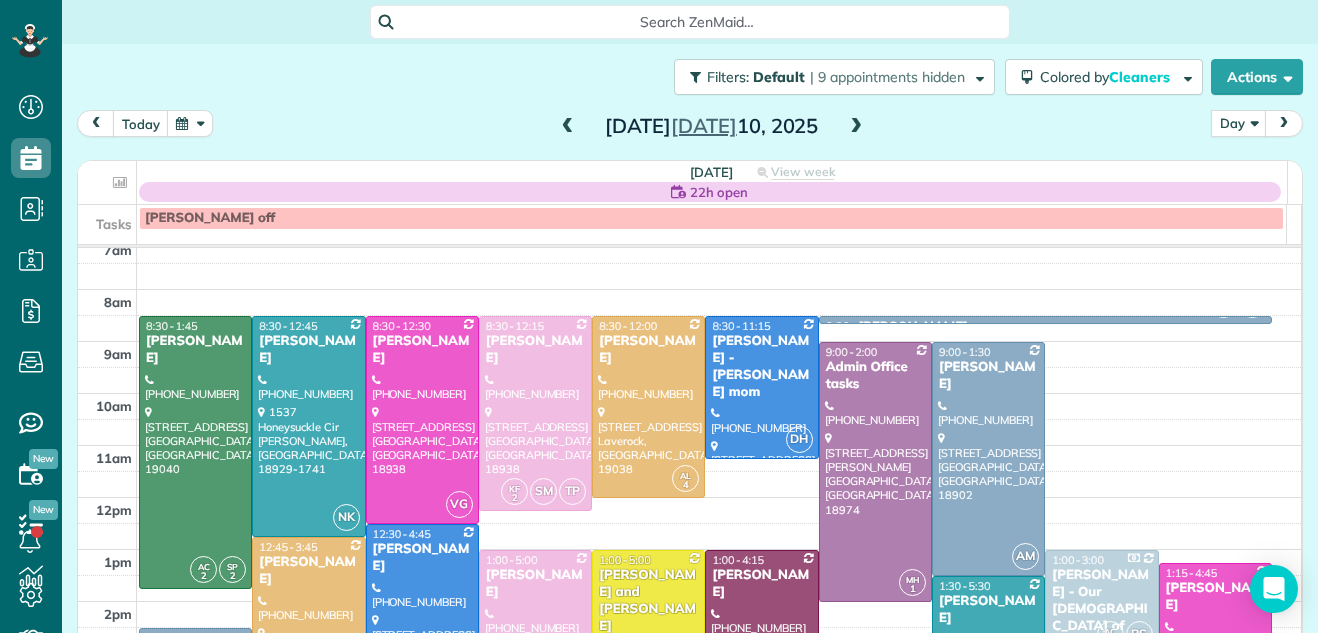 scroll, scrollTop: 16, scrollLeft: 0, axis: vertical 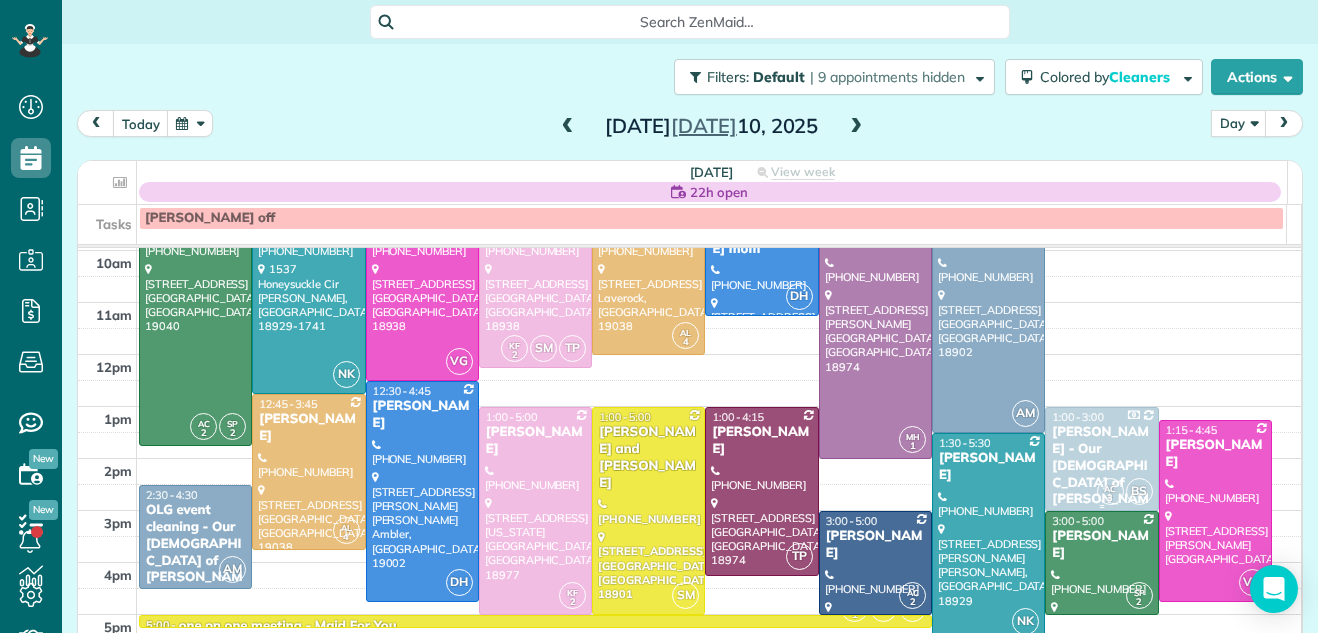 click on "Anthony Mantellino - Our Lady of Guadalupe" at bounding box center (1101, 474) 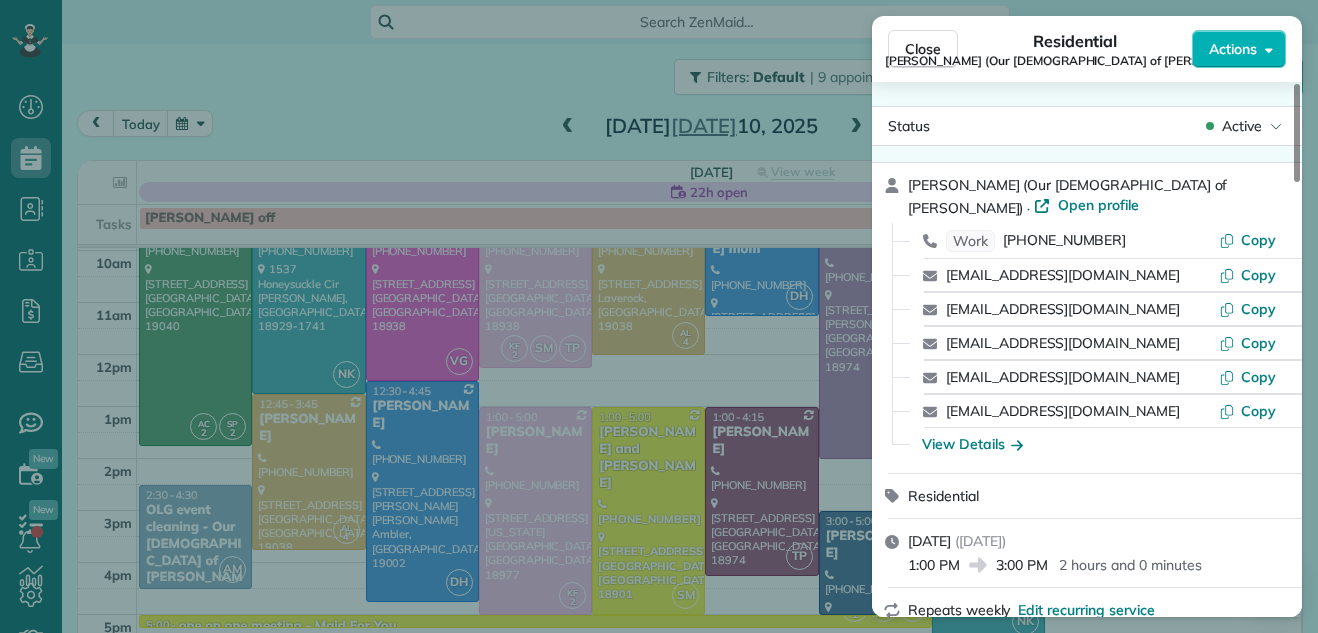 click on "Close" at bounding box center (923, 49) 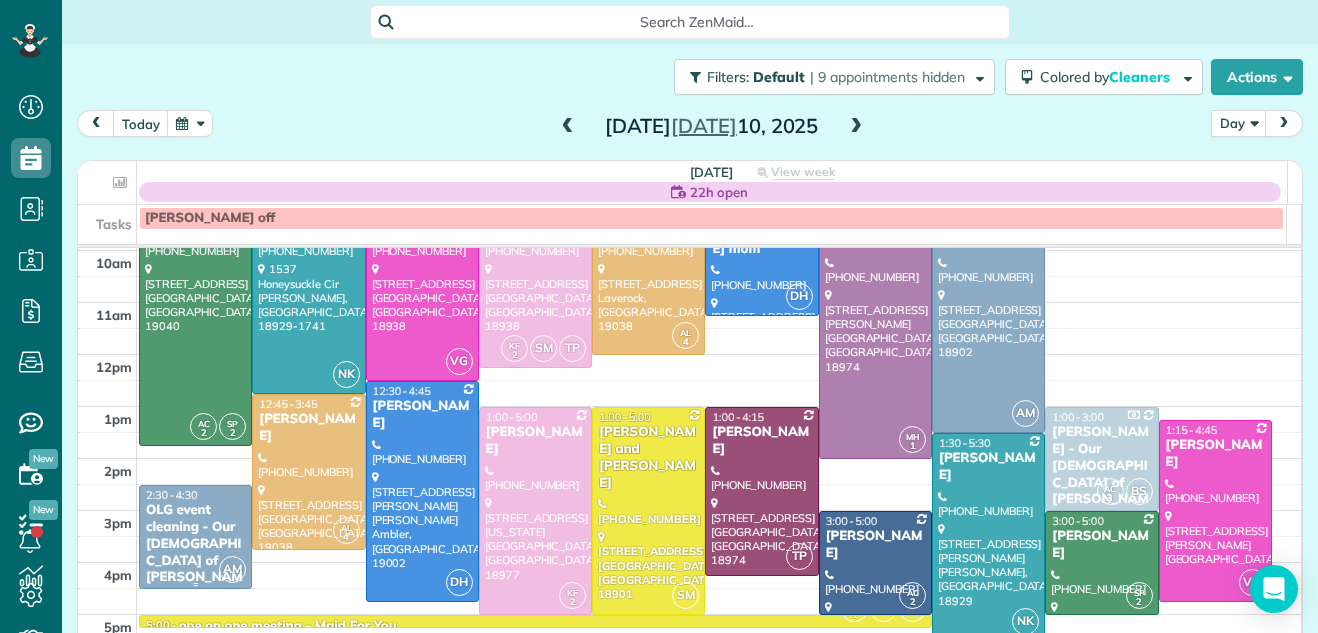 click on "OLG event cleaning - Our Lady of Guadalupe" at bounding box center (195, 552) 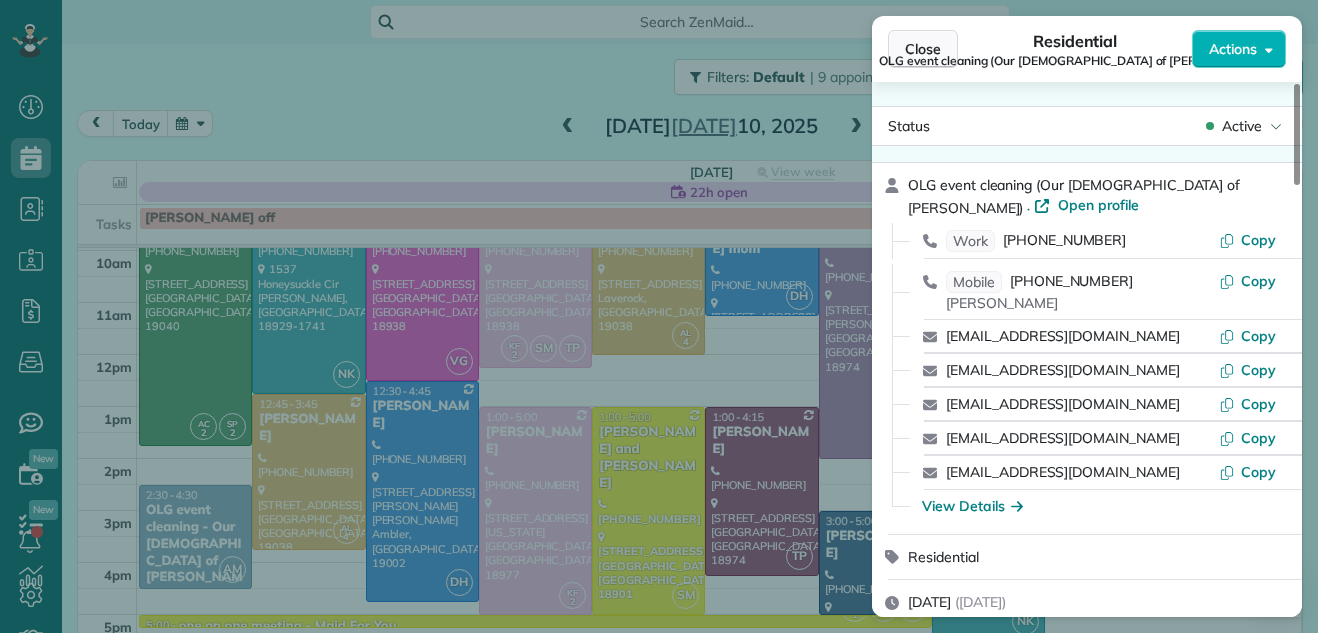 click on "Close" at bounding box center [923, 49] 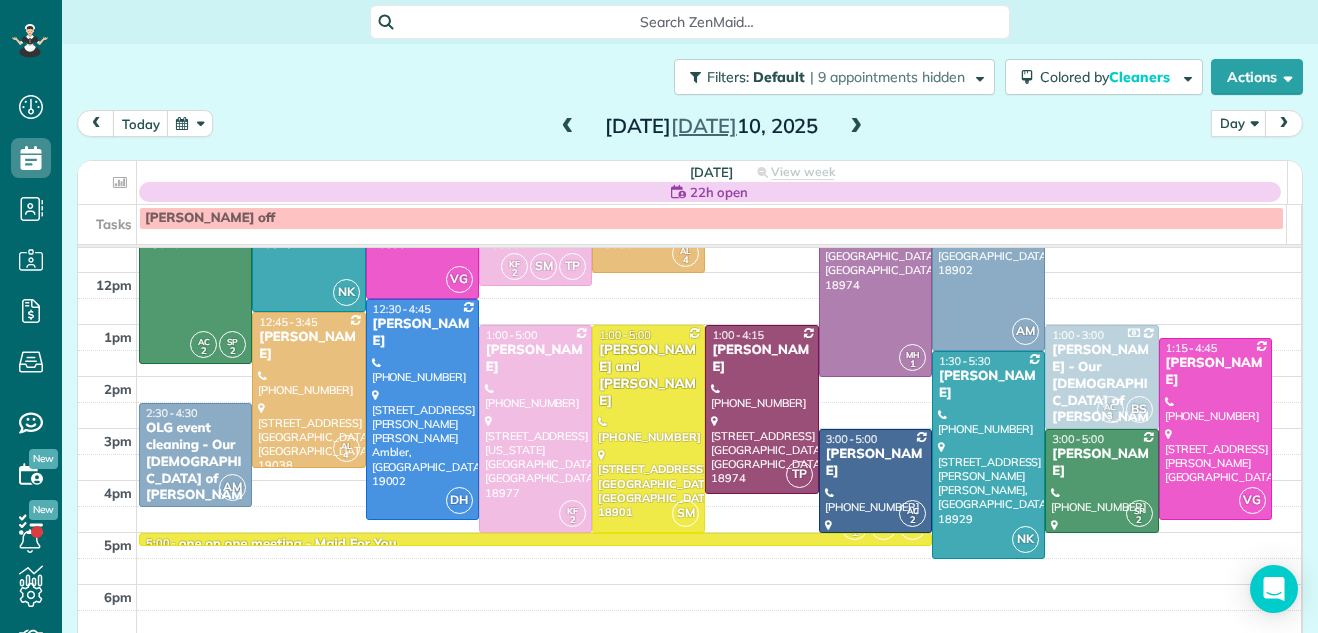 scroll, scrollTop: 215, scrollLeft: 0, axis: vertical 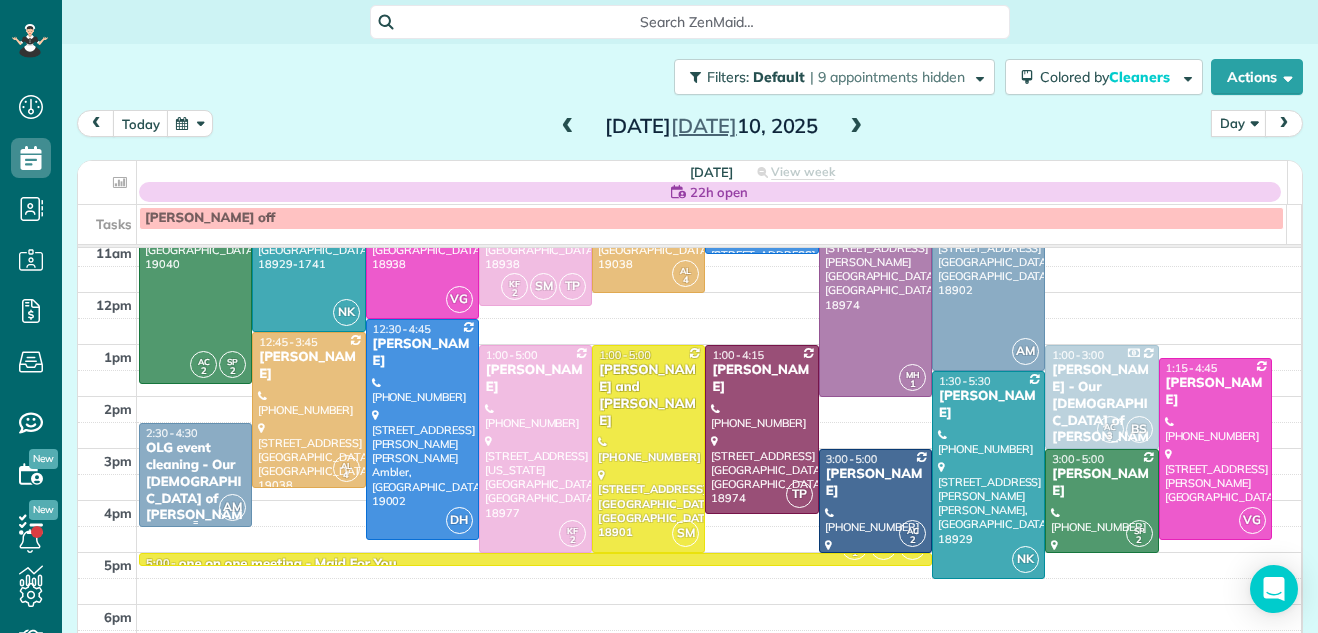 click on "OLG event cleaning - Our Lady of Guadalupe" at bounding box center (195, 490) 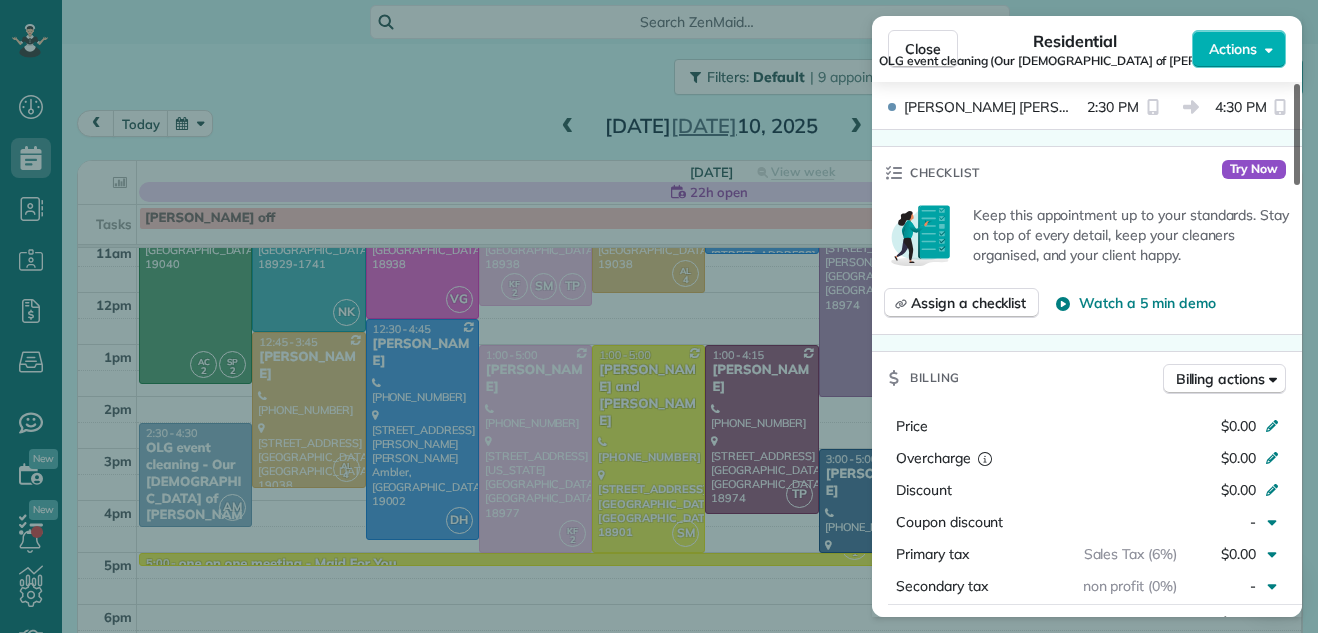 scroll, scrollTop: 894, scrollLeft: 0, axis: vertical 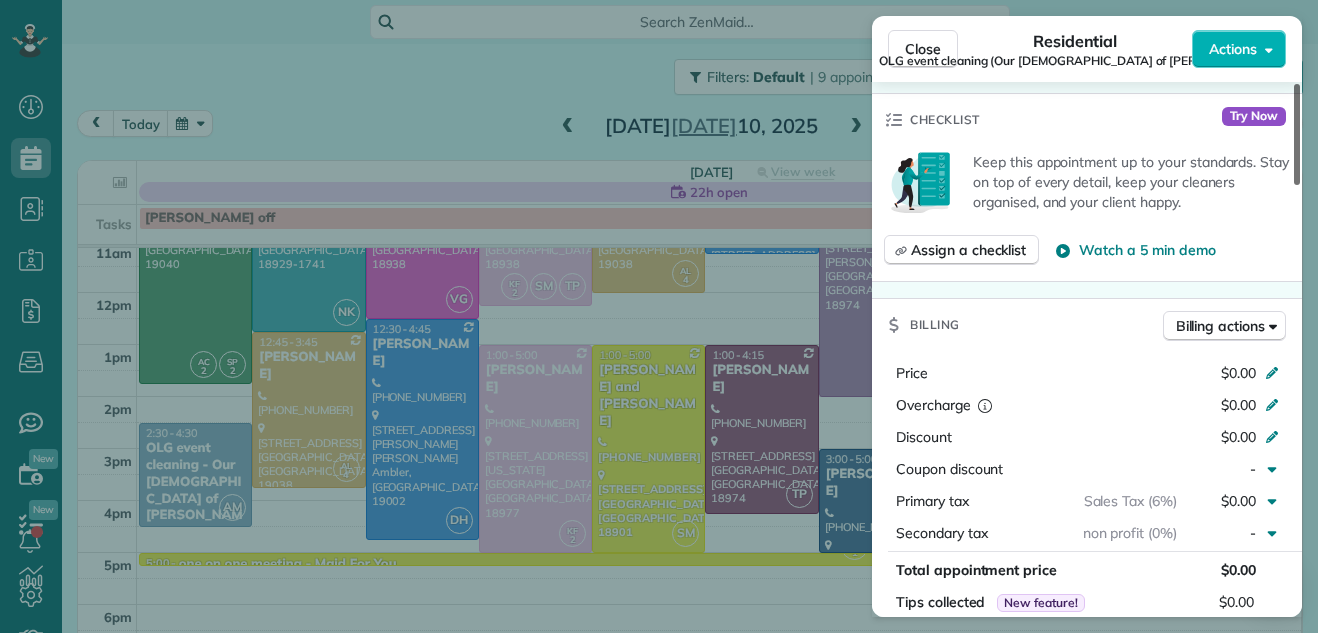 drag, startPoint x: 1298, startPoint y: 141, endPoint x: 1297, endPoint y: 310, distance: 169.00296 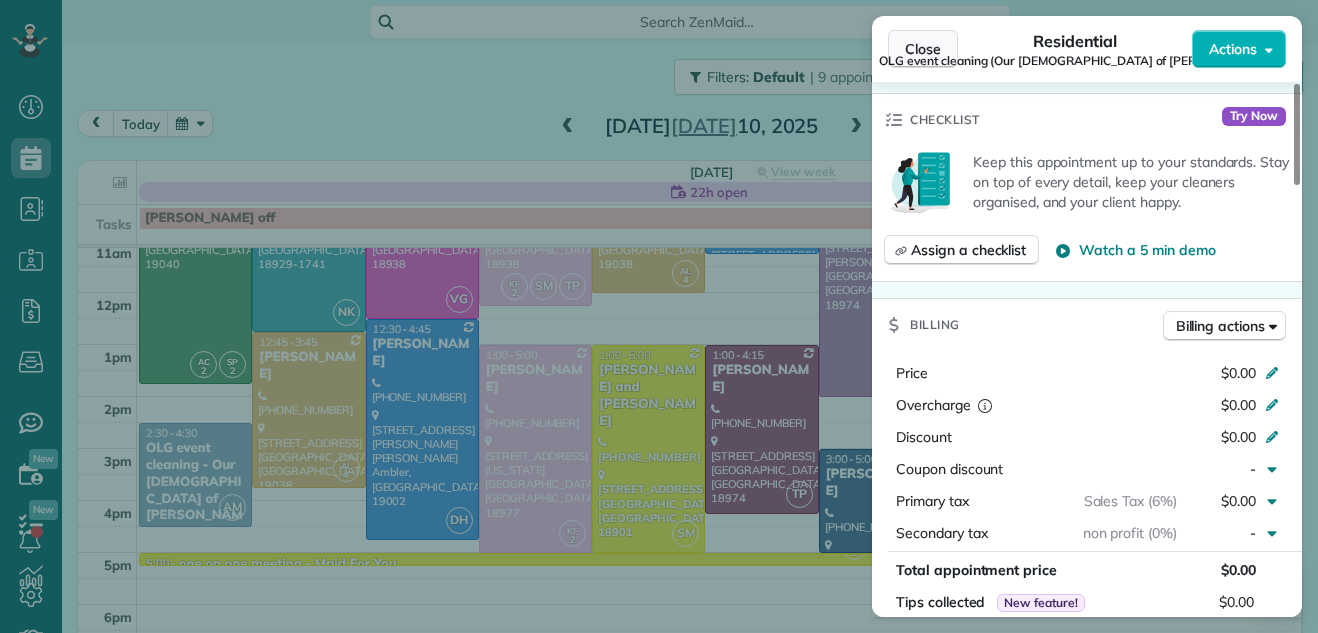 click on "Close" at bounding box center [923, 49] 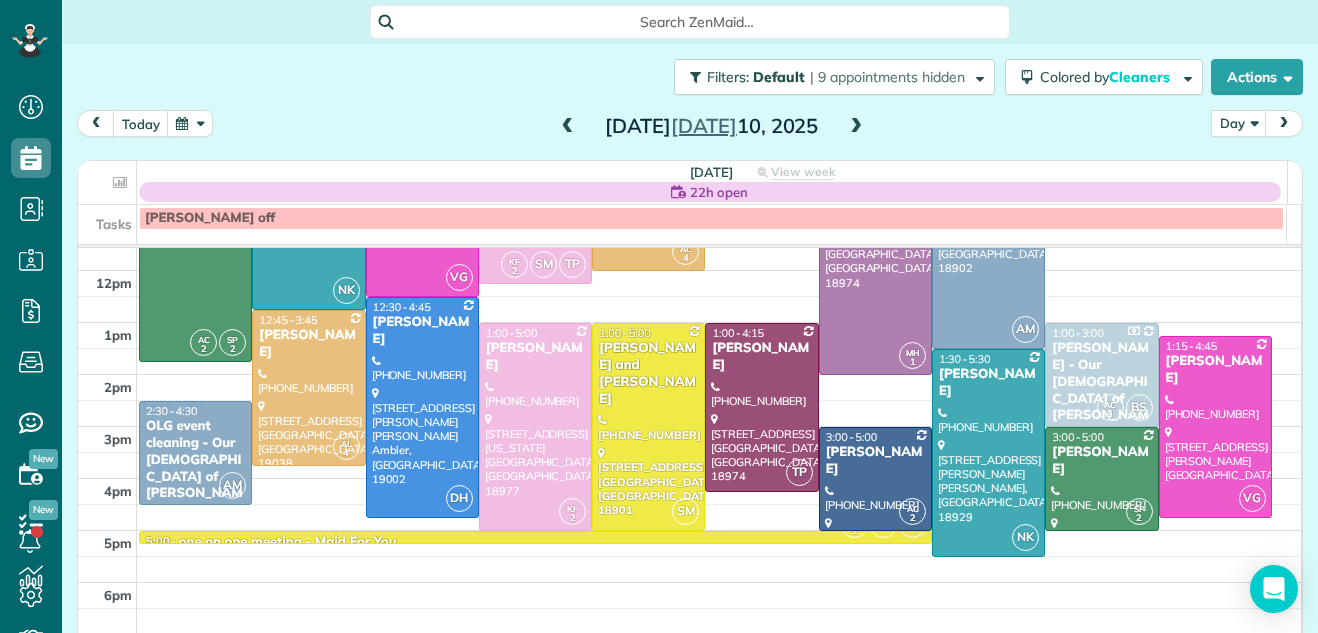 scroll, scrollTop: 37, scrollLeft: 0, axis: vertical 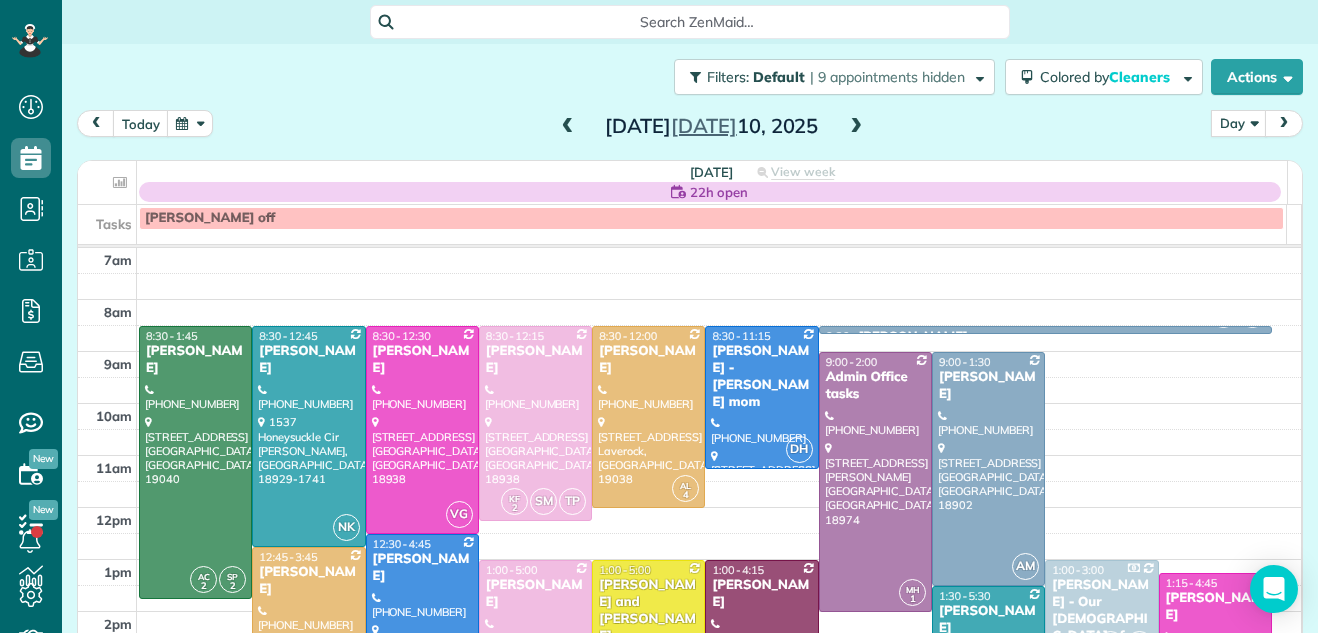 click at bounding box center [568, 127] 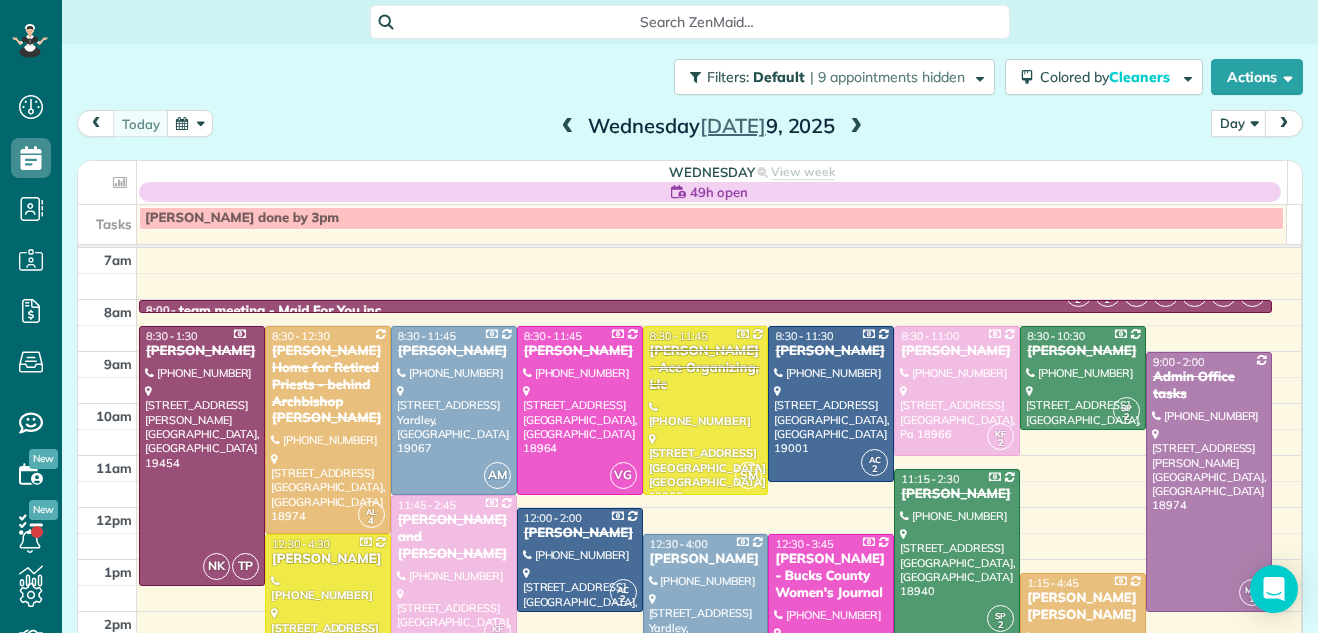 click at bounding box center [568, 127] 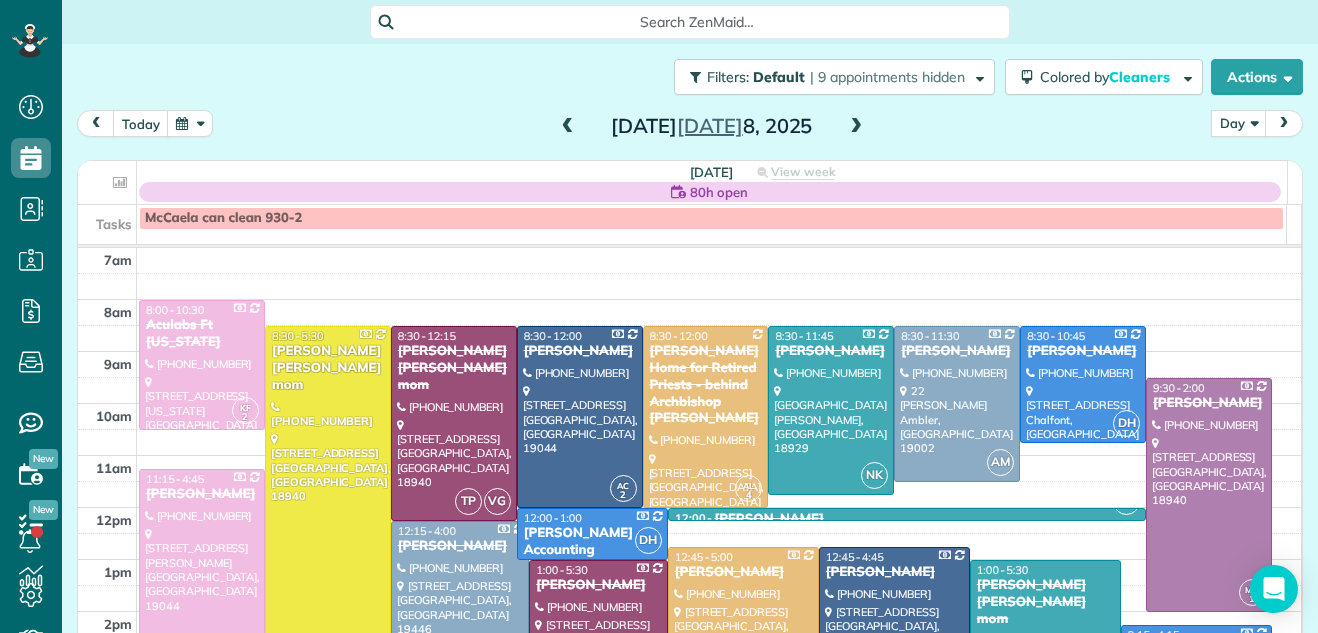 click at bounding box center [568, 127] 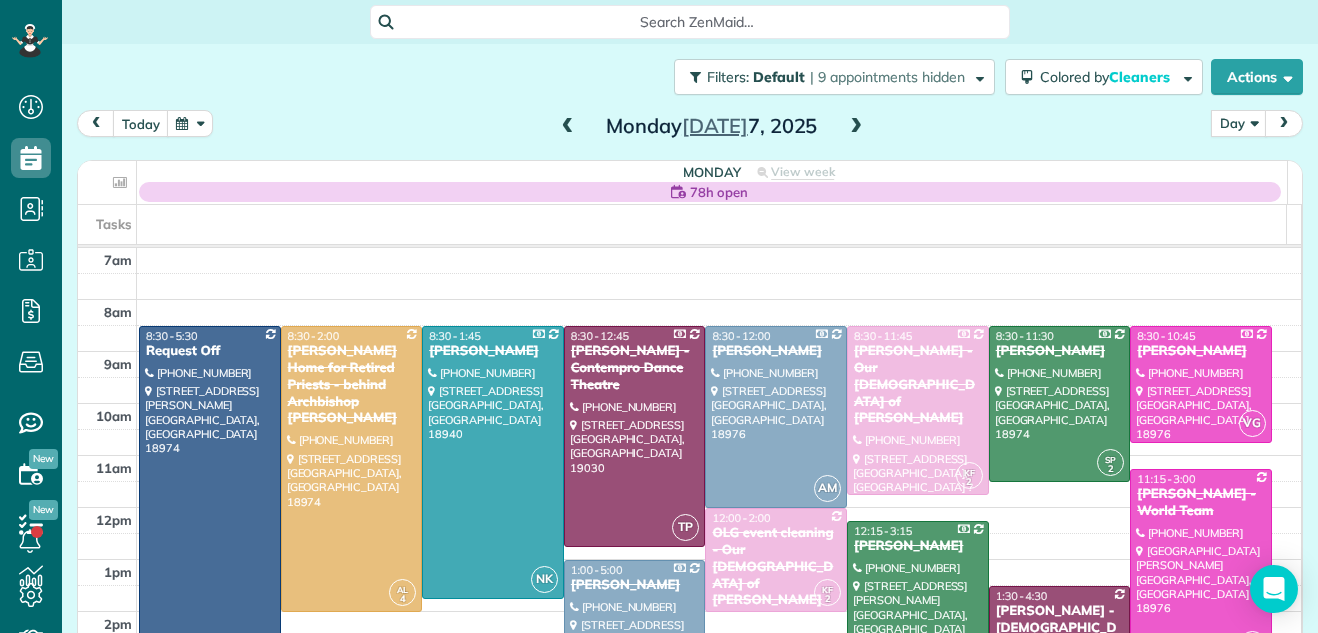 click at bounding box center [856, 127] 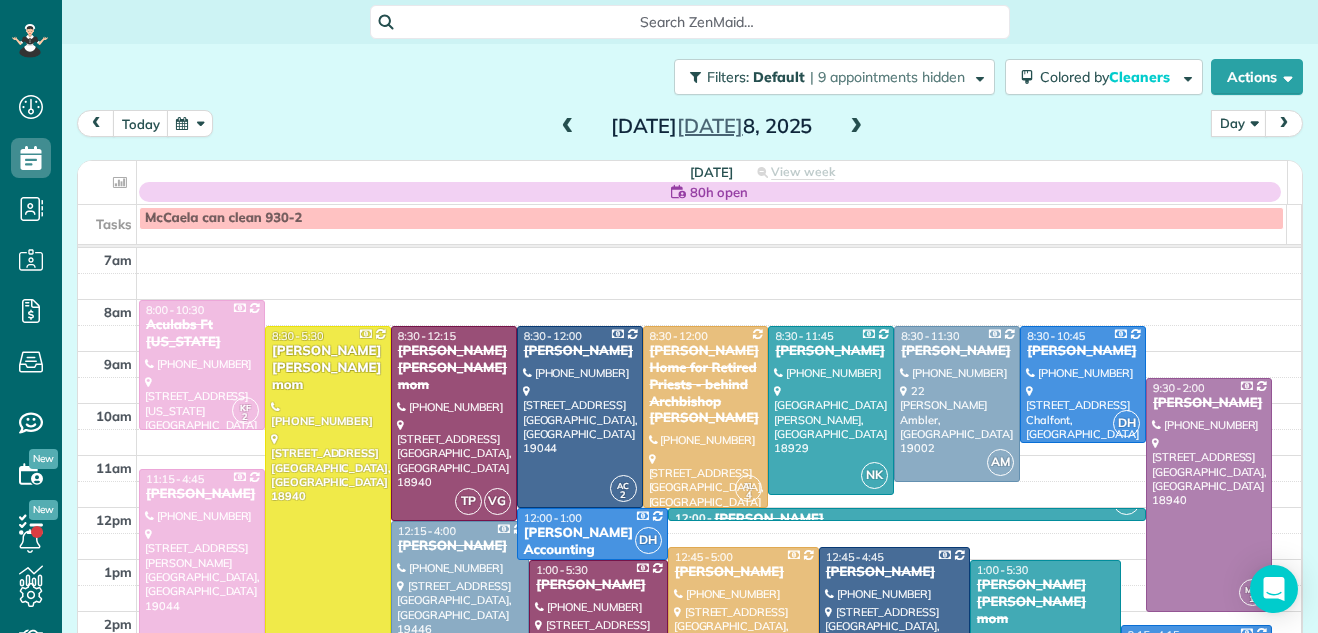 click at bounding box center (856, 127) 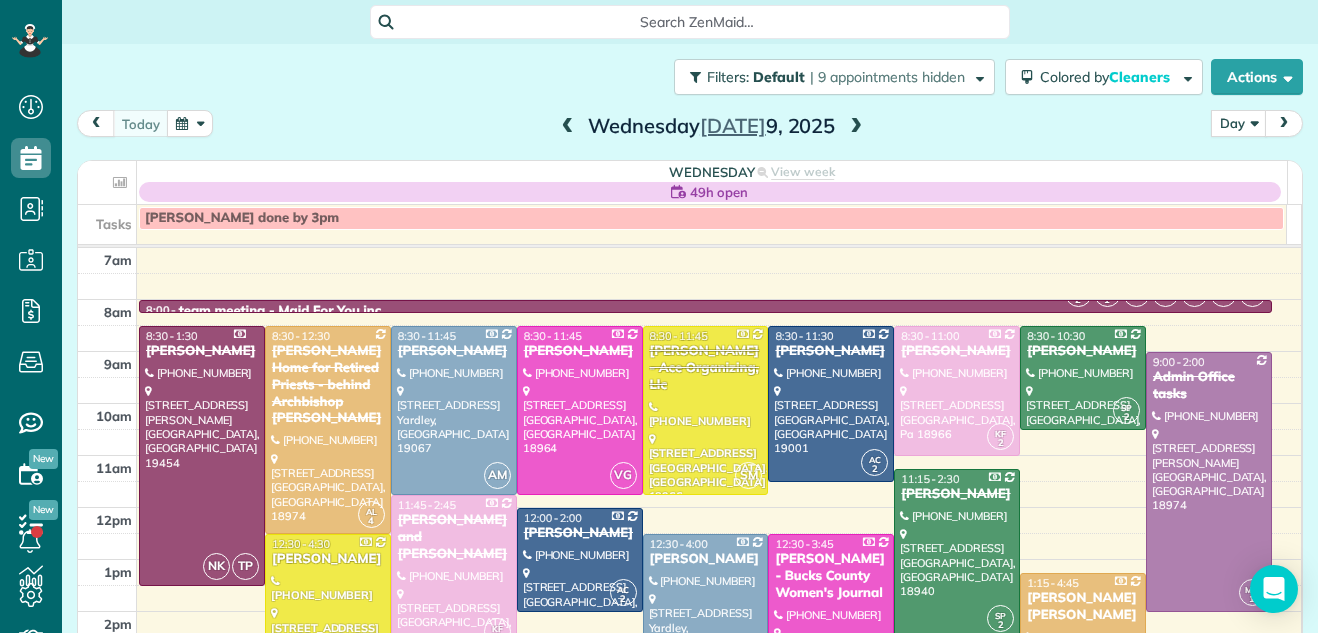 click at bounding box center (856, 127) 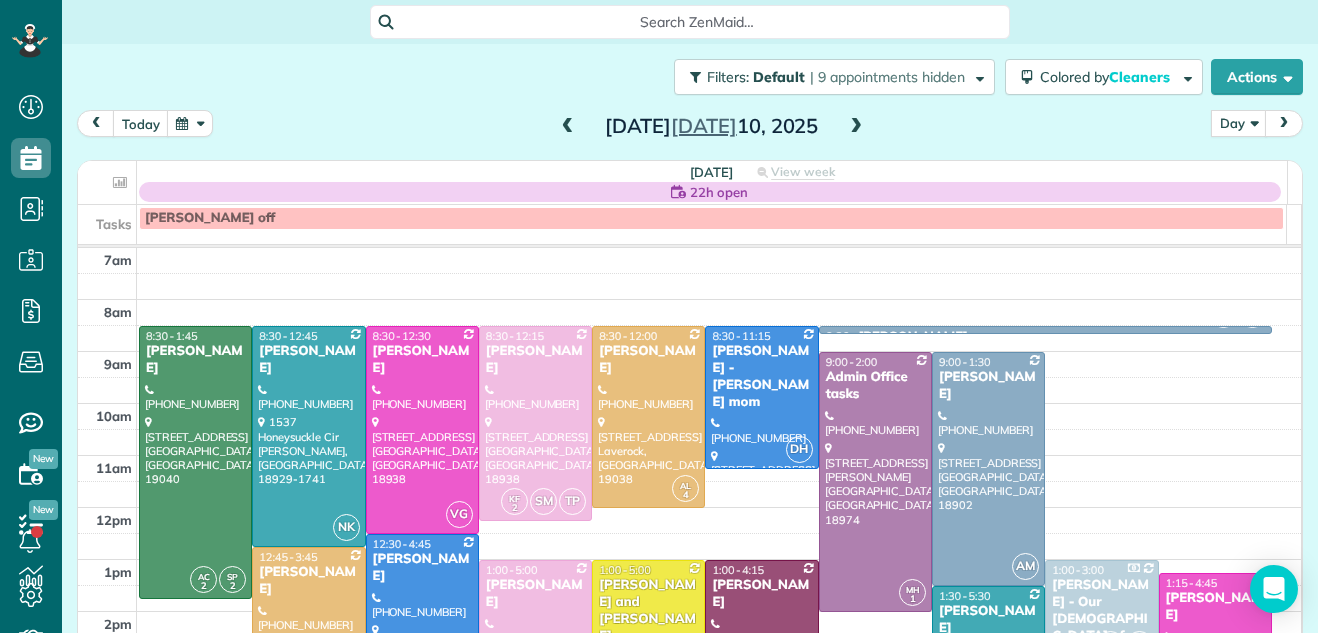 click at bounding box center (856, 127) 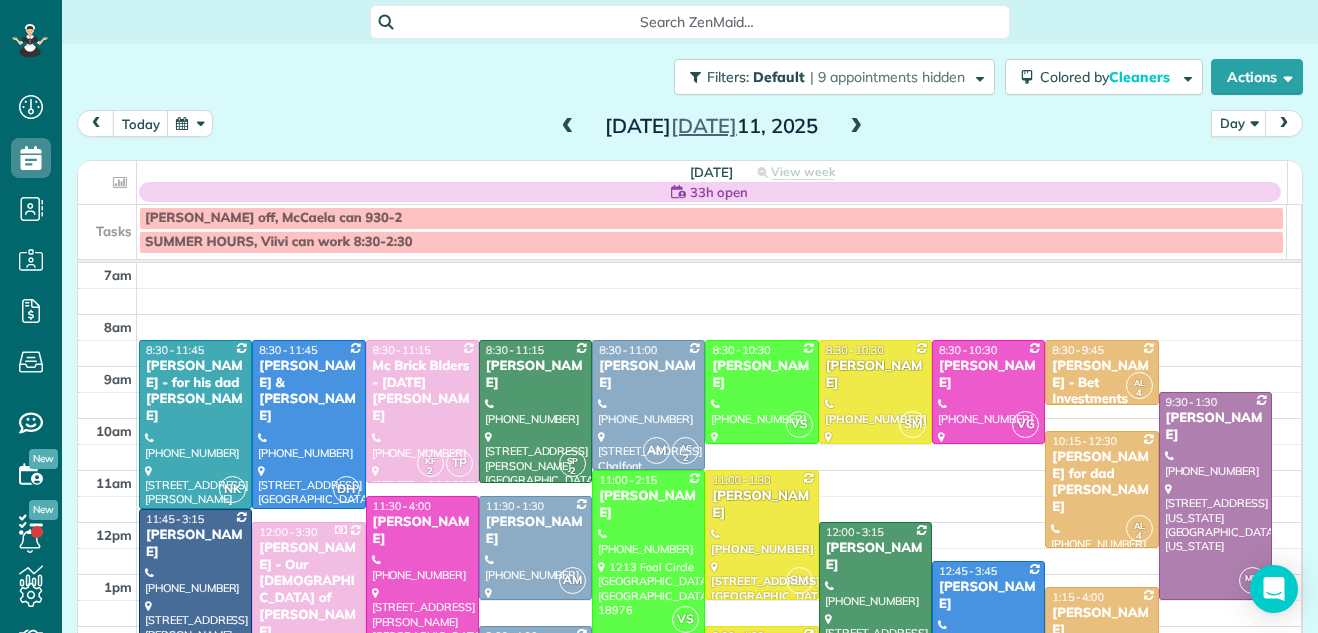 click at bounding box center [856, 127] 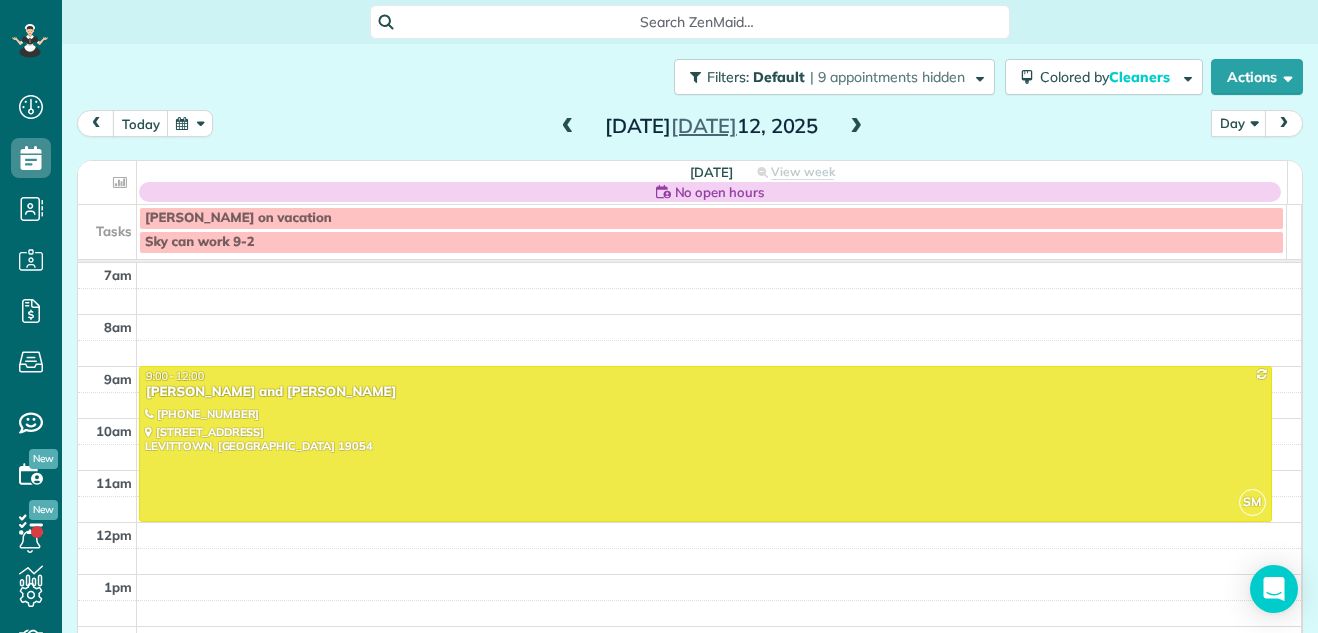 click at bounding box center [856, 127] 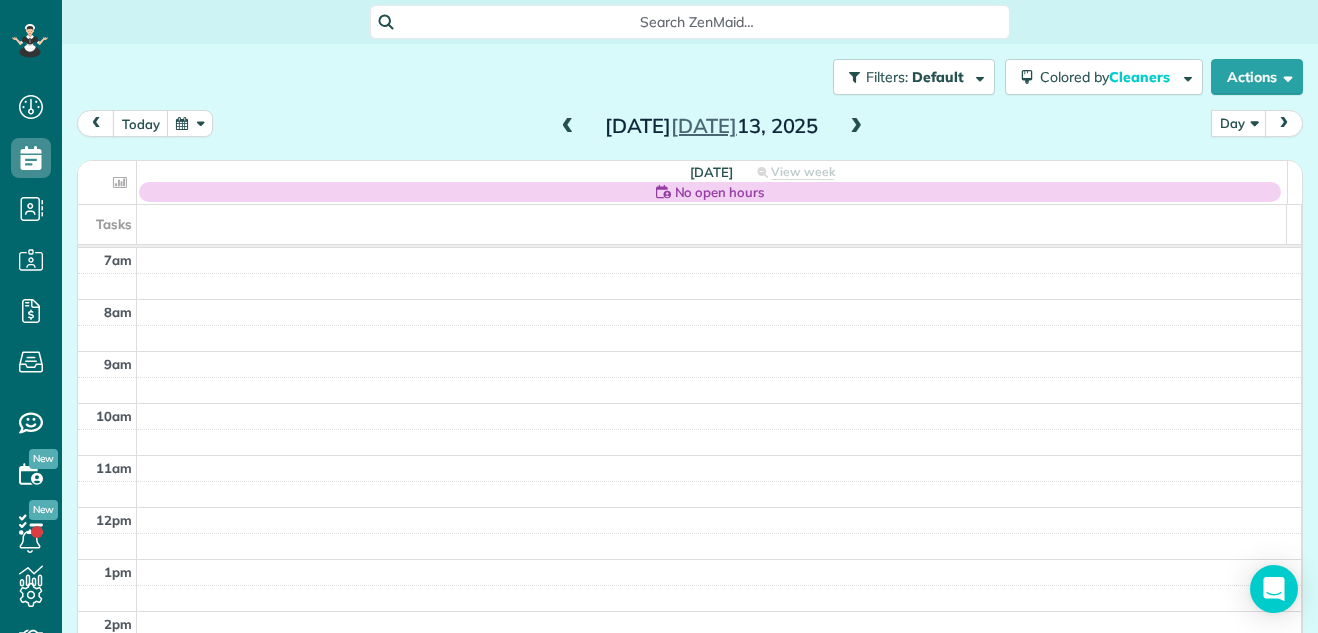 click at bounding box center (856, 127) 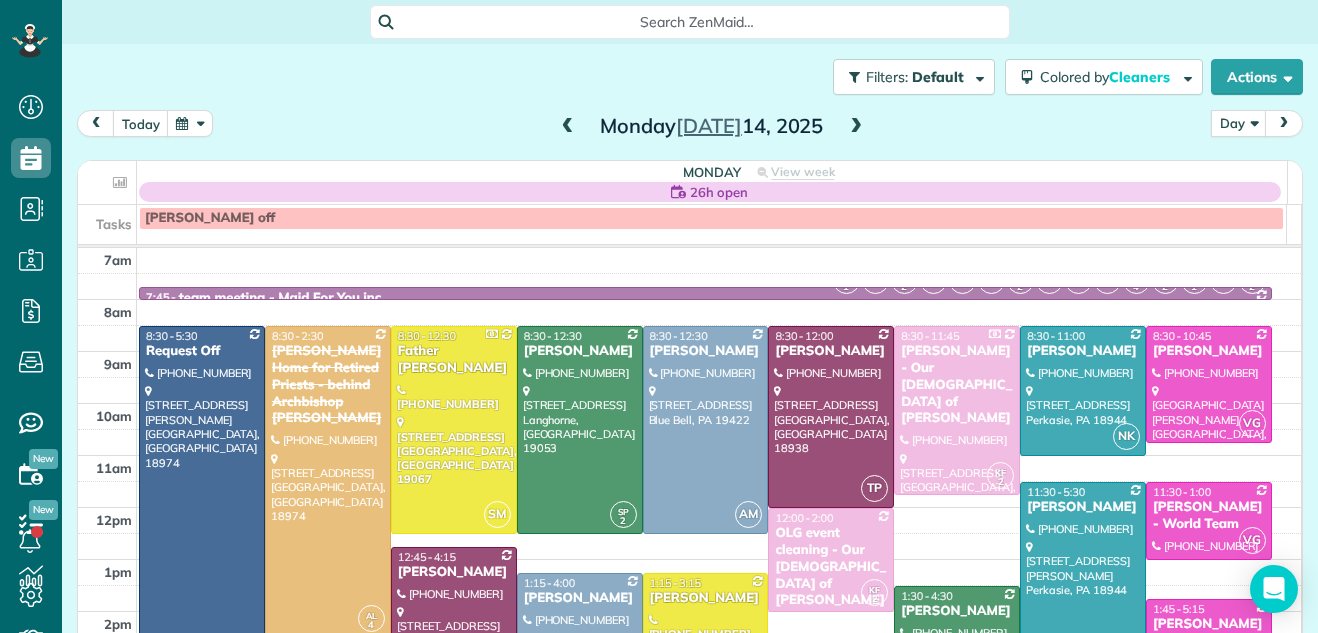 click at bounding box center (856, 127) 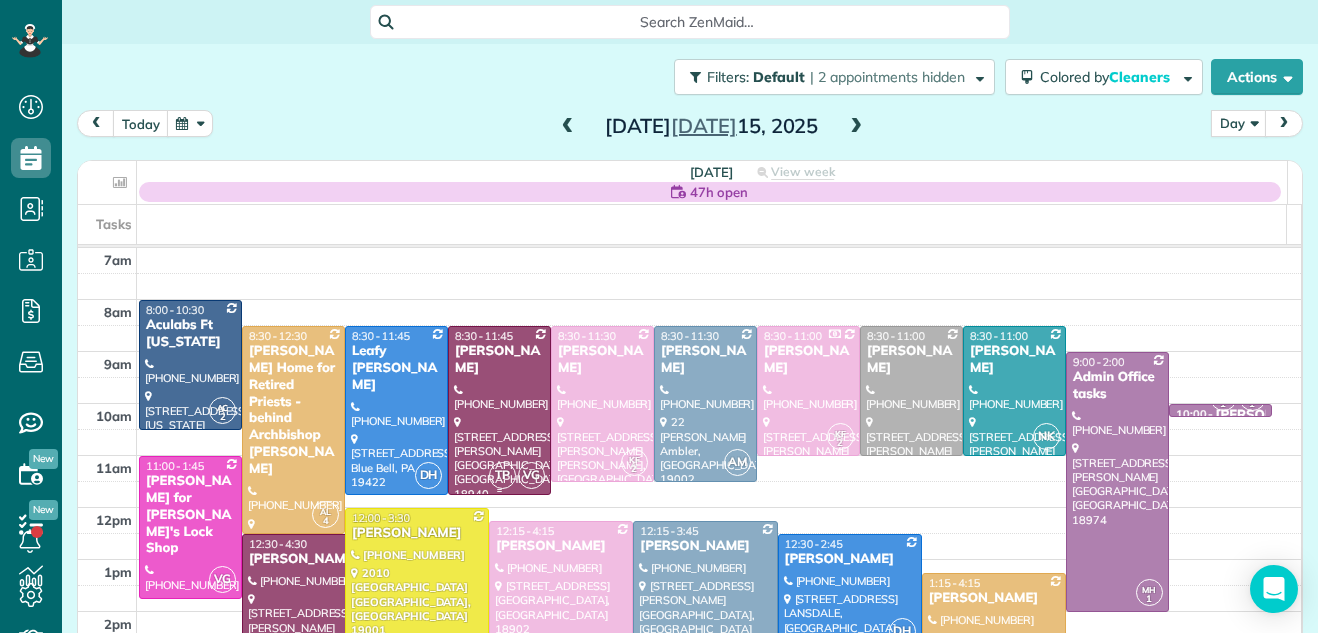 click at bounding box center (499, 410) 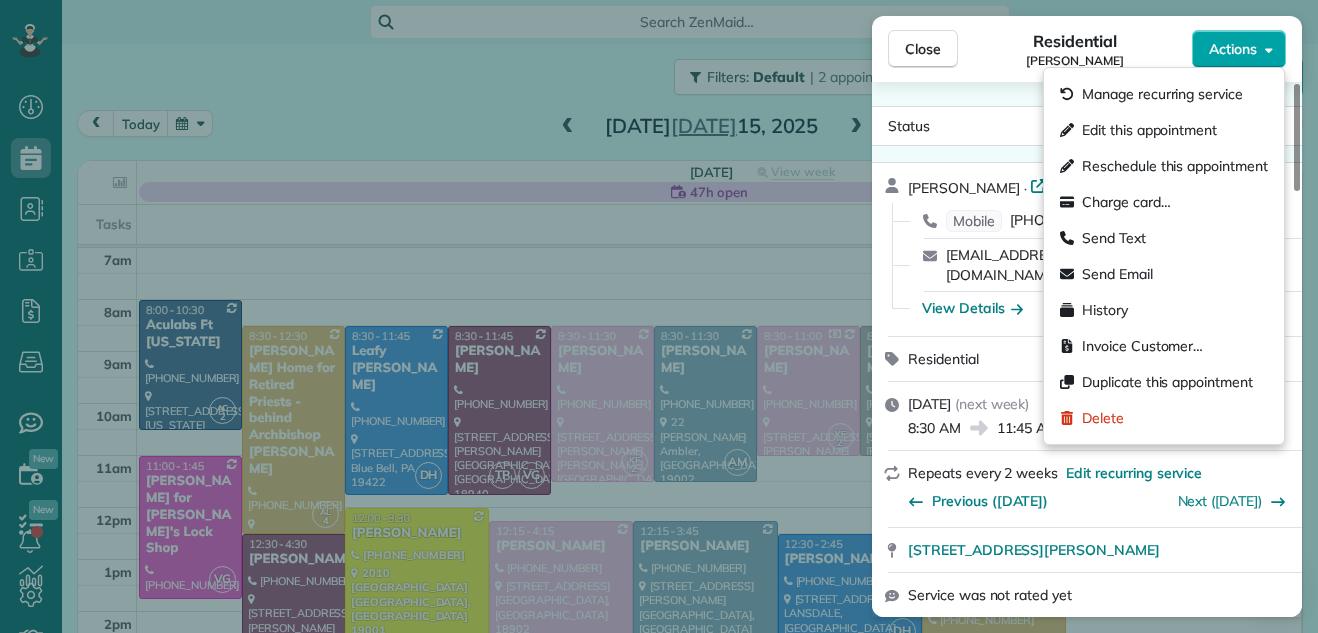 click on "Actions" at bounding box center [1233, 49] 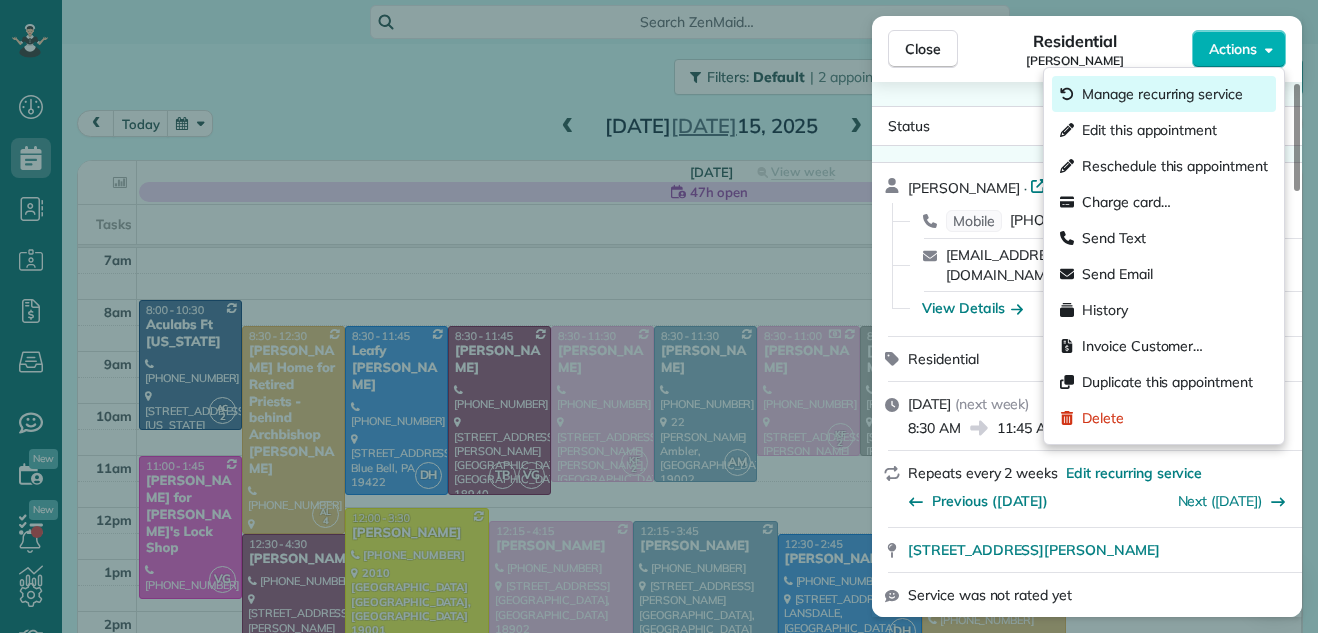 click on "Manage recurring service" at bounding box center [1162, 94] 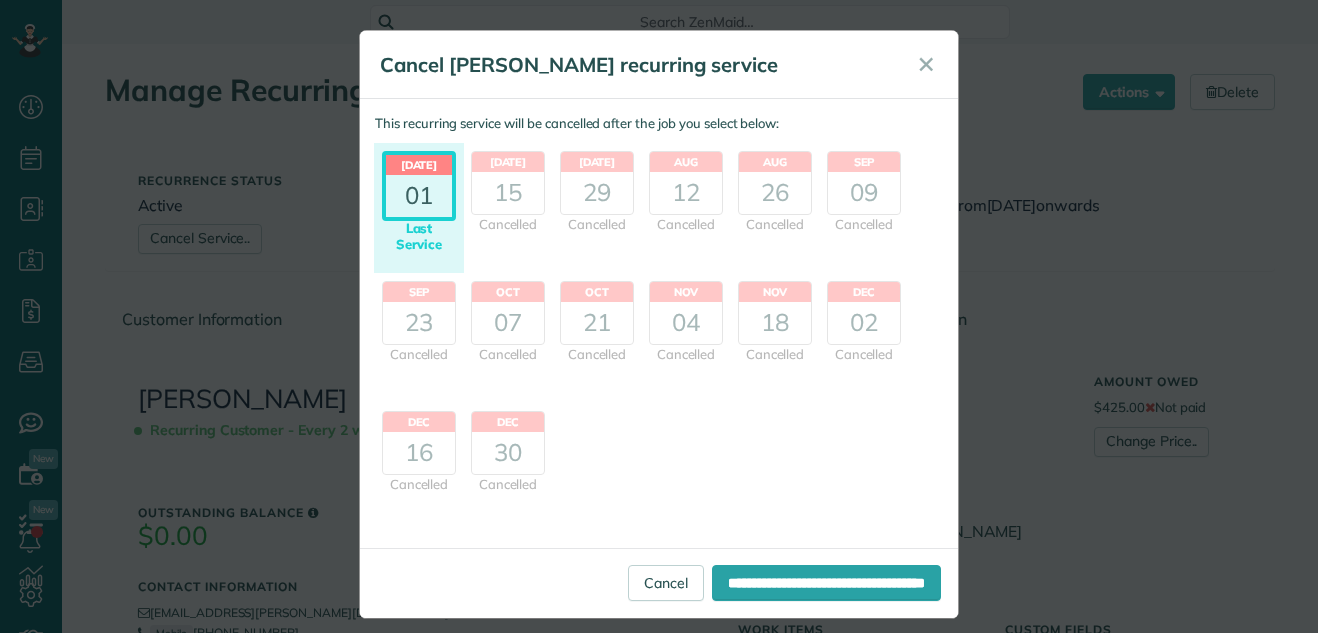 scroll, scrollTop: 0, scrollLeft: 0, axis: both 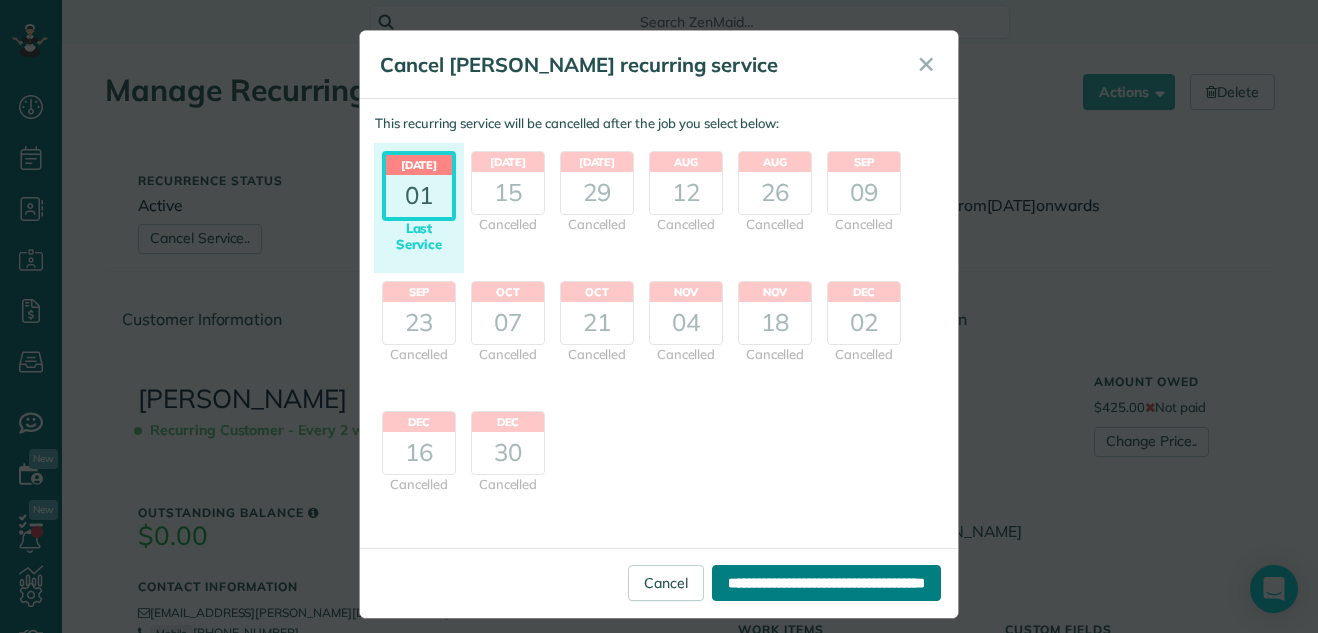 click on "**********" at bounding box center [826, 583] 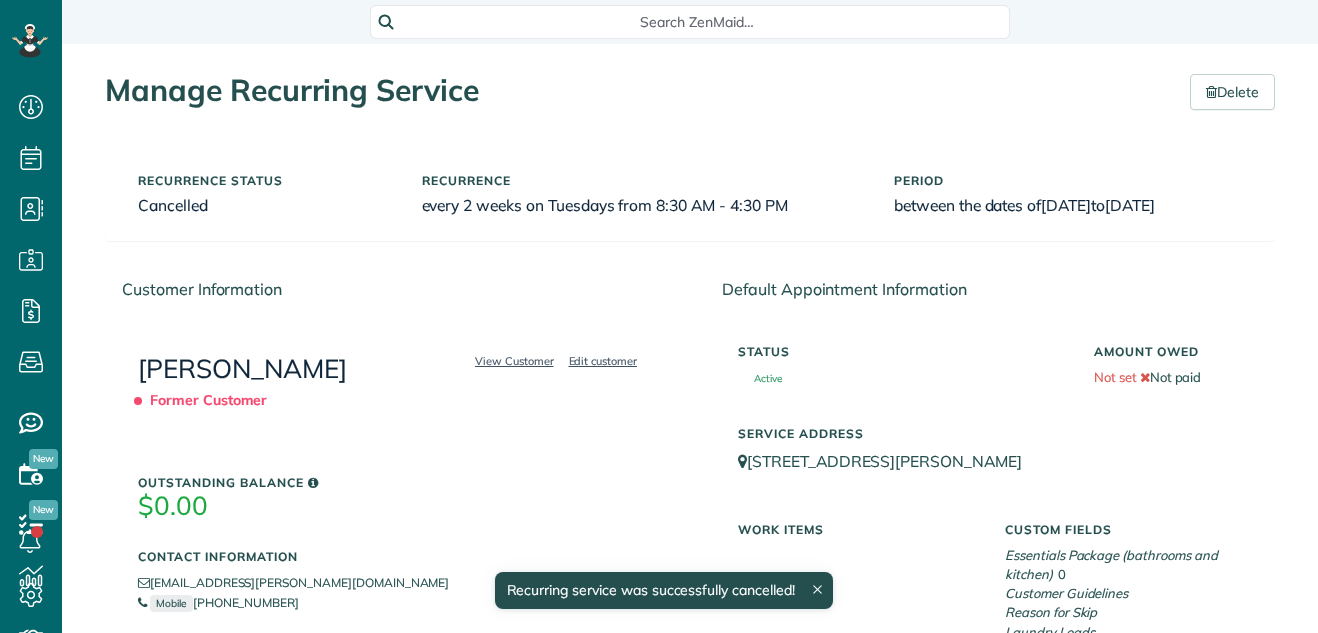 scroll, scrollTop: 0, scrollLeft: 0, axis: both 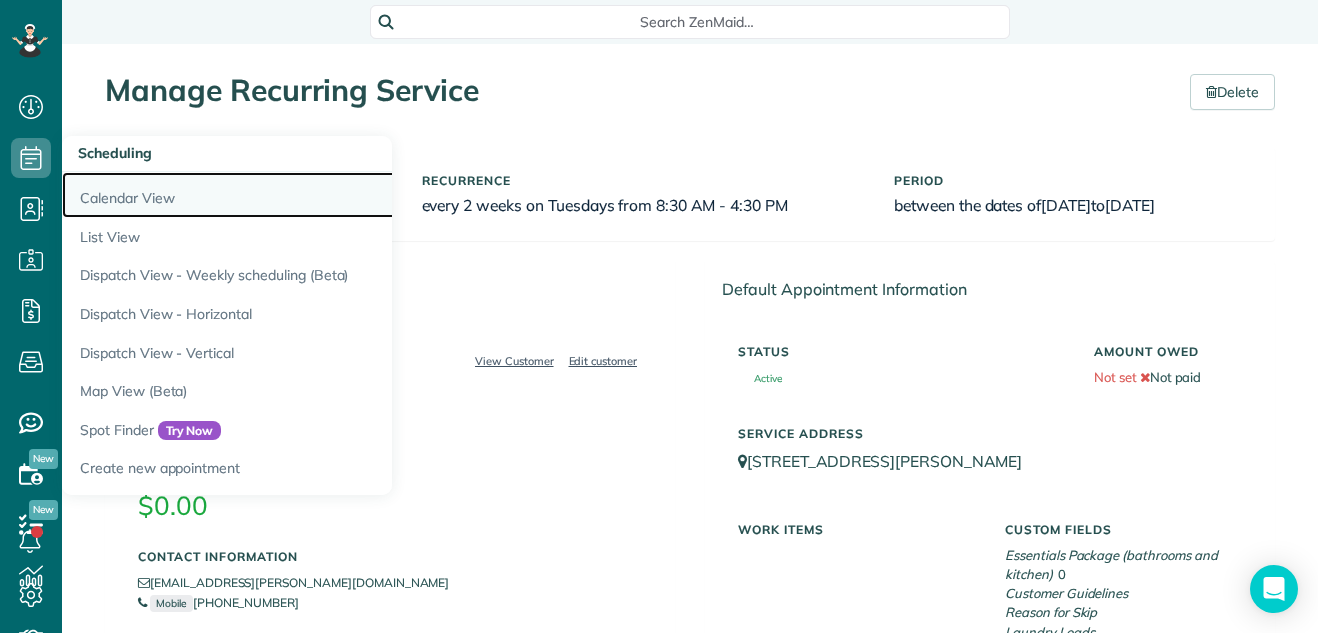 click on "Calendar View" at bounding box center [312, 195] 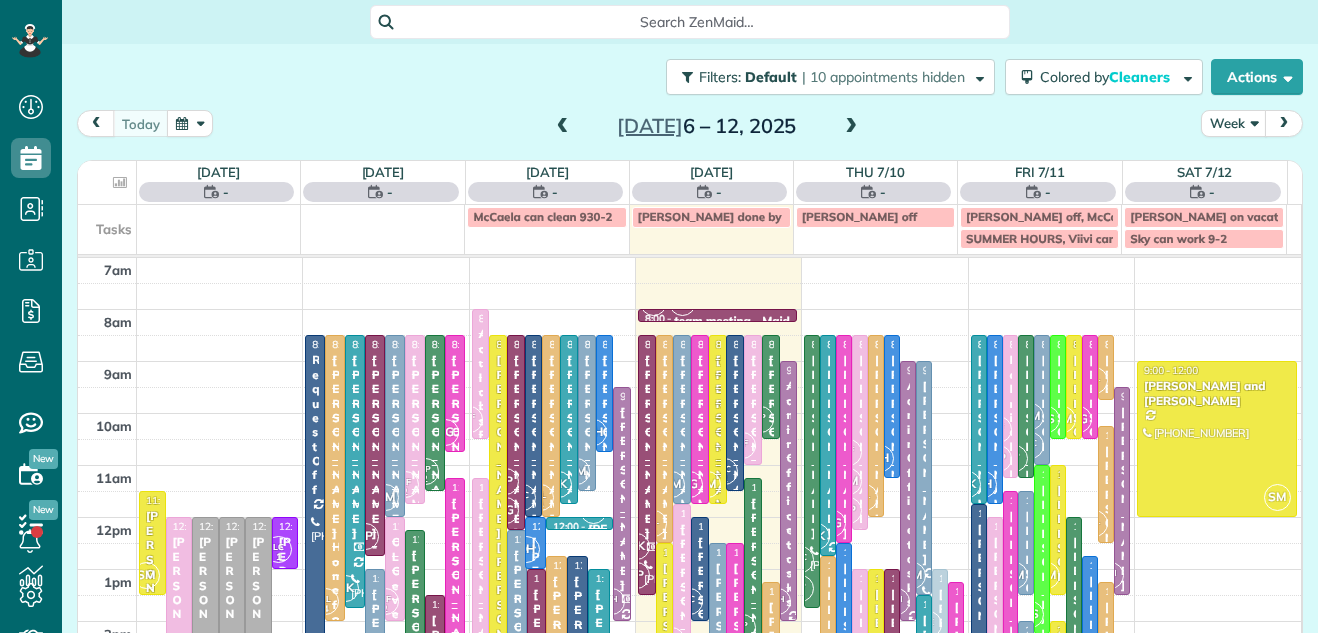 scroll, scrollTop: 0, scrollLeft: 0, axis: both 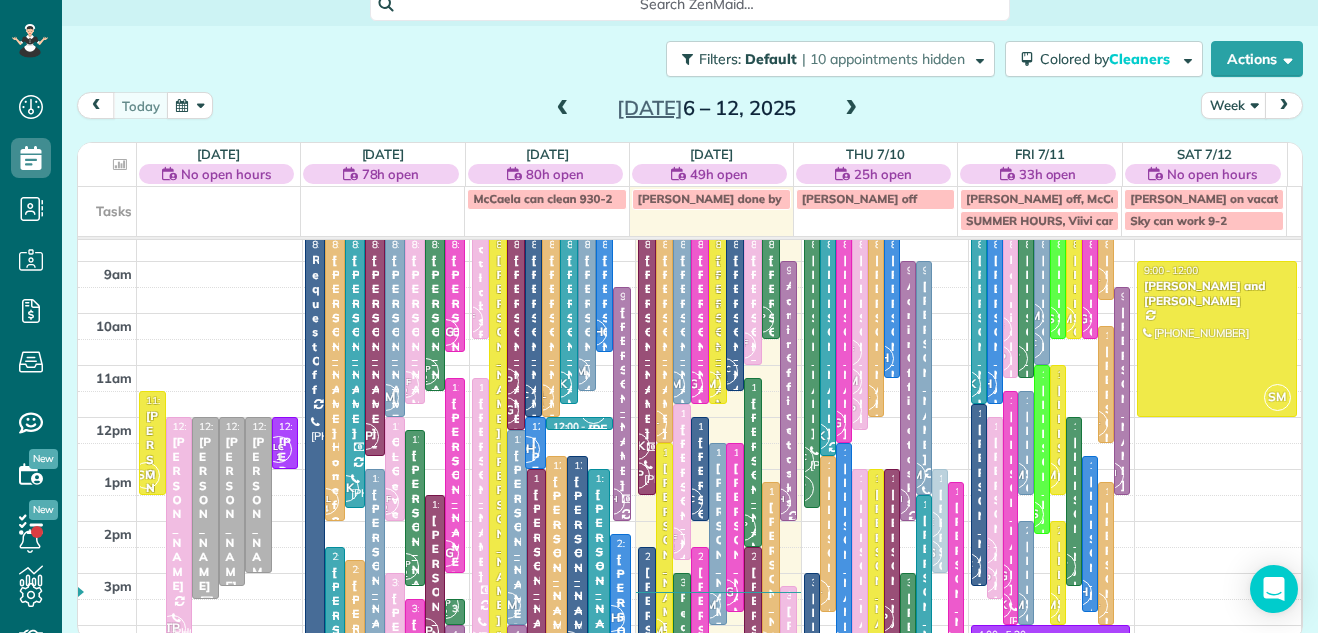 click on "Dominique Lueckenhoff" at bounding box center (179, 514) 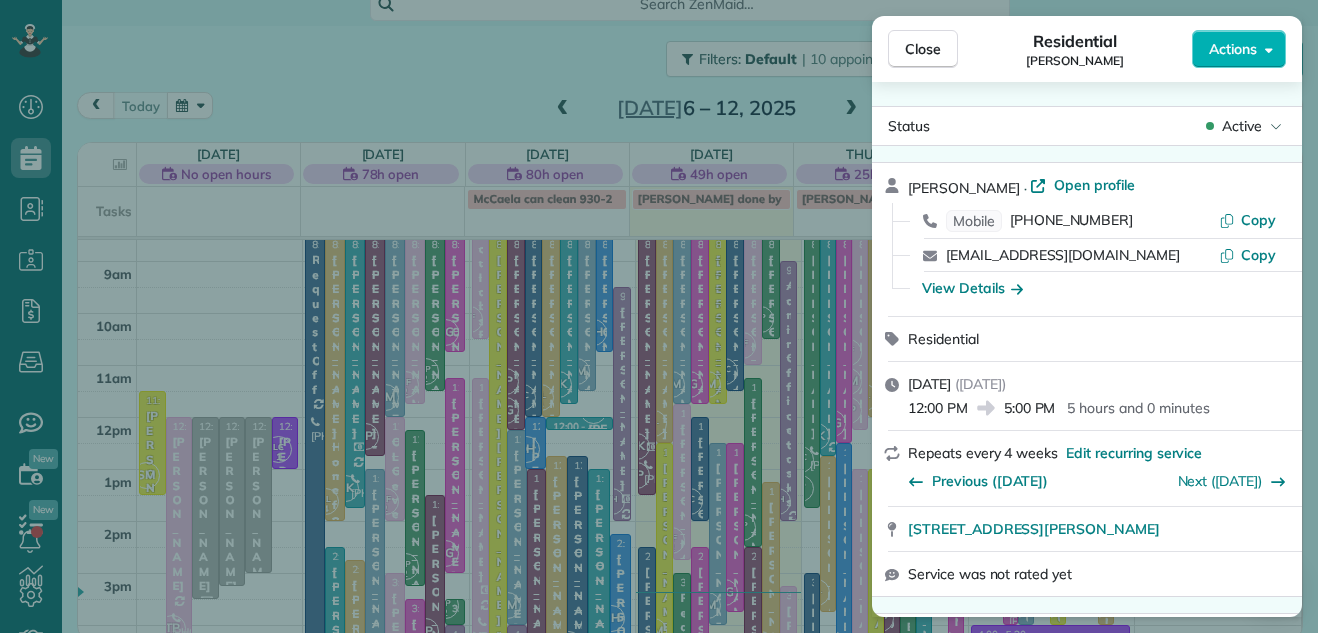 click on "Close" at bounding box center [923, 49] 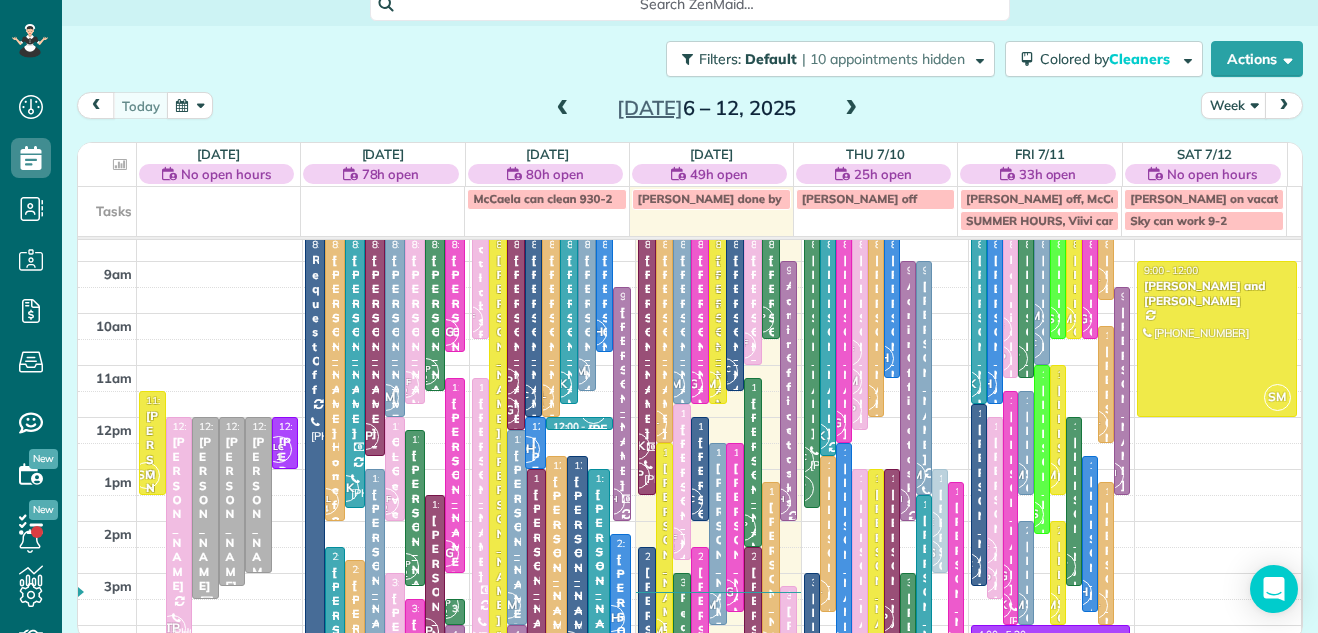 click on "33h open" at bounding box center [1048, 174] 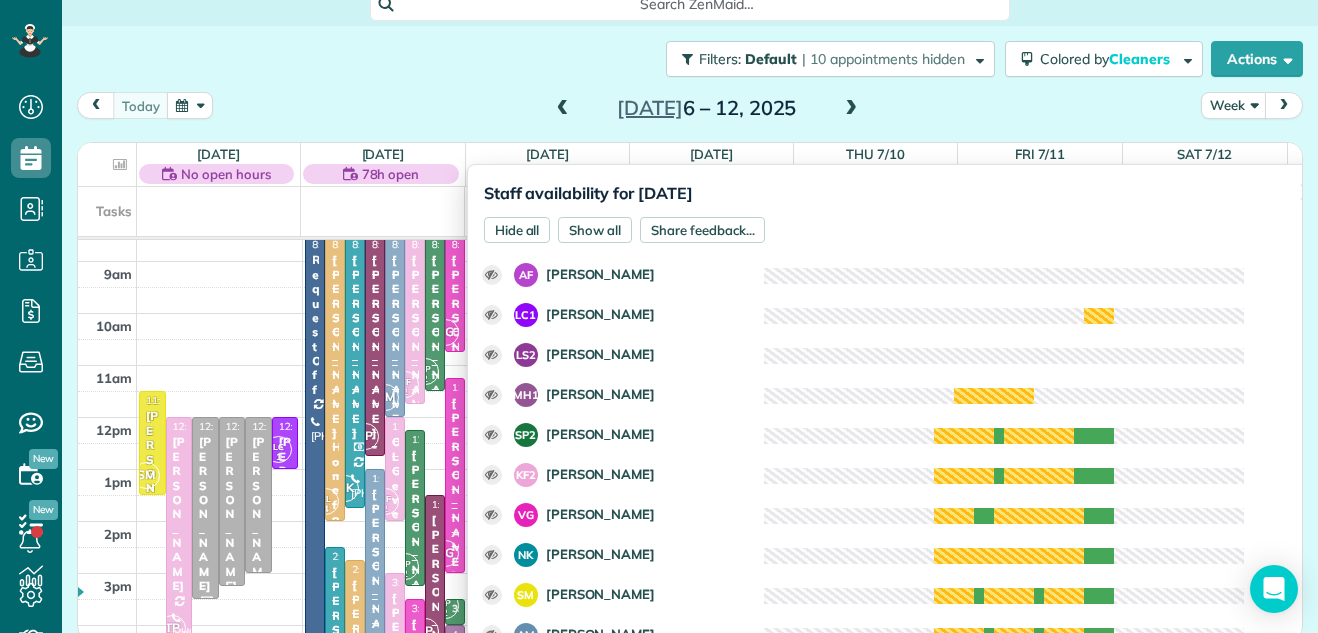 click on "today   Week Jul  6 – 12, 2025" at bounding box center (690, 110) 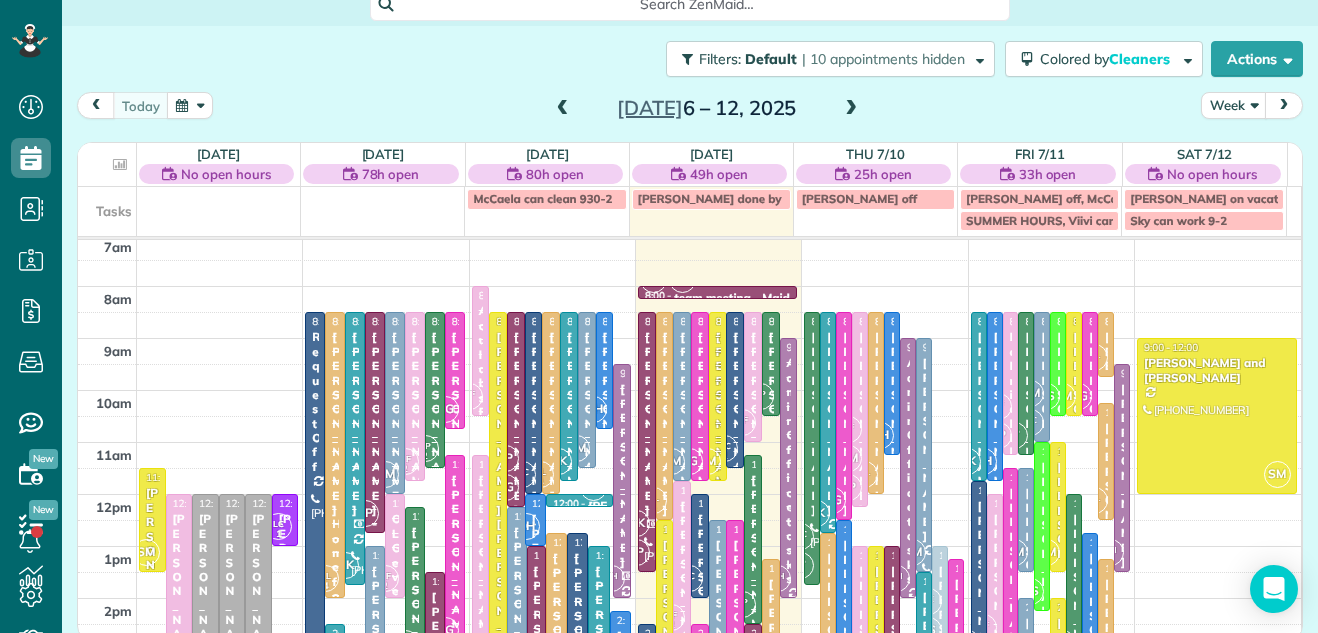 scroll, scrollTop: 2, scrollLeft: 0, axis: vertical 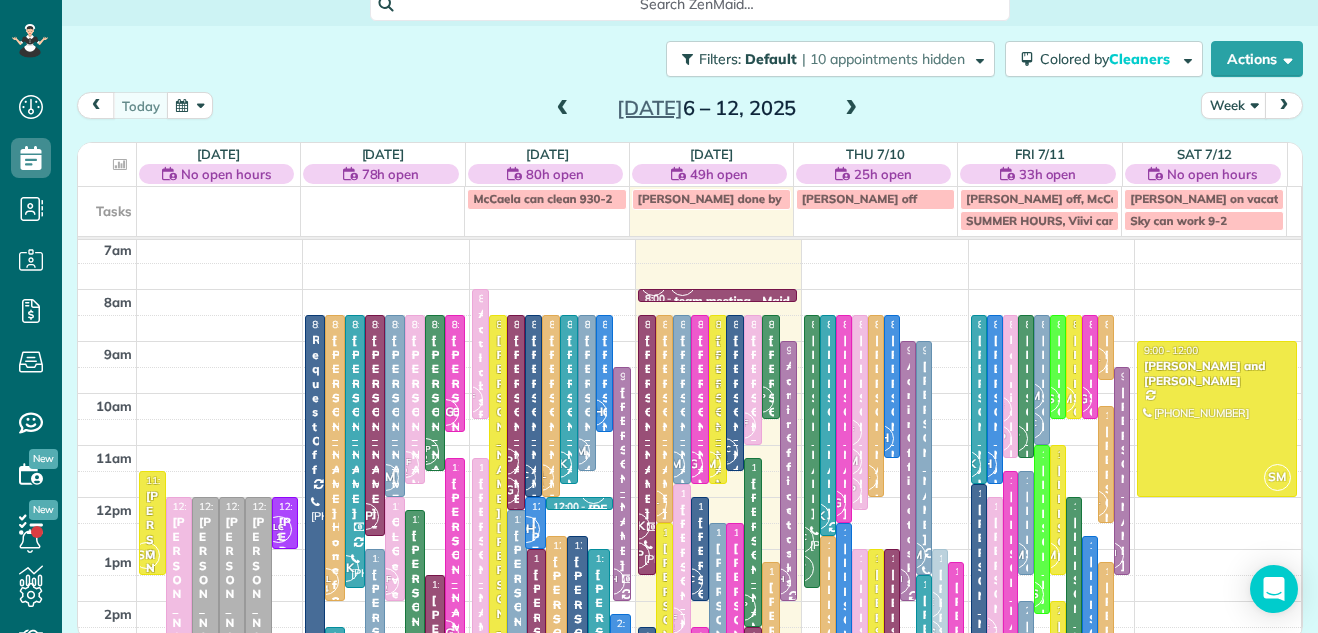 click on "Dominique Lueckenhoff" at bounding box center [179, 594] 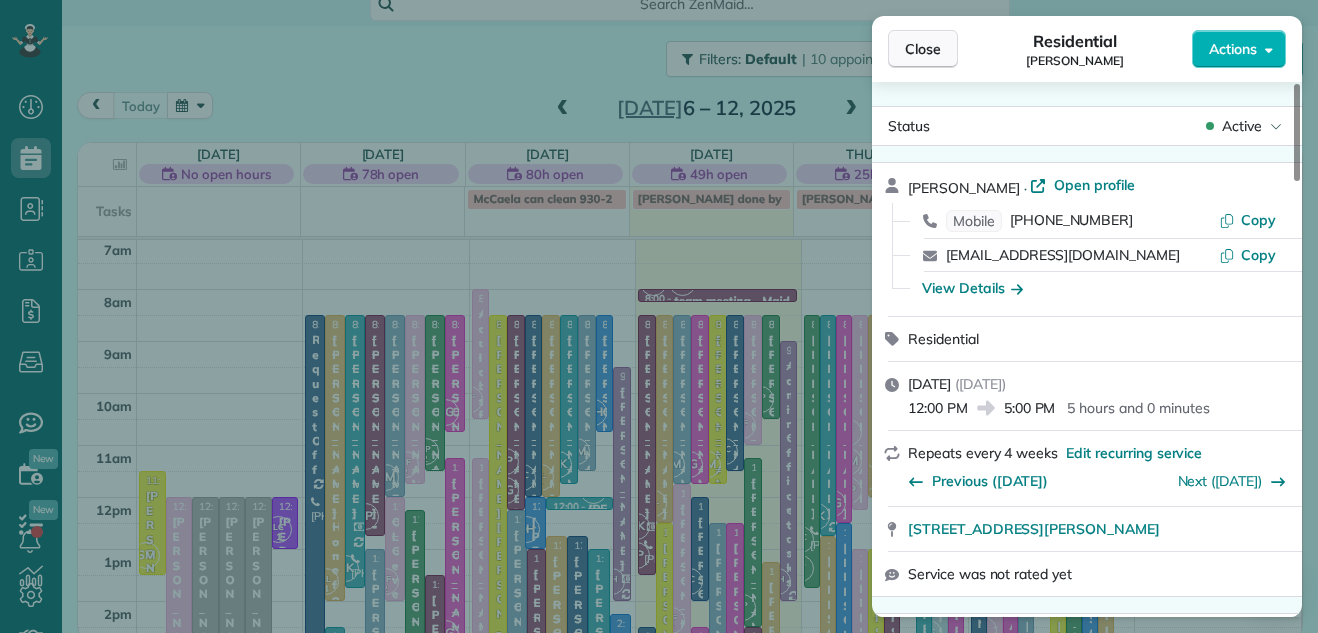 click on "Close" at bounding box center [923, 49] 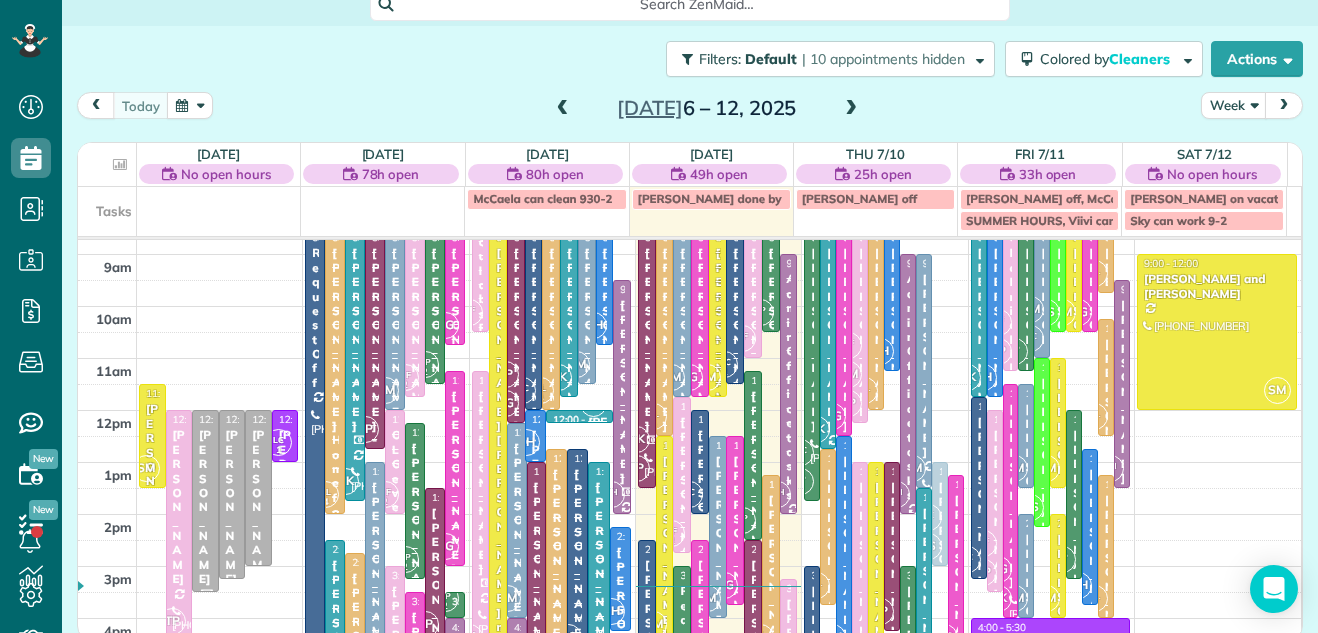 scroll, scrollTop: 155, scrollLeft: 0, axis: vertical 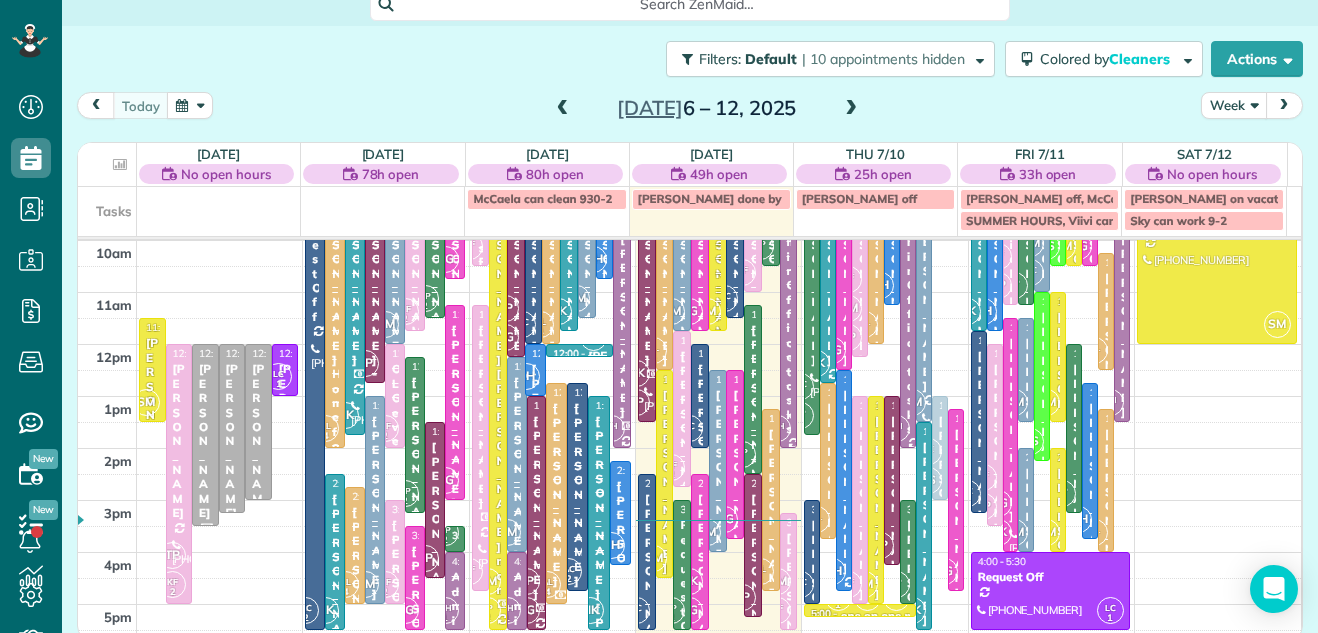 click on "Week" at bounding box center (1234, 105) 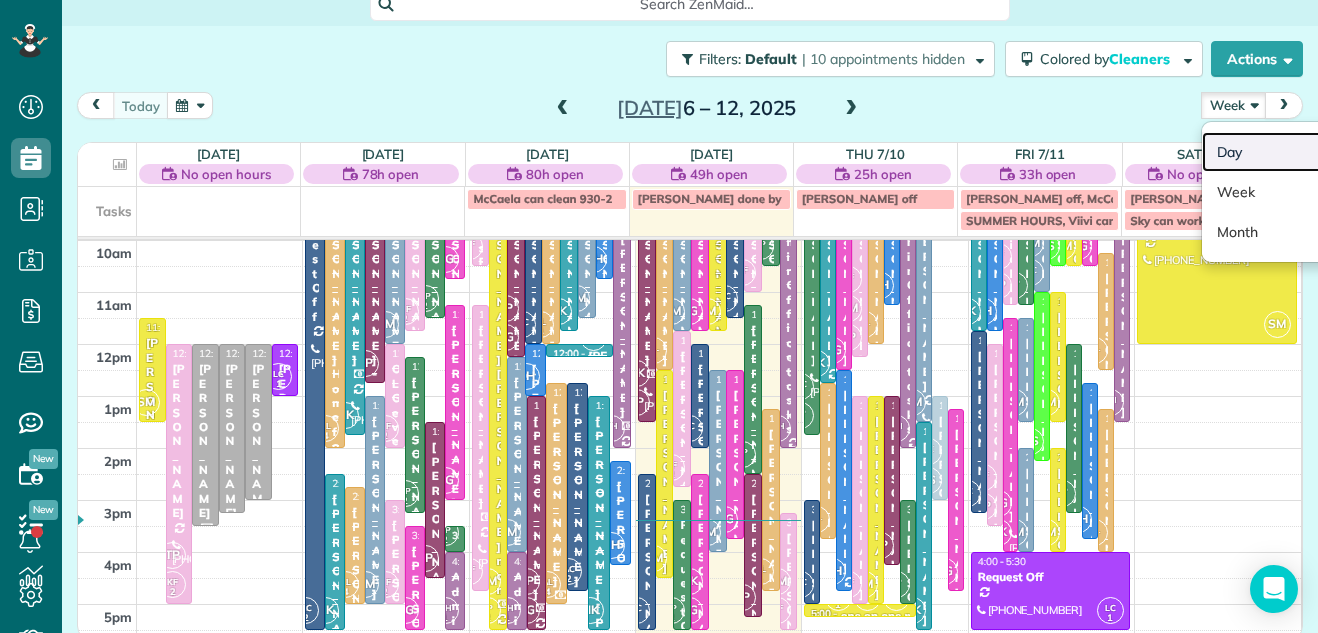 click on "Day" at bounding box center [1281, 152] 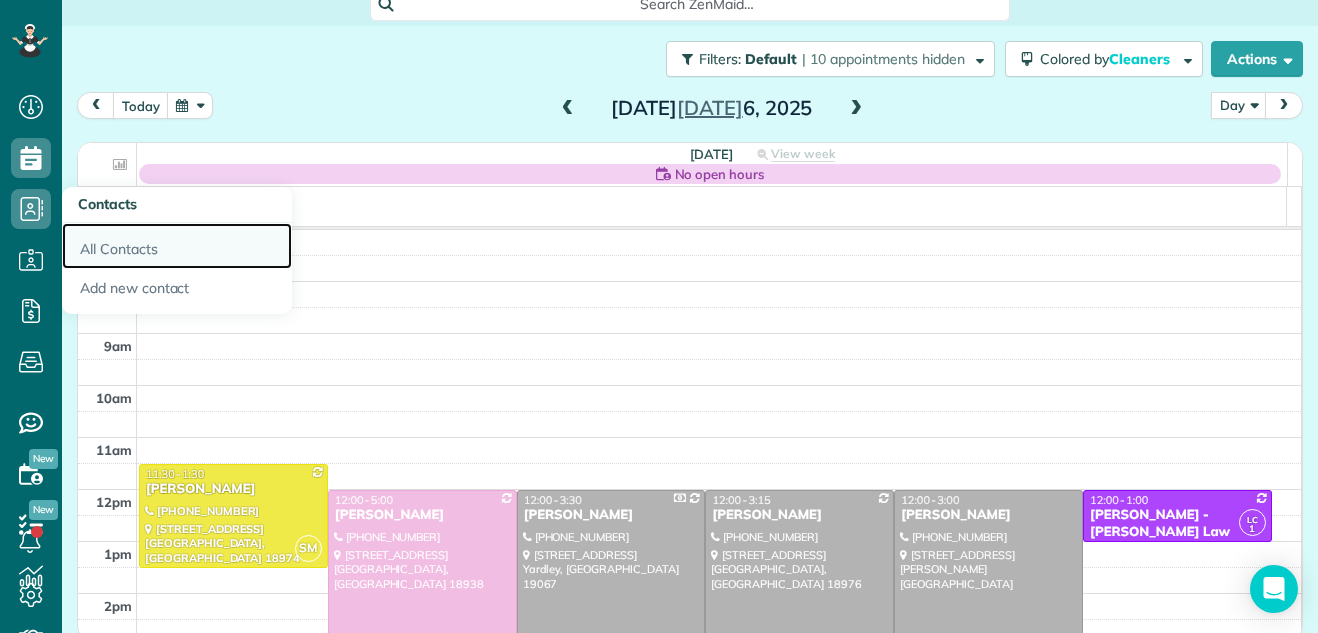 click on "All Contacts" at bounding box center (177, 246) 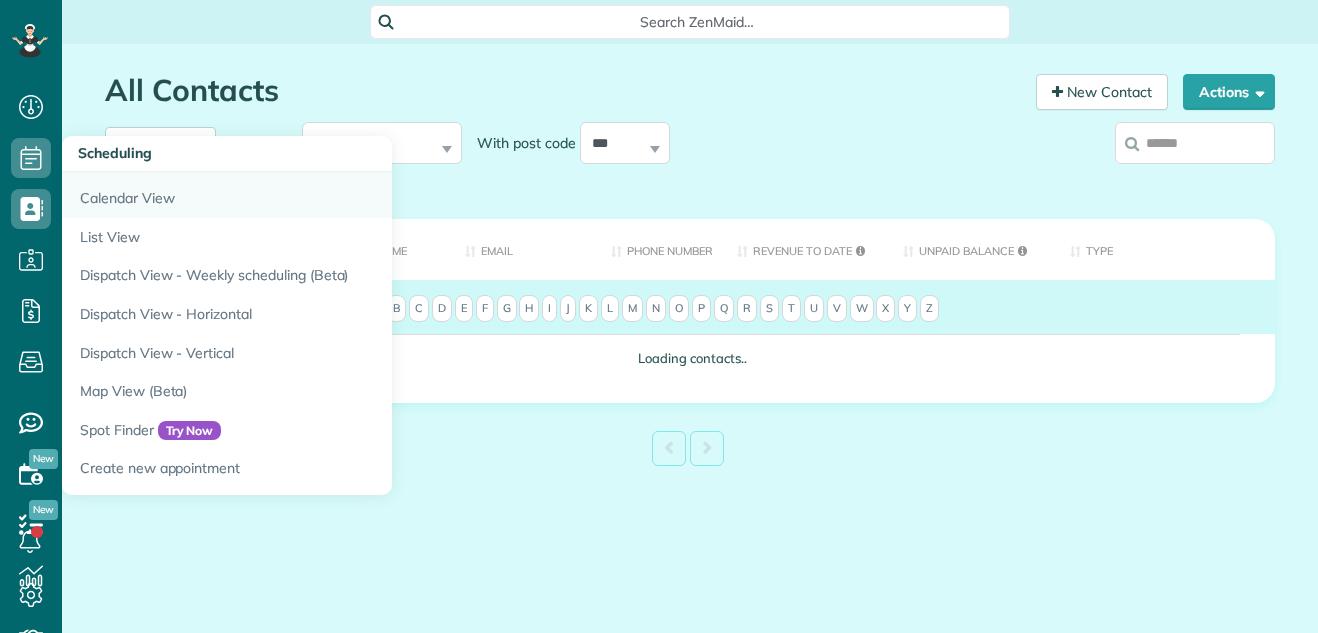 scroll, scrollTop: 0, scrollLeft: 0, axis: both 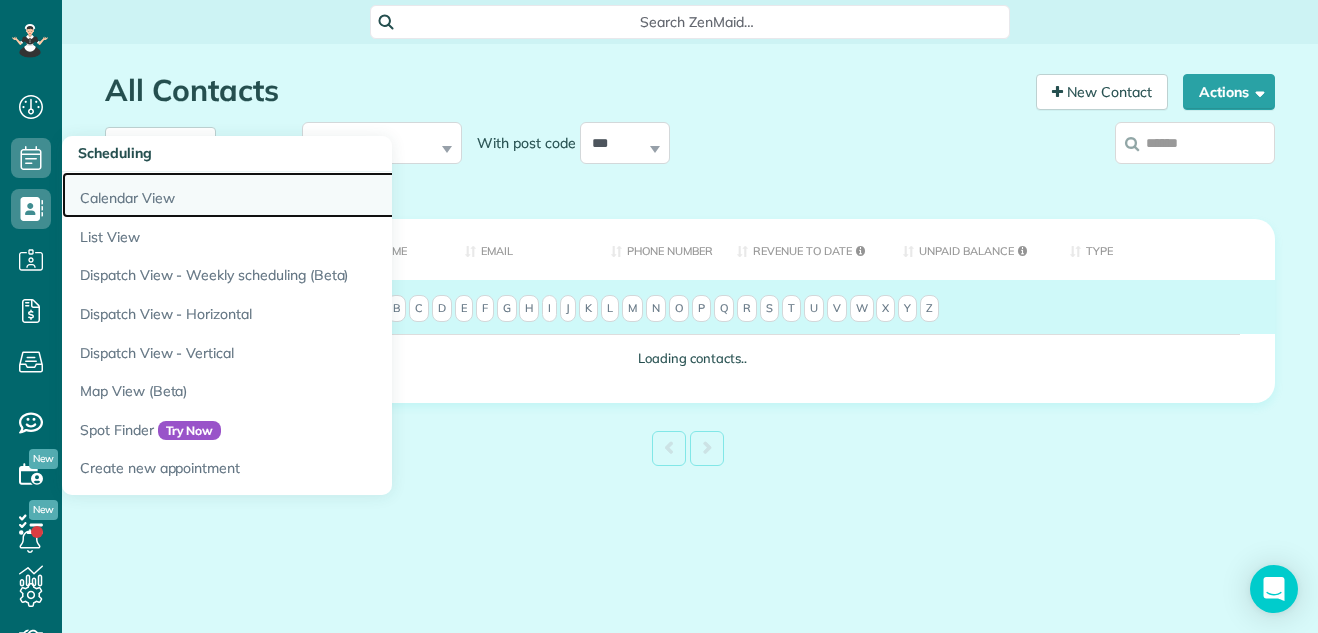 click on "Calendar View" at bounding box center (312, 195) 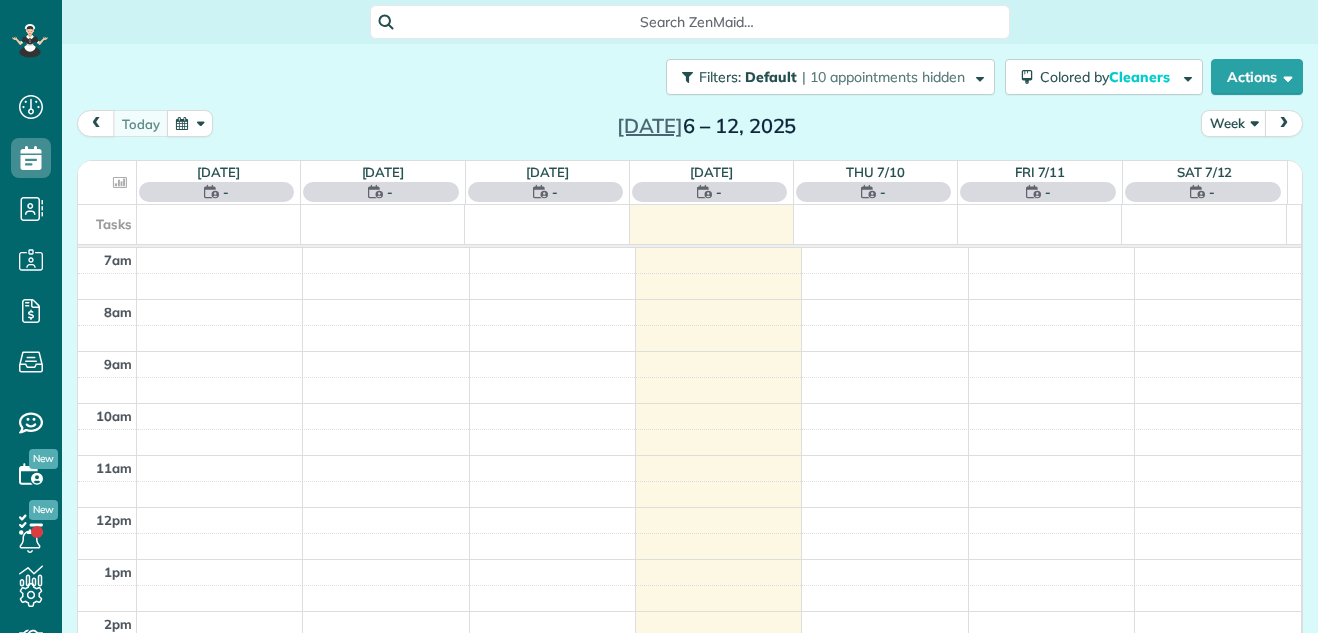 scroll, scrollTop: 0, scrollLeft: 0, axis: both 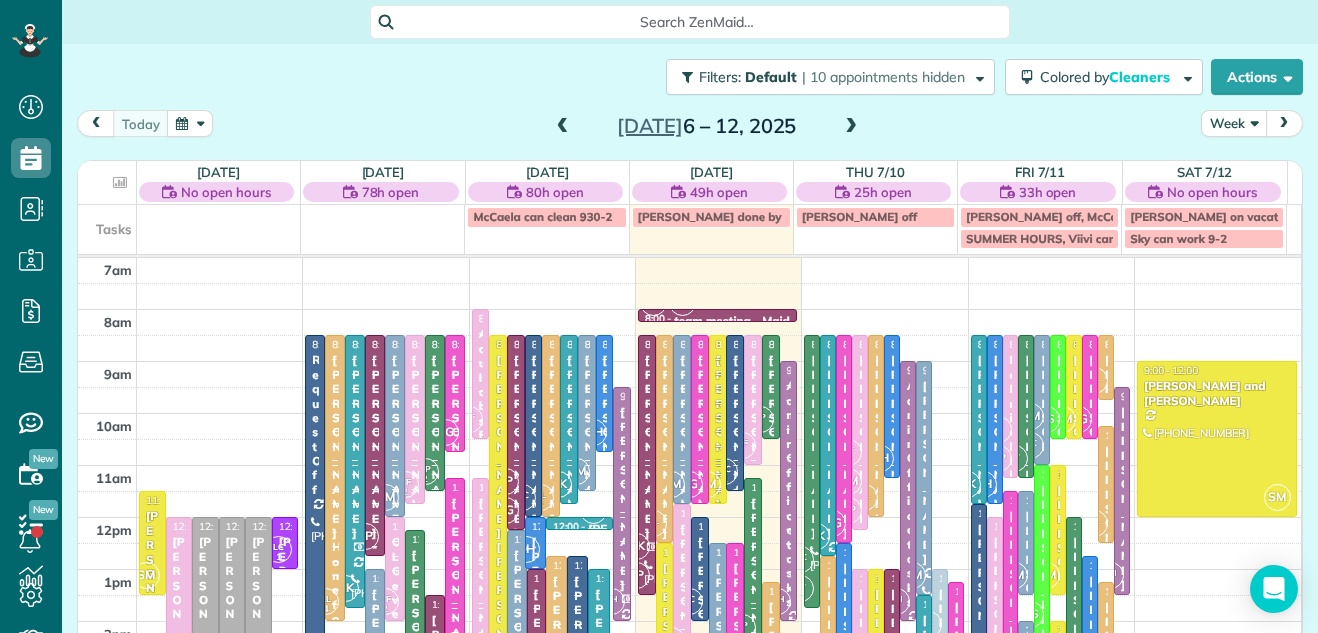 click on "Week" at bounding box center (1234, 123) 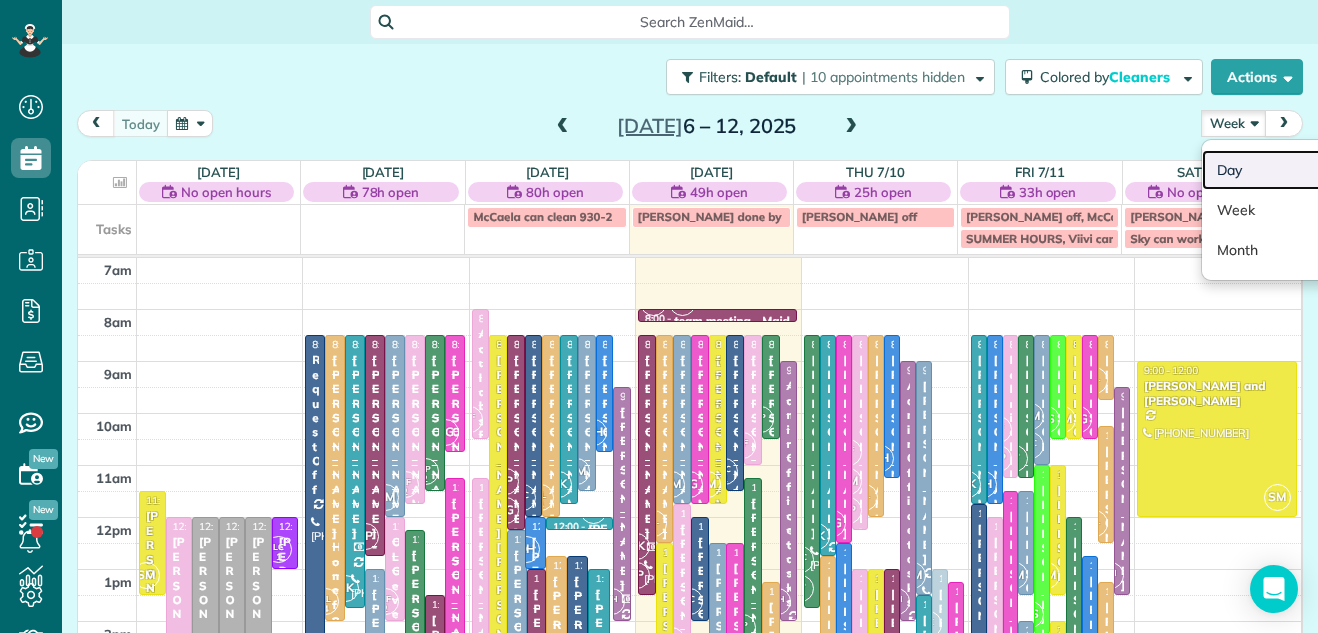 click on "Day" at bounding box center [1281, 170] 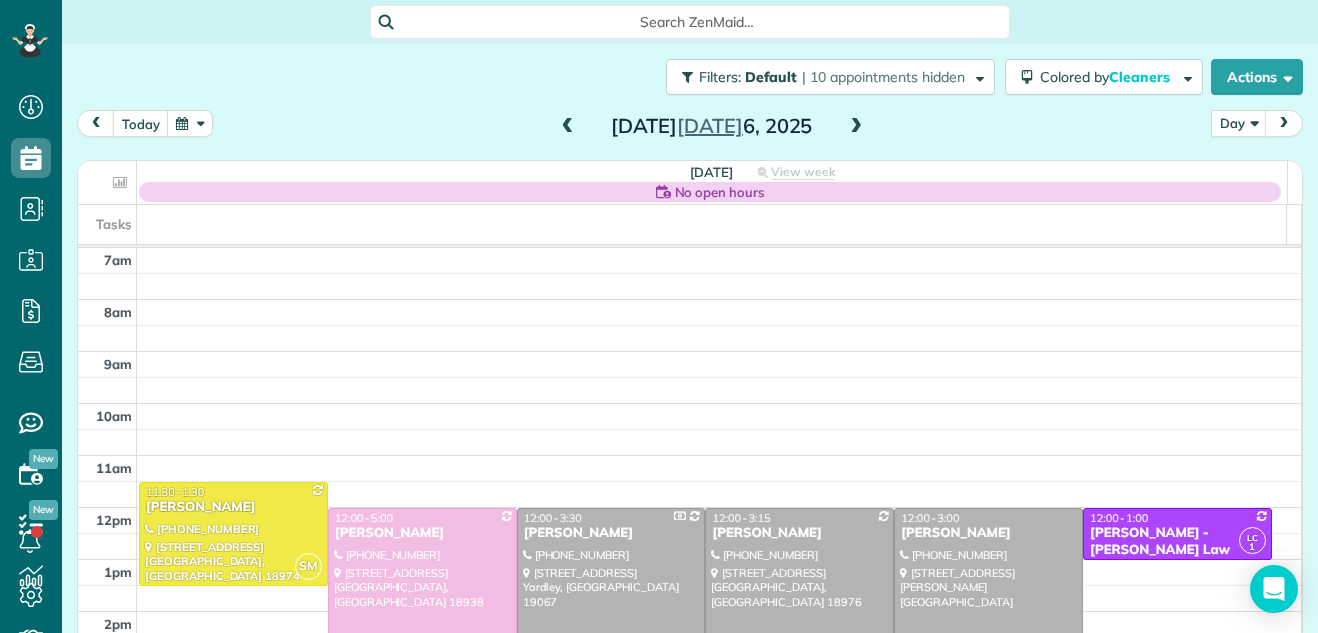 click at bounding box center (856, 127) 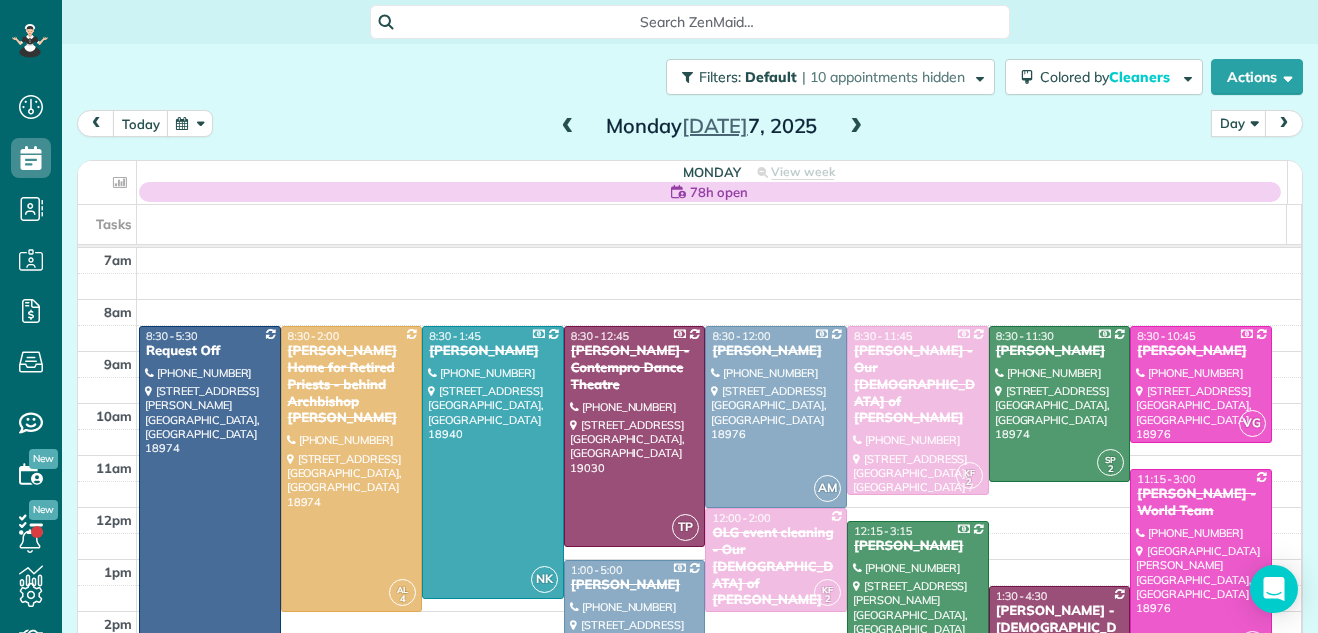 click at bounding box center [856, 127] 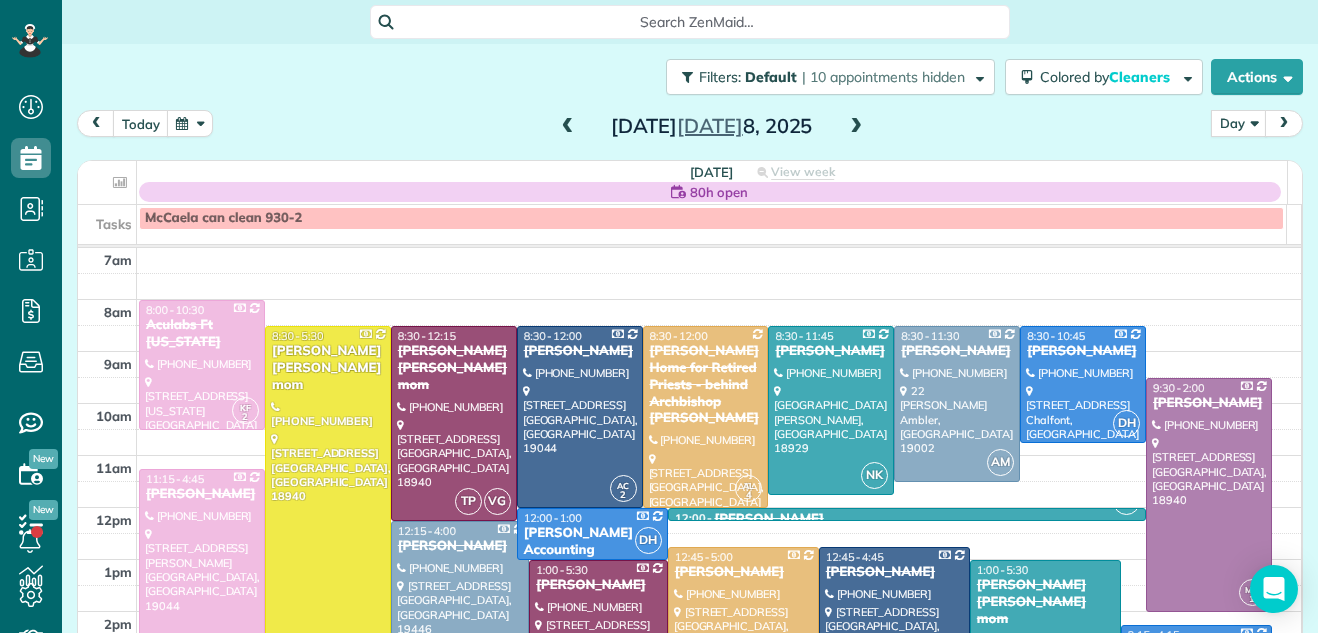 click at bounding box center [856, 127] 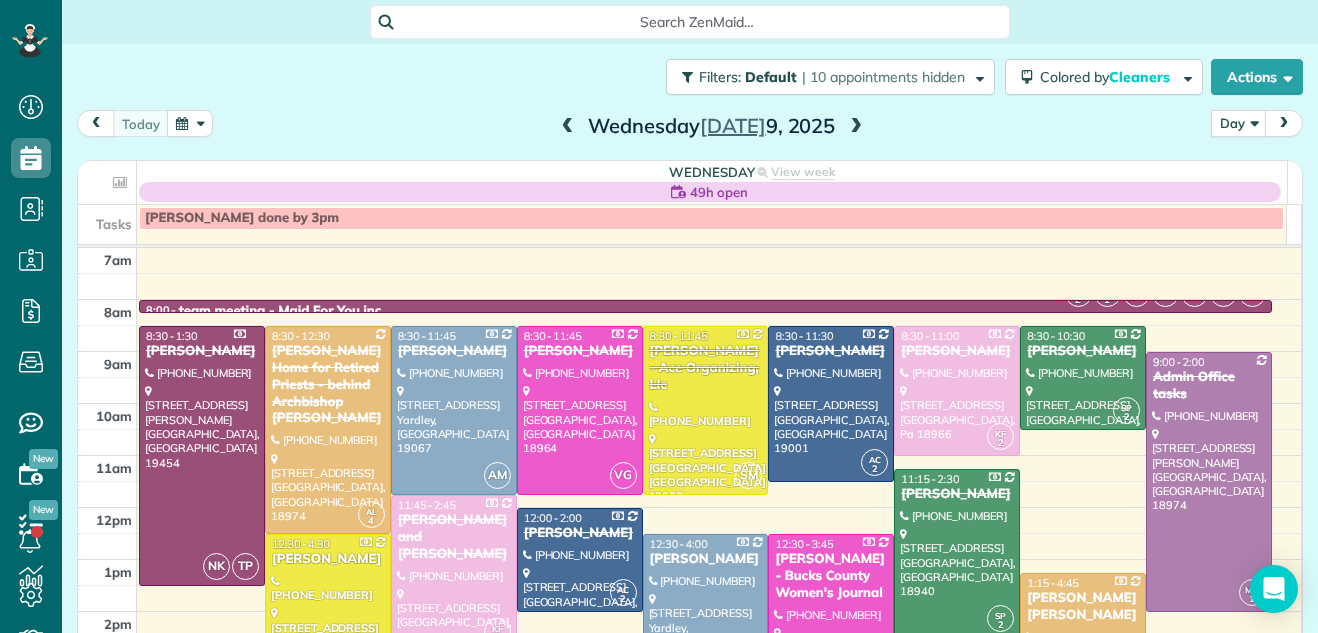 click at bounding box center [856, 127] 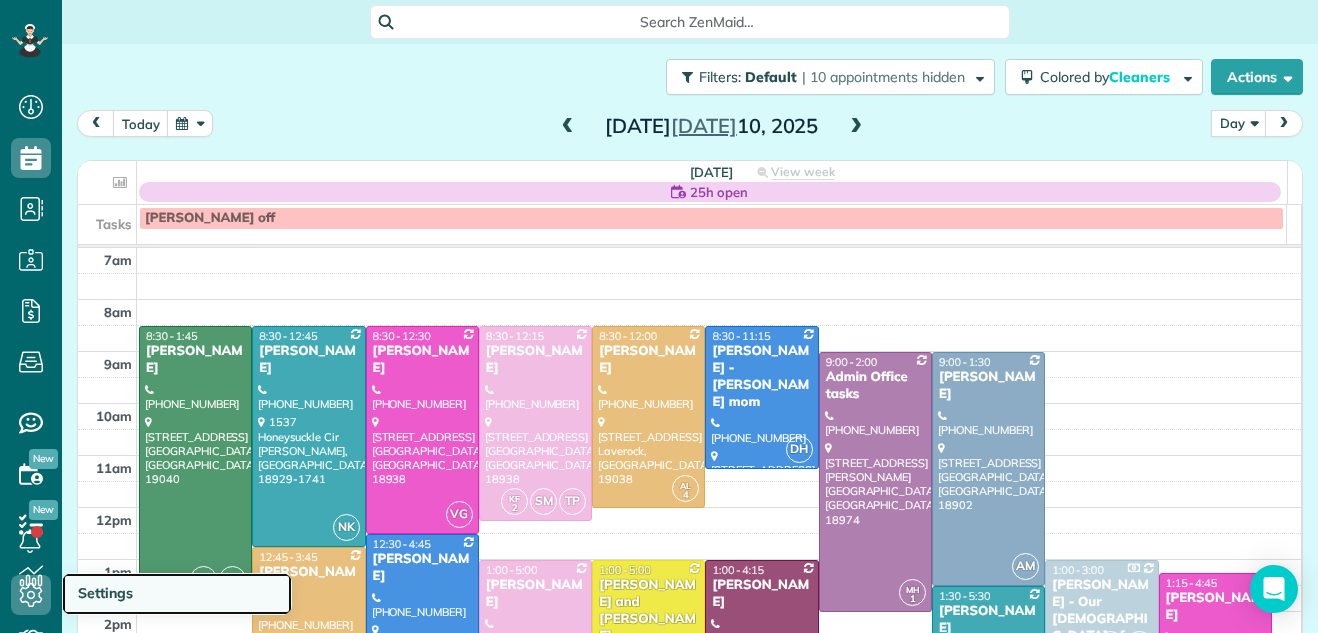 click on "Settings" at bounding box center [105, 593] 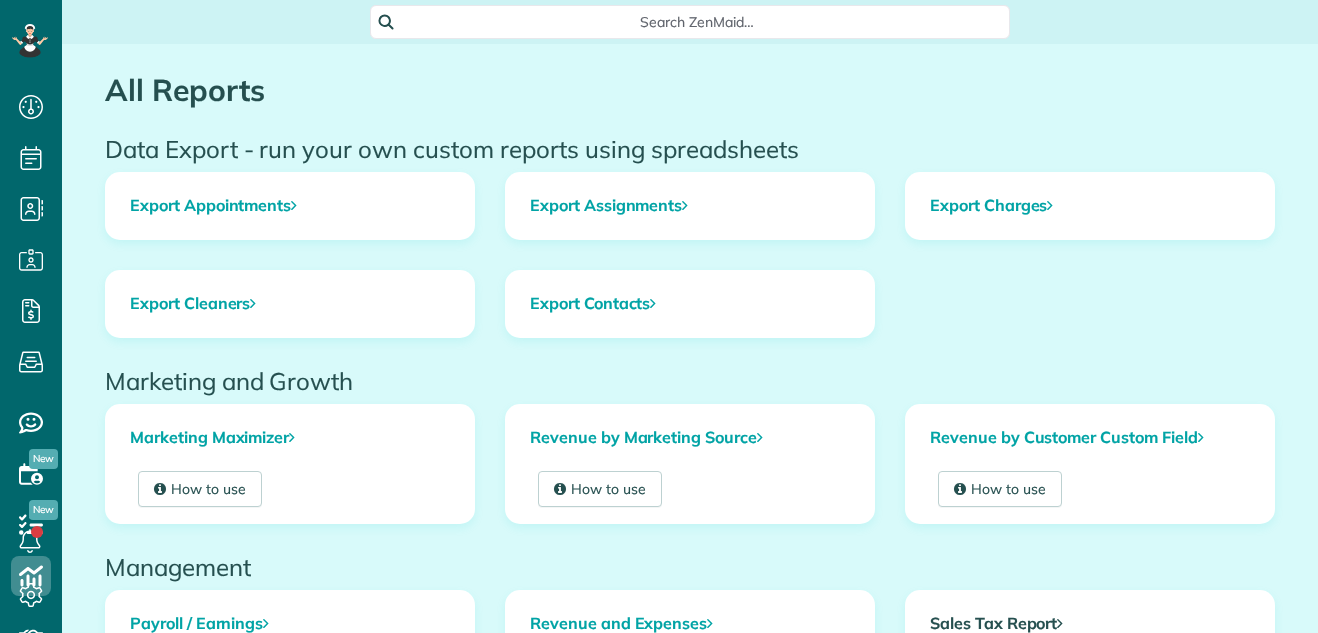 scroll, scrollTop: 0, scrollLeft: 0, axis: both 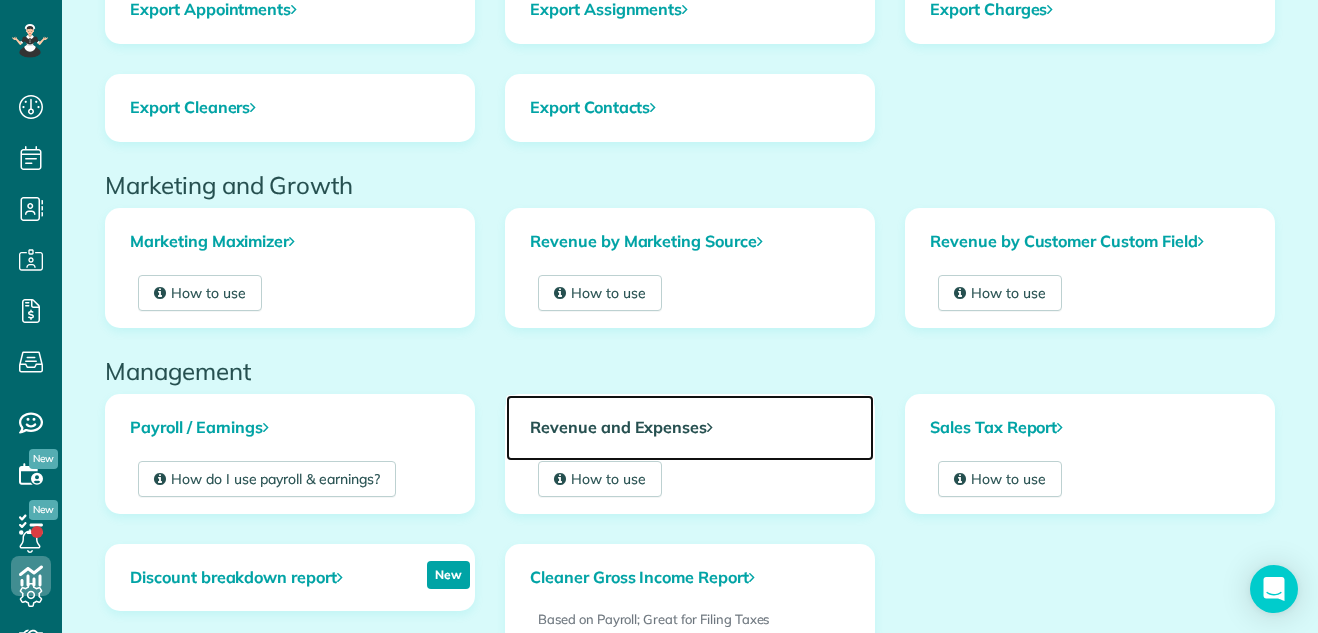click on "Revenue and Expenses" at bounding box center [690, 428] 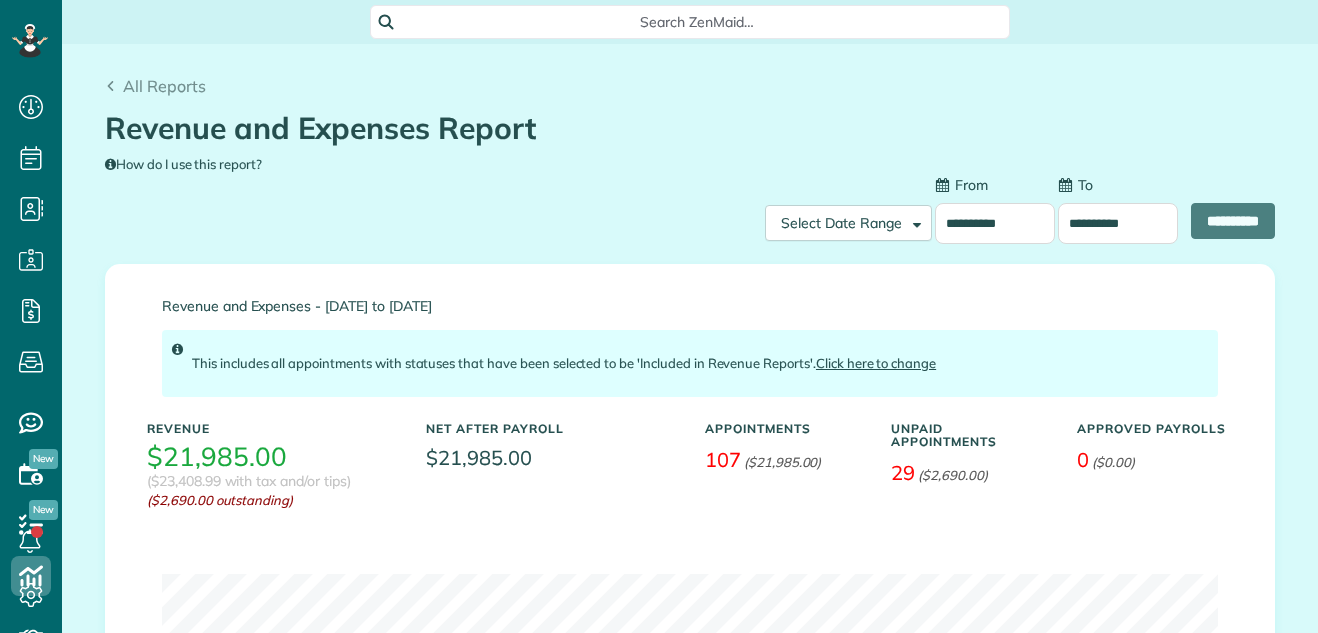 scroll, scrollTop: 0, scrollLeft: 0, axis: both 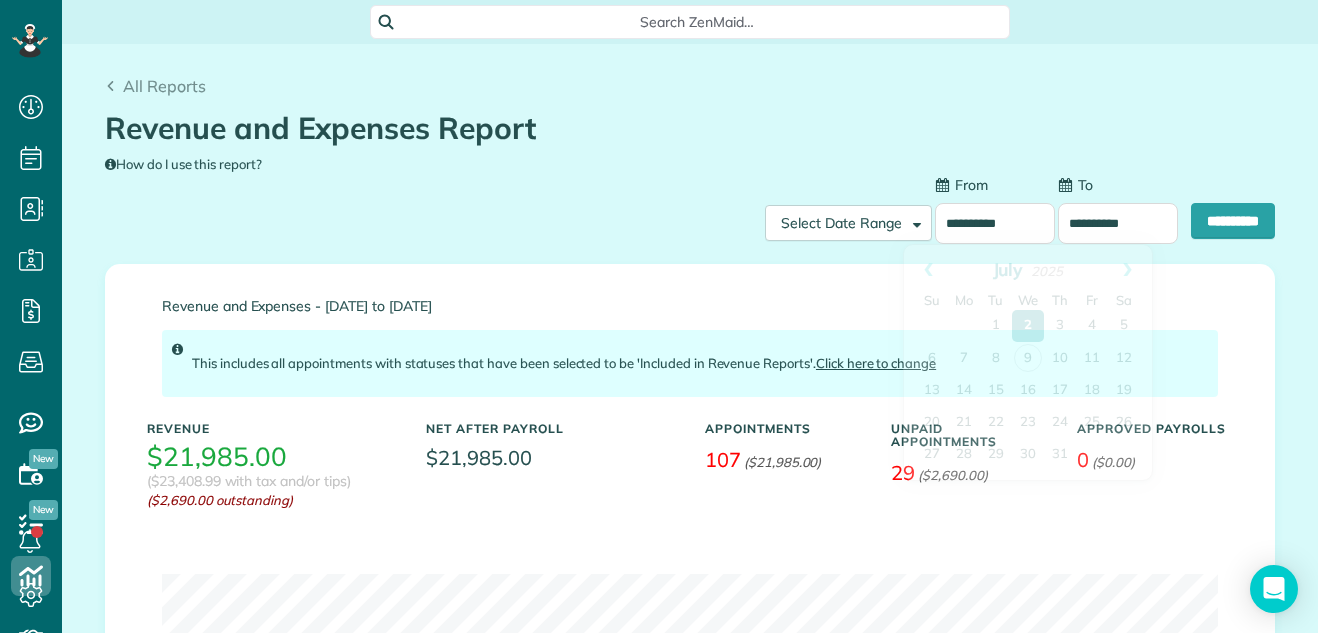 click on "**********" at bounding box center [995, 223] 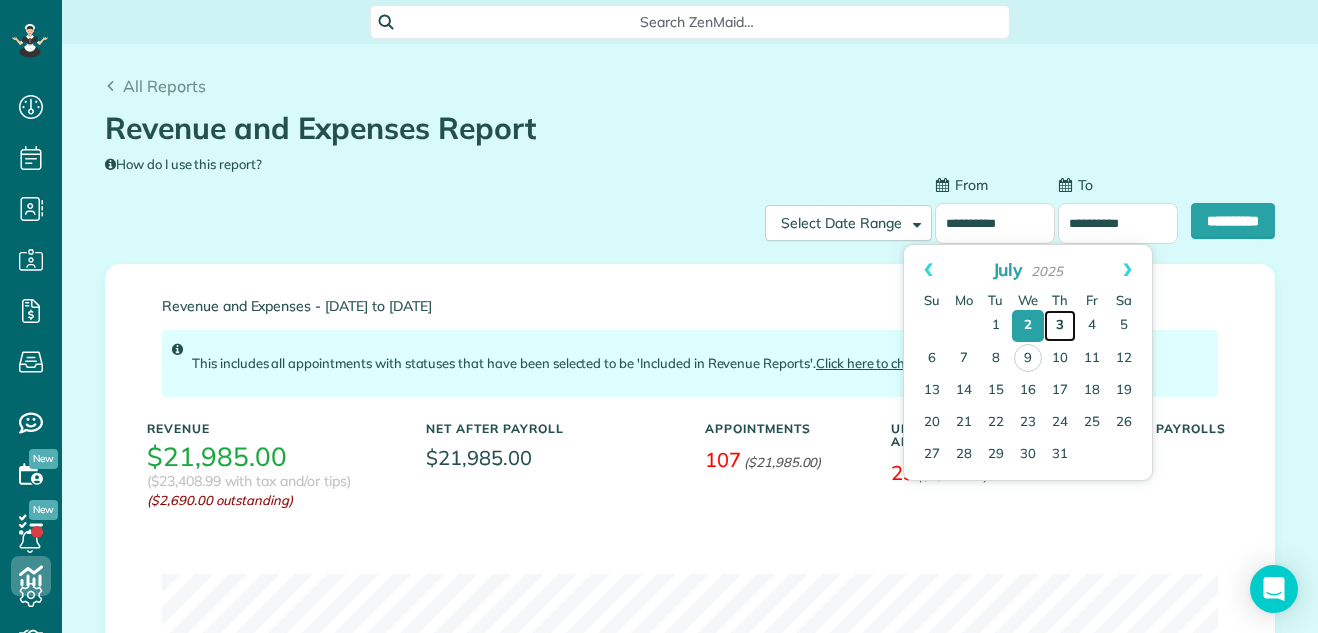 click on "3" at bounding box center [1060, 326] 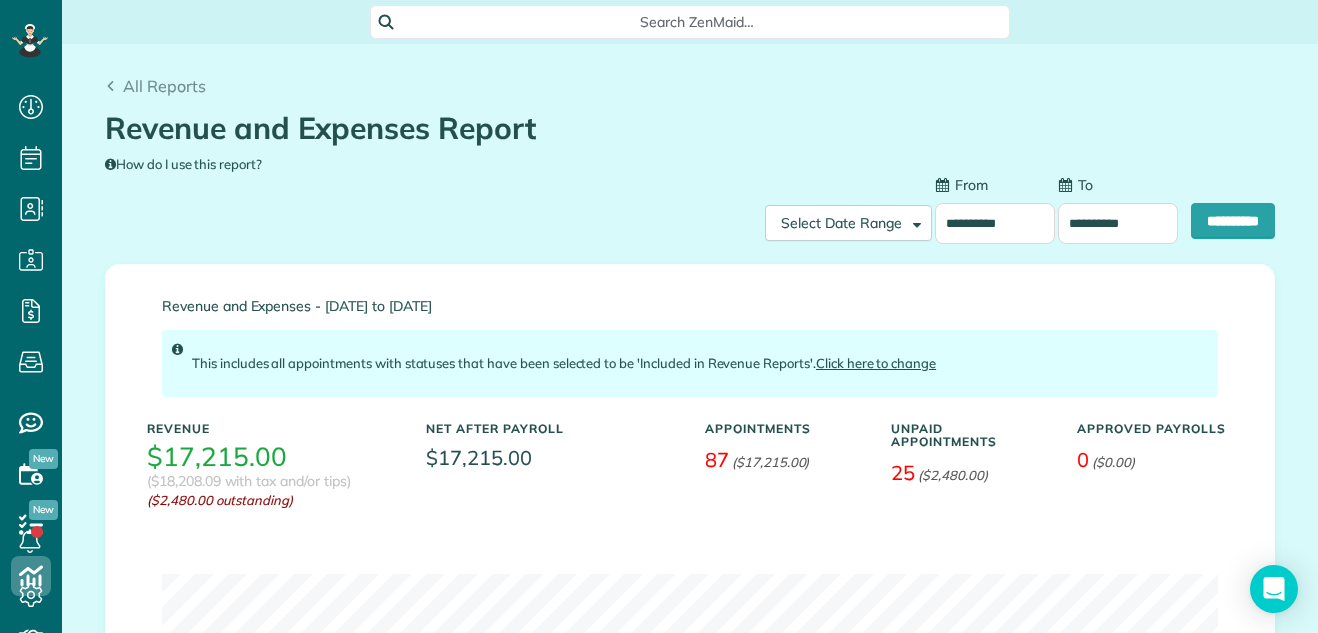 click on "**********" at bounding box center [995, 223] 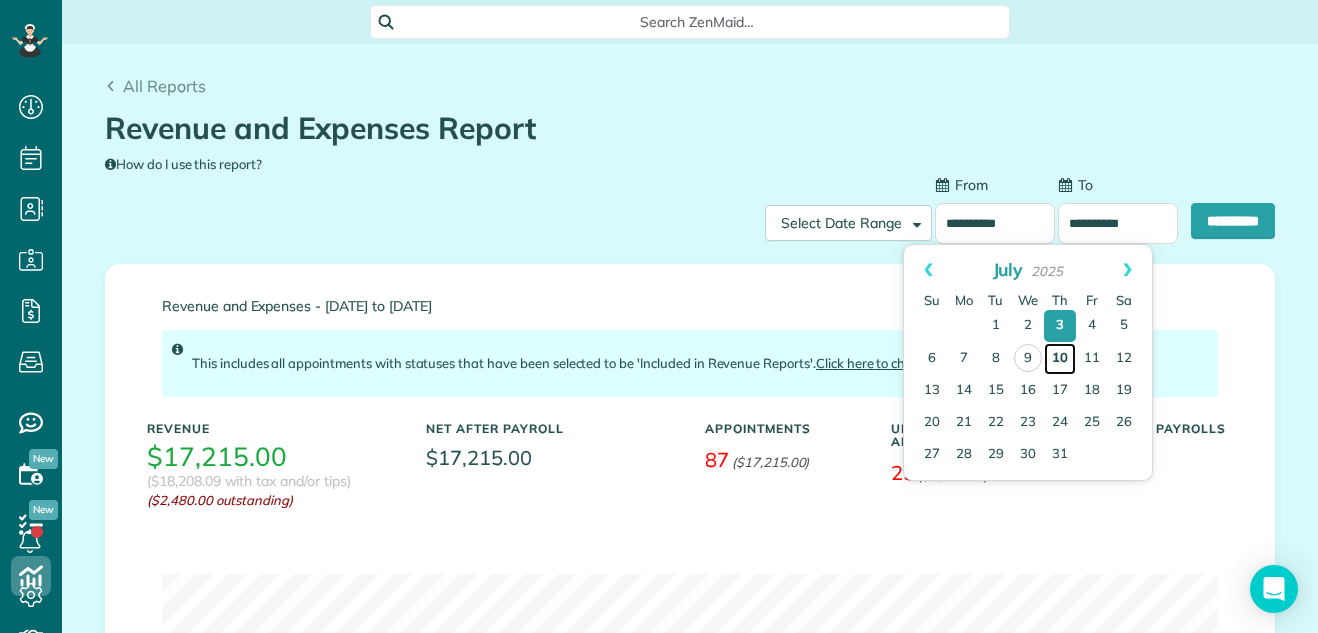 click on "10" at bounding box center (1060, 359) 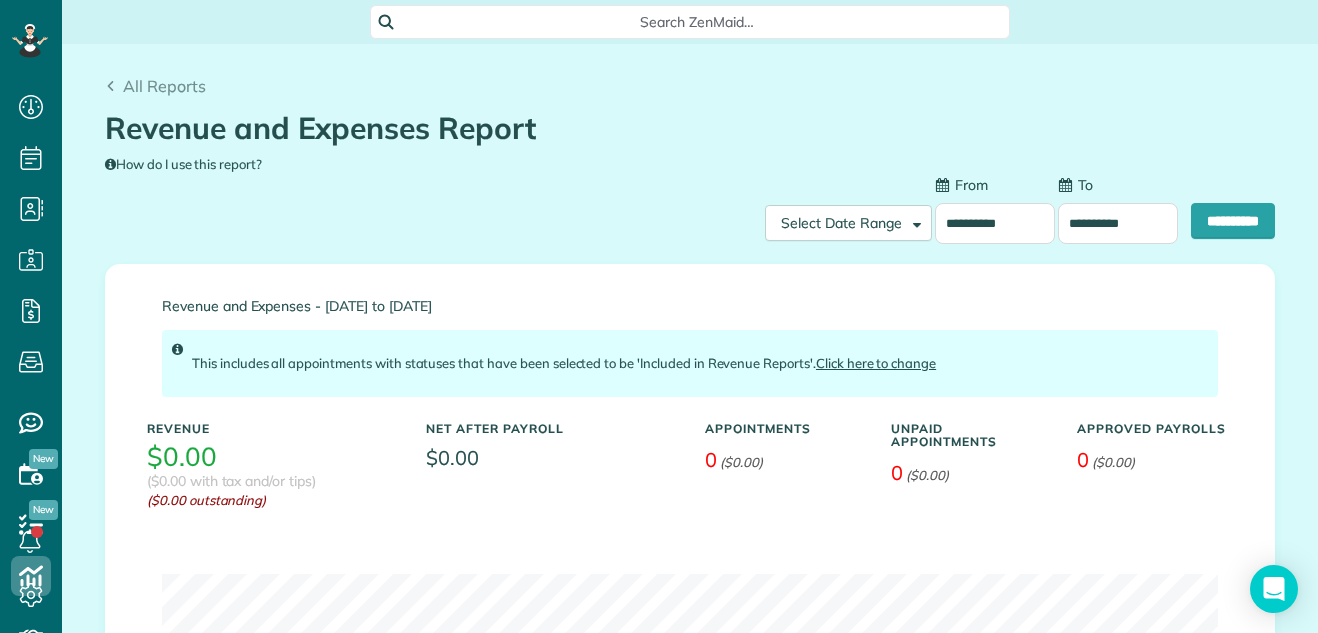 click on "**********" at bounding box center (1118, 223) 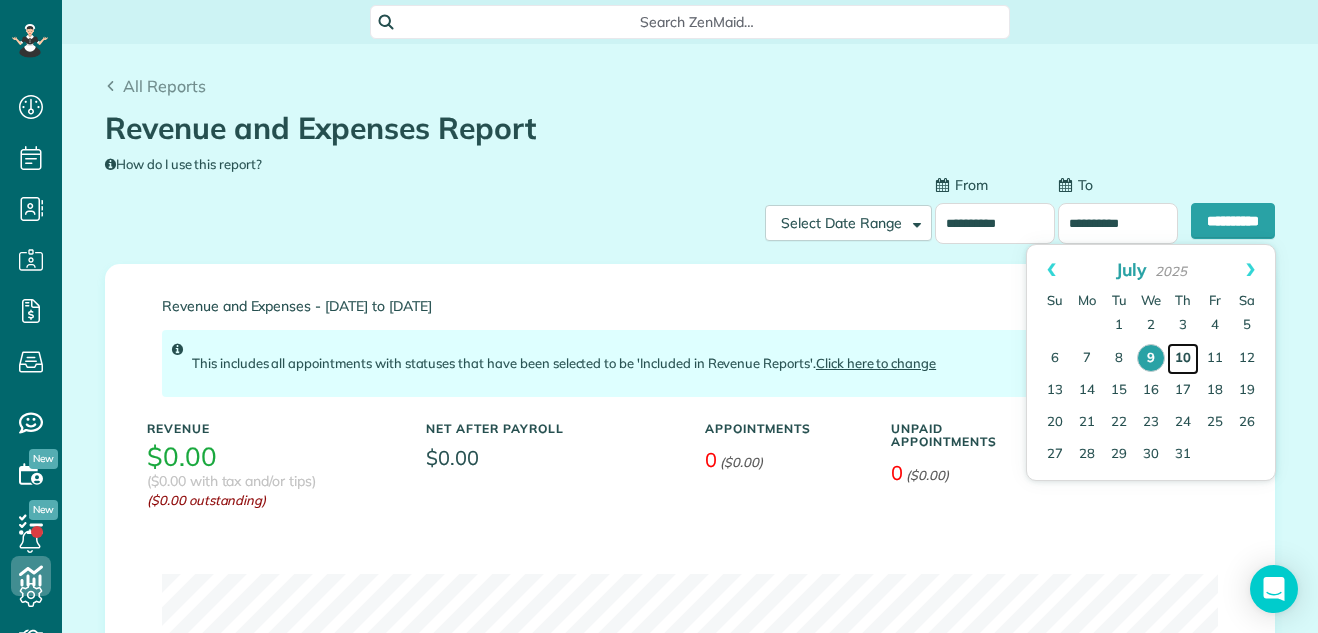 click on "10" at bounding box center (1183, 359) 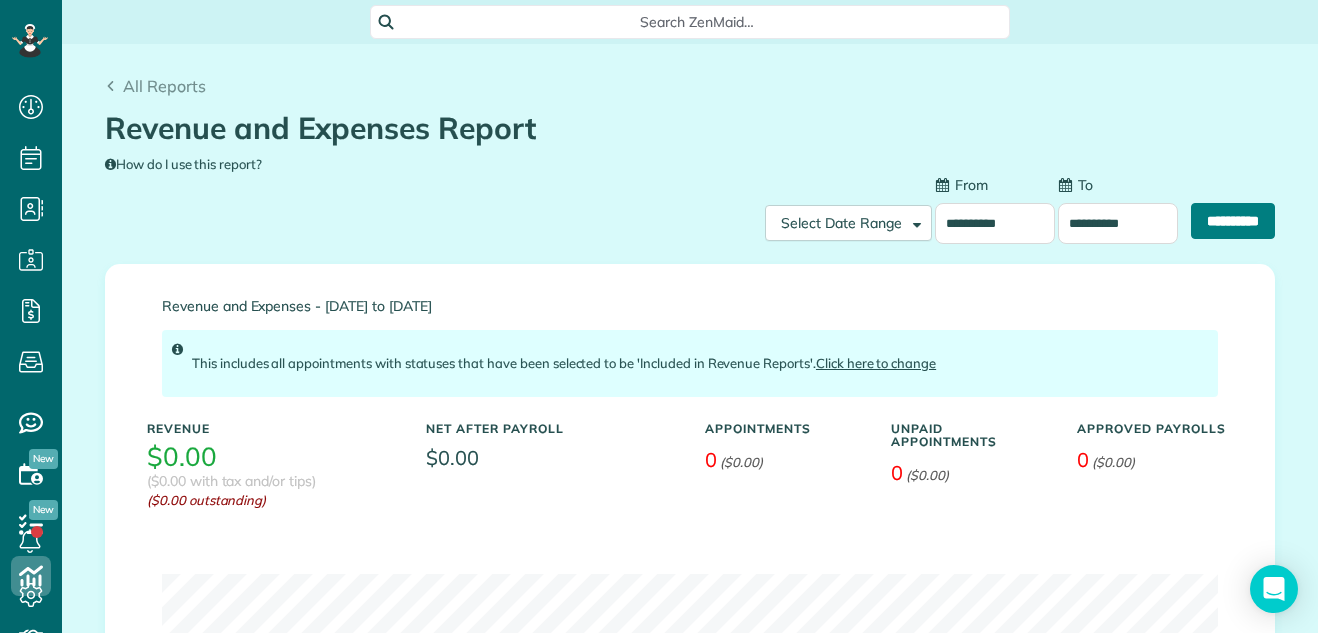 click on "**********" at bounding box center (1233, 221) 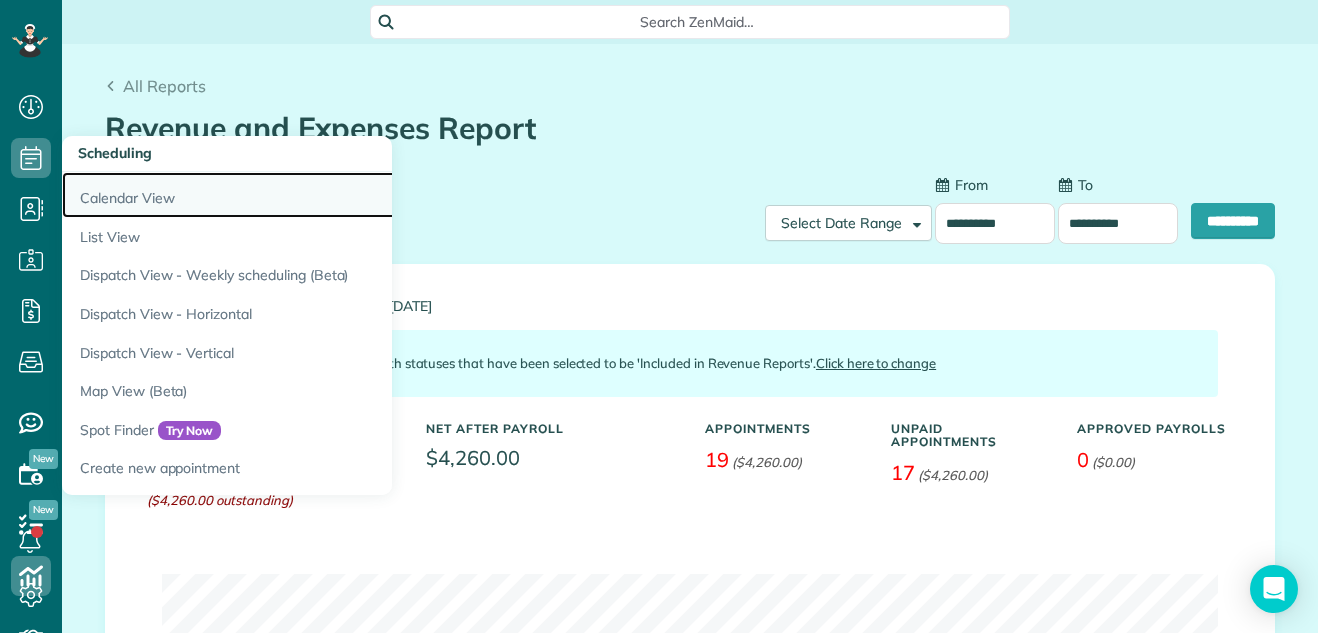 click on "Calendar View" at bounding box center (312, 195) 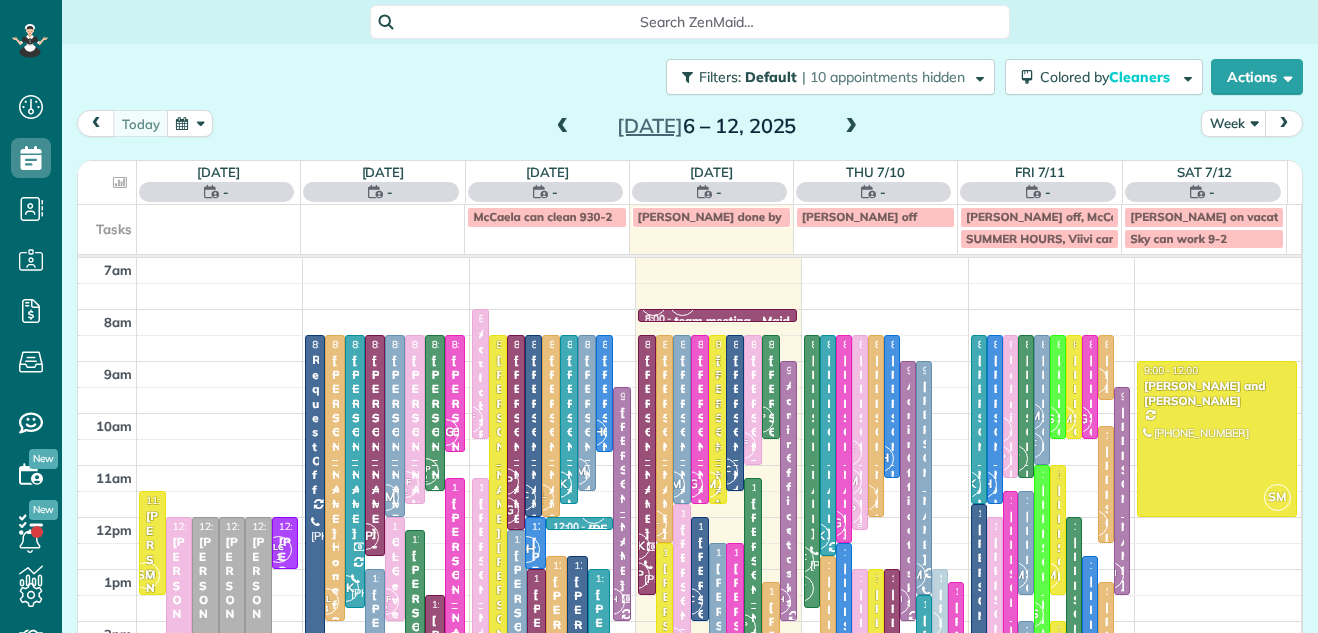 scroll, scrollTop: 0, scrollLeft: 0, axis: both 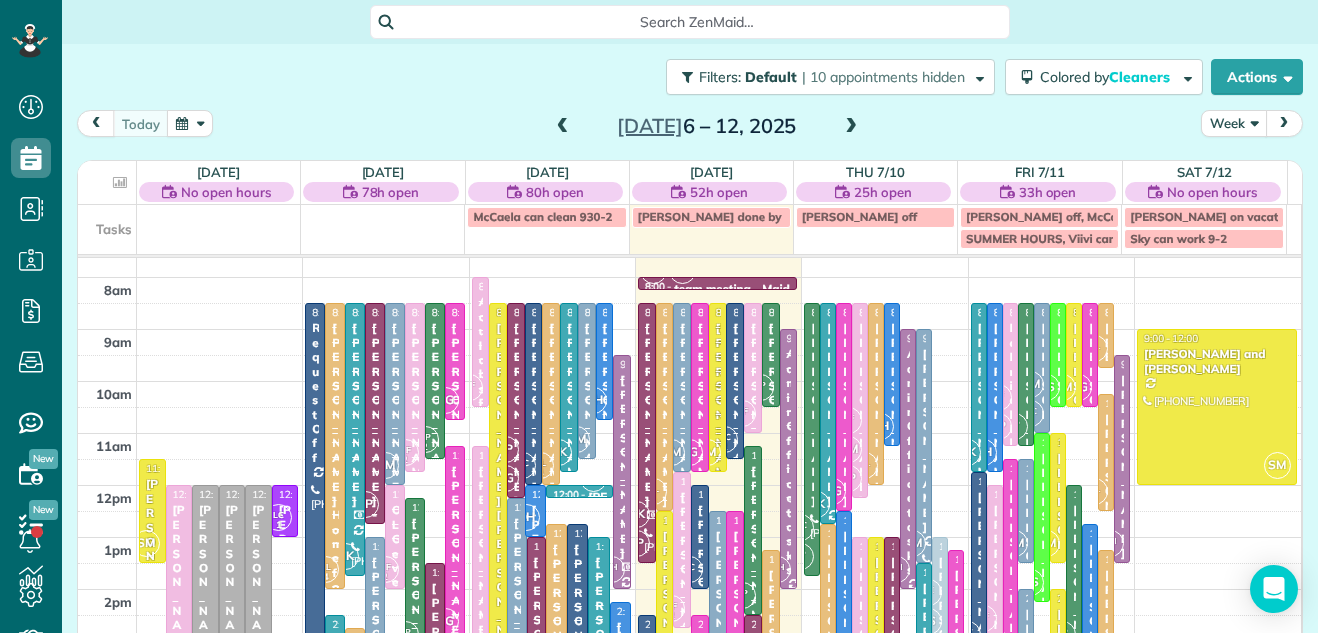 click on "Week" at bounding box center [1234, 123] 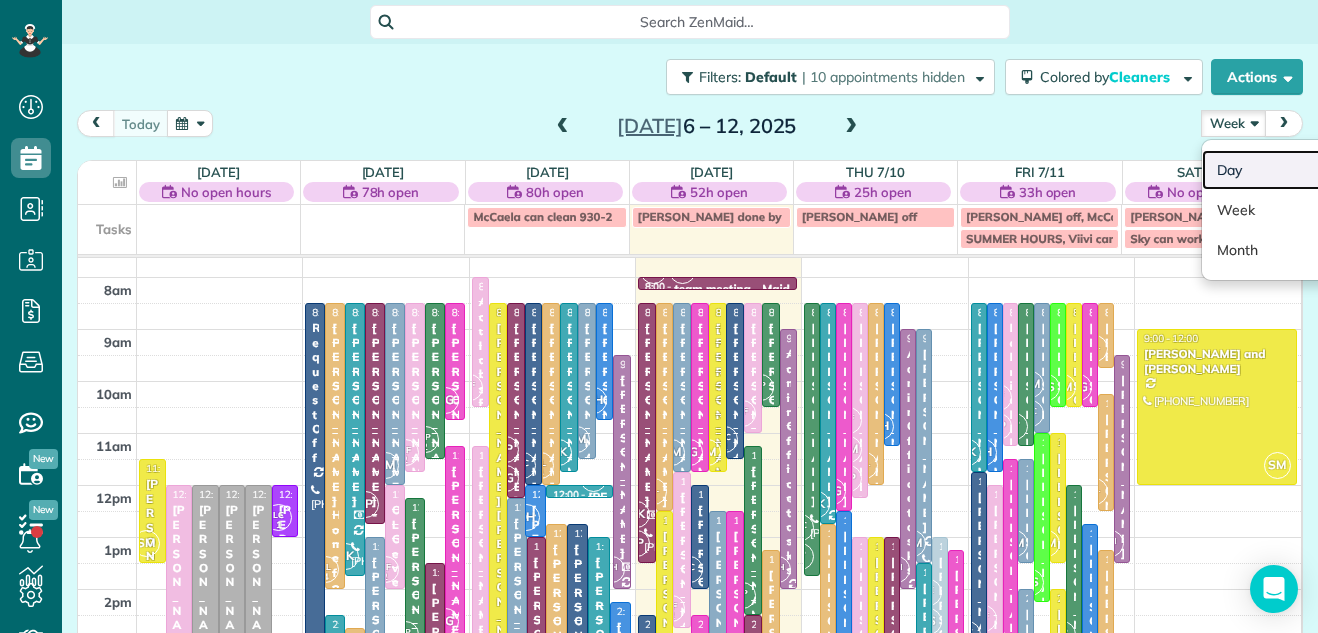 click on "Day" at bounding box center [1281, 170] 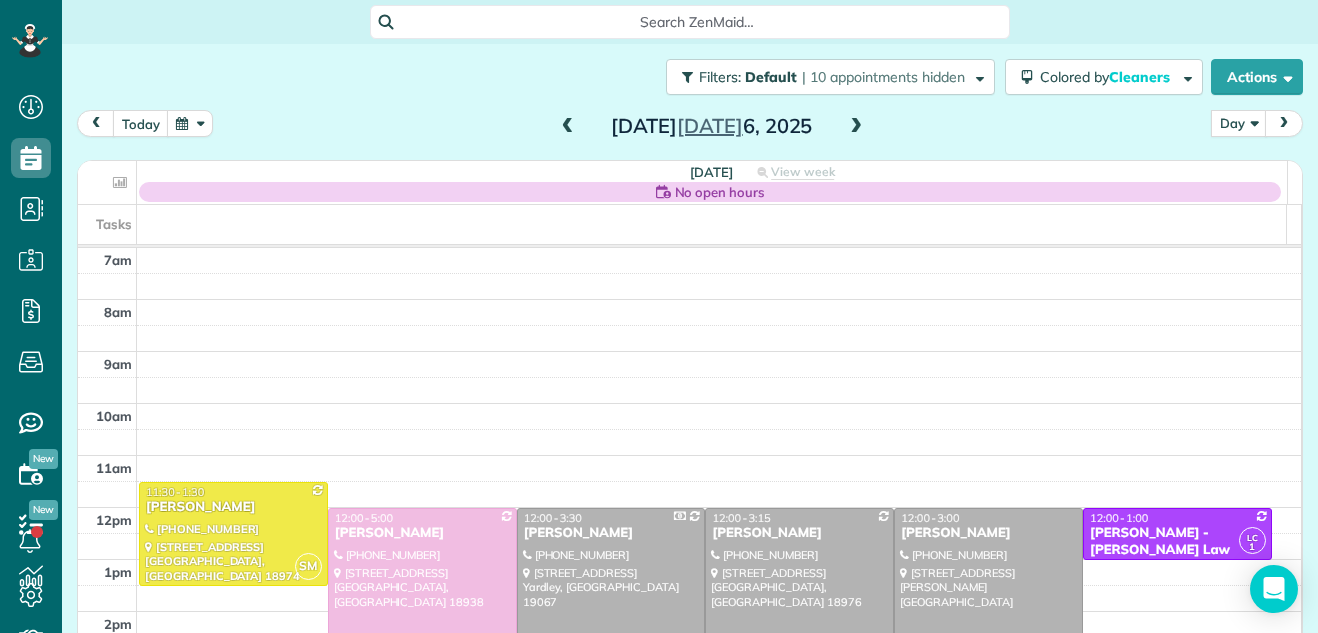 click at bounding box center [856, 127] 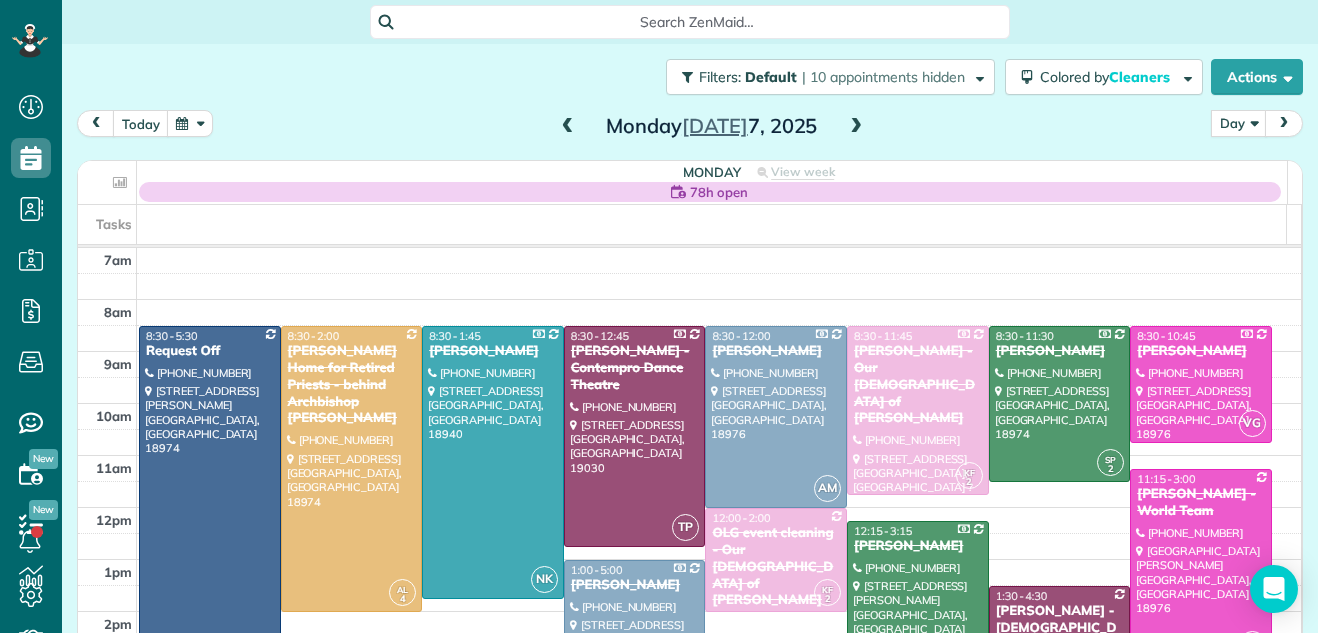 click at bounding box center (856, 127) 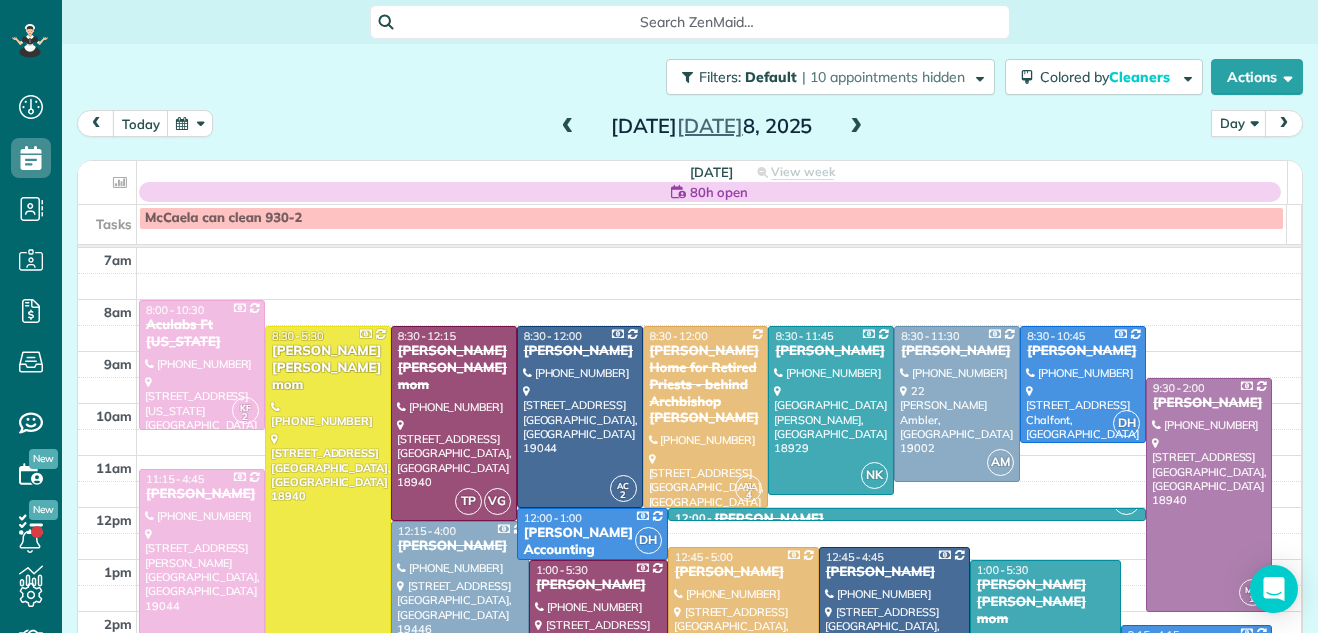 click at bounding box center (856, 127) 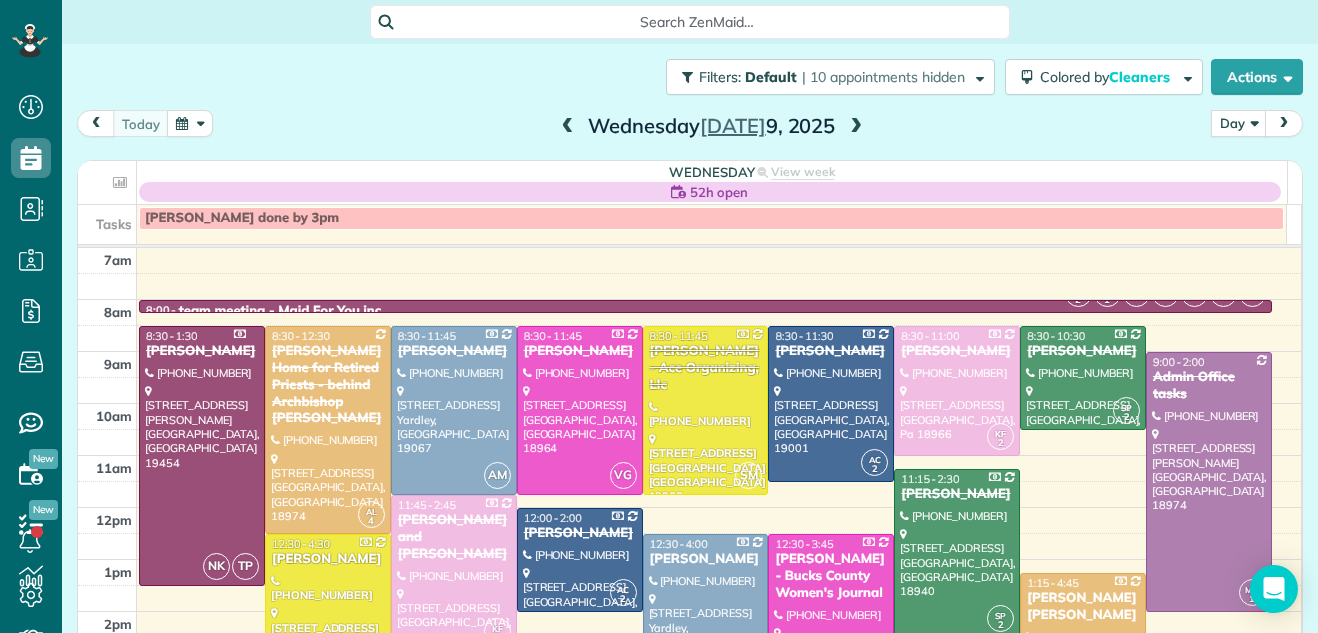 click at bounding box center (856, 127) 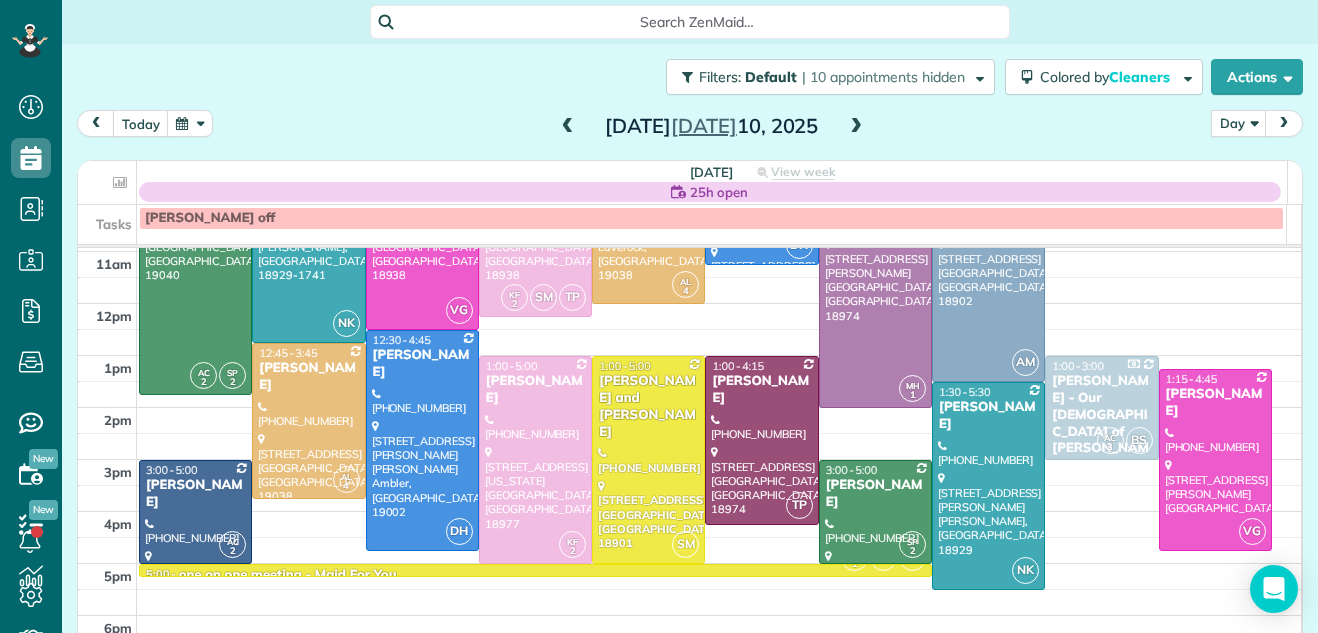 scroll, scrollTop: 215, scrollLeft: 0, axis: vertical 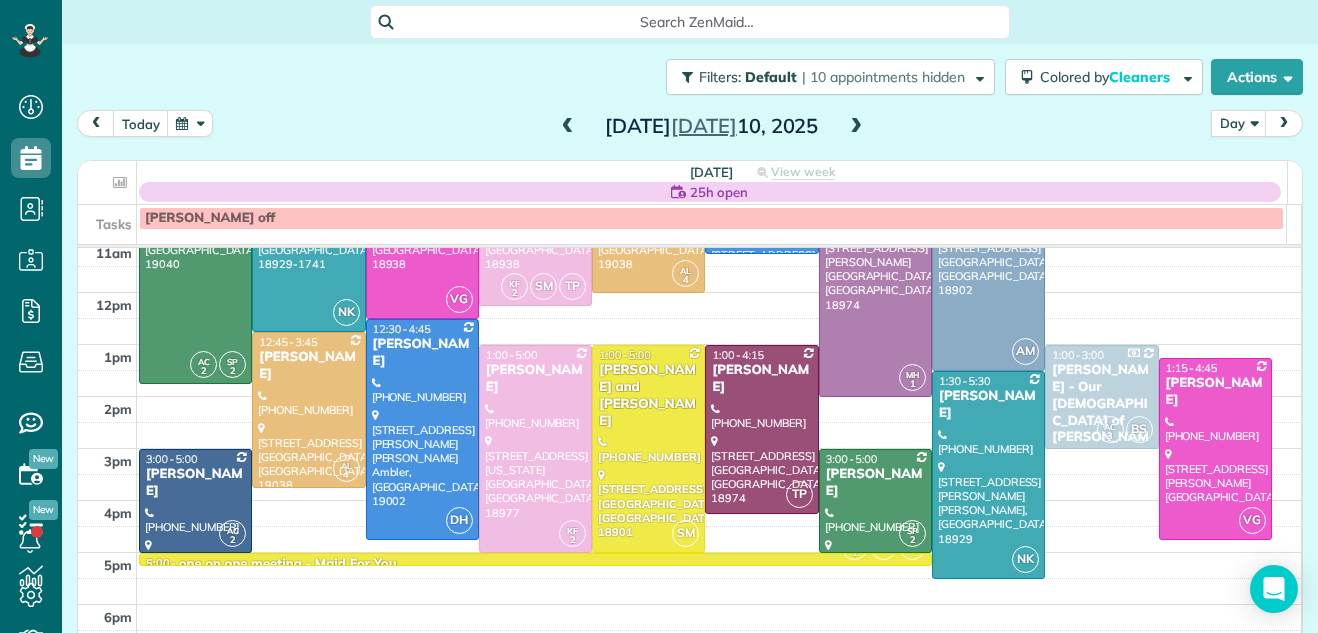 click at bounding box center [568, 127] 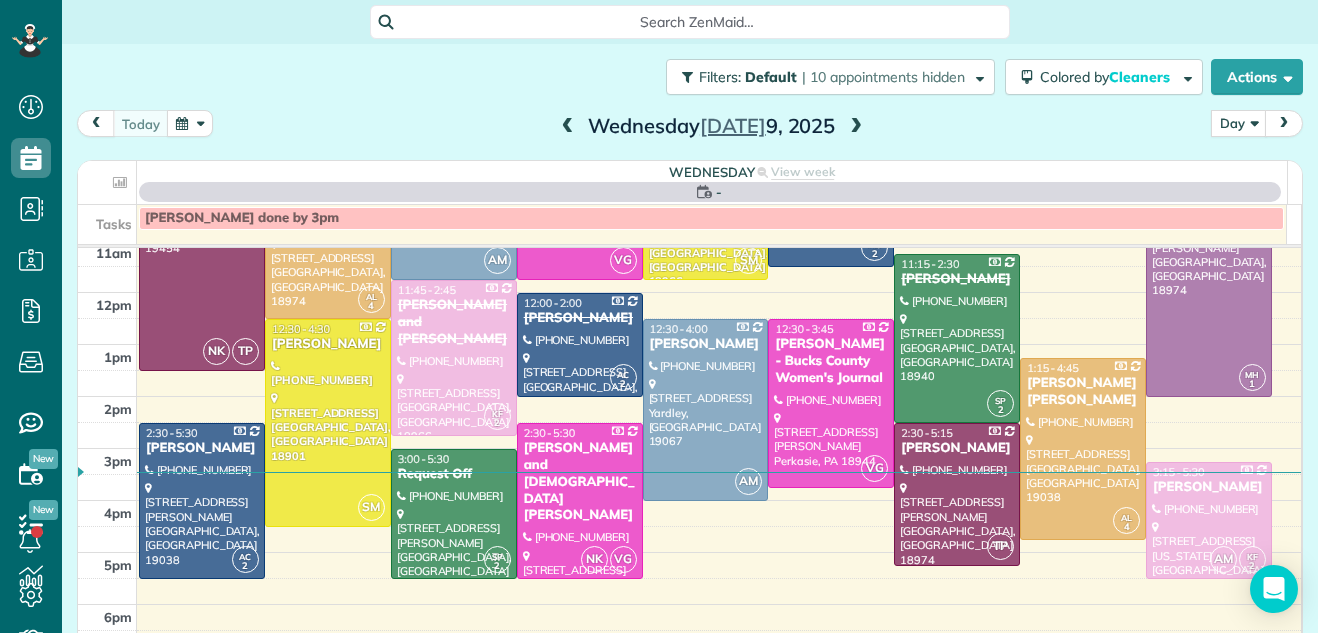 scroll, scrollTop: 0, scrollLeft: 0, axis: both 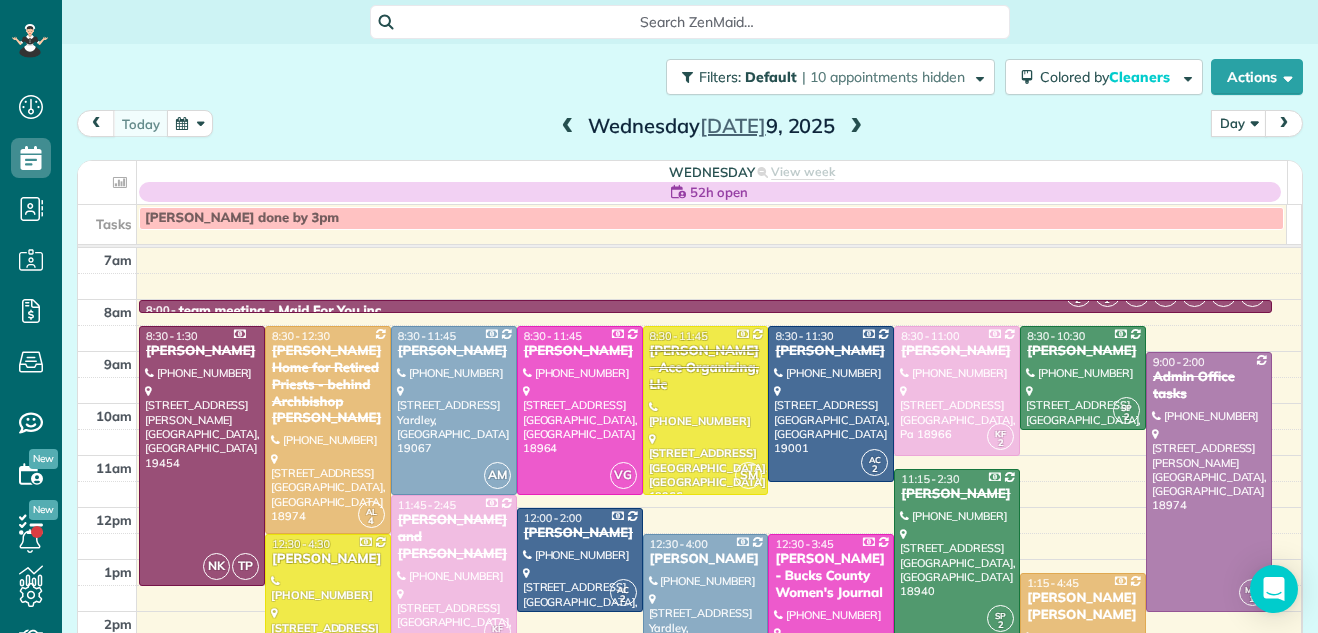 click at bounding box center (568, 127) 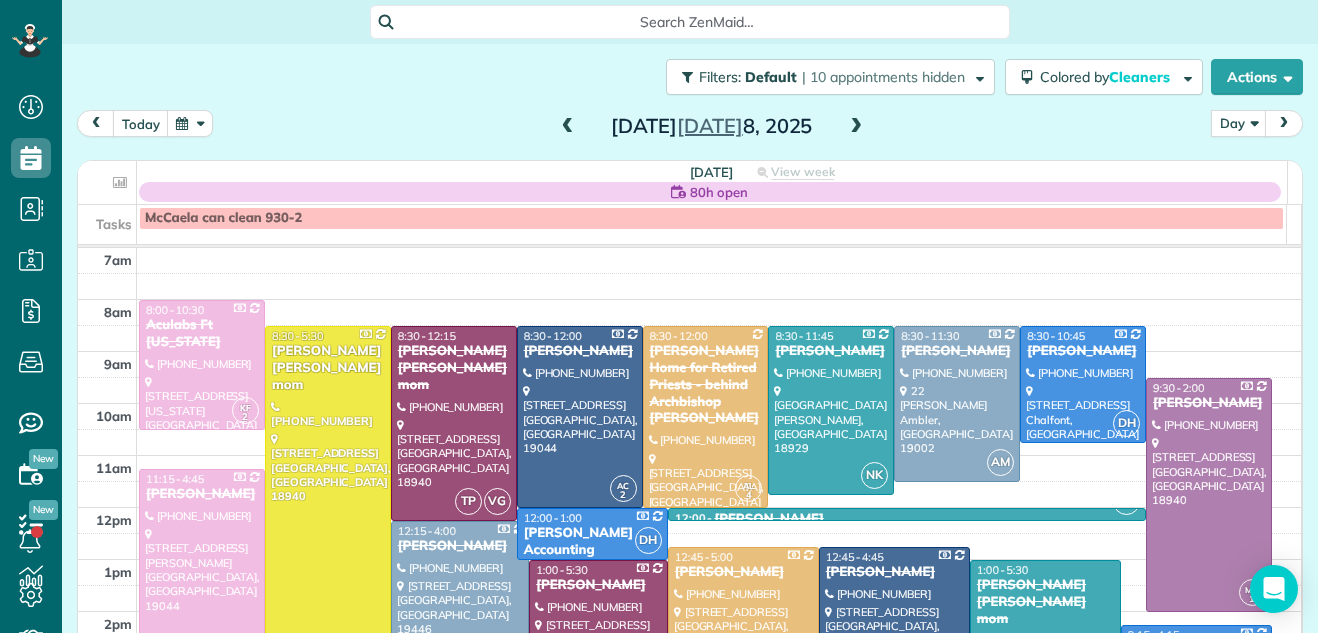 click at bounding box center (568, 127) 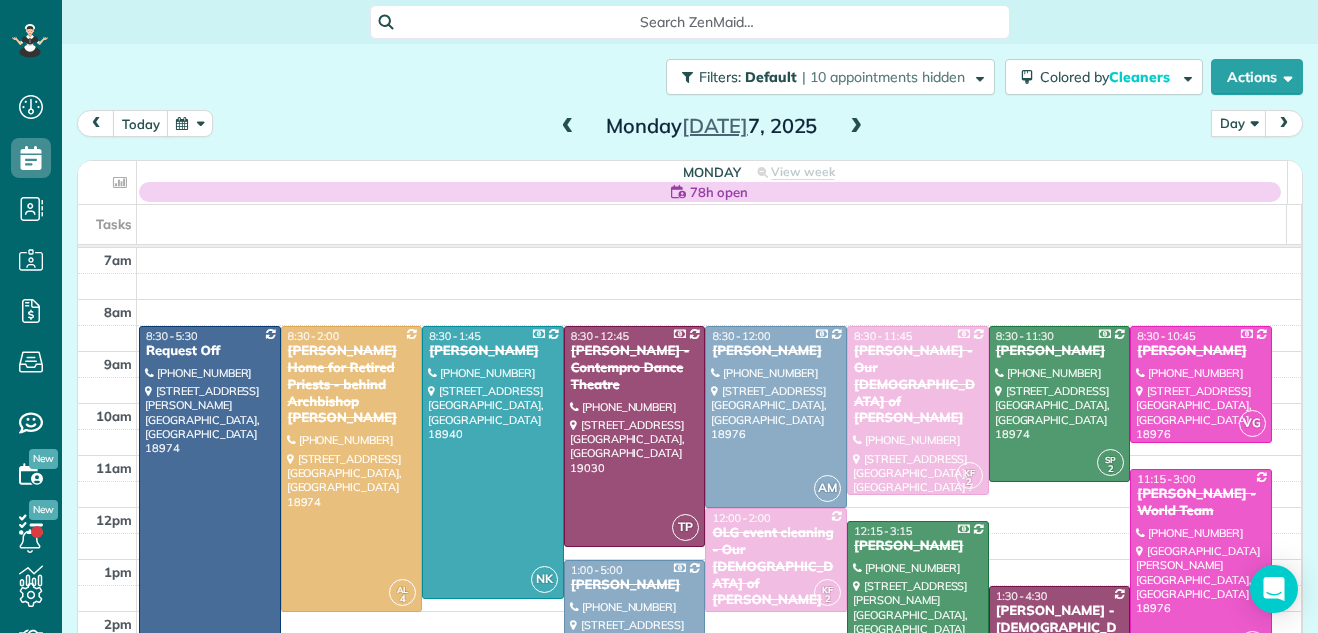 click at bounding box center (568, 127) 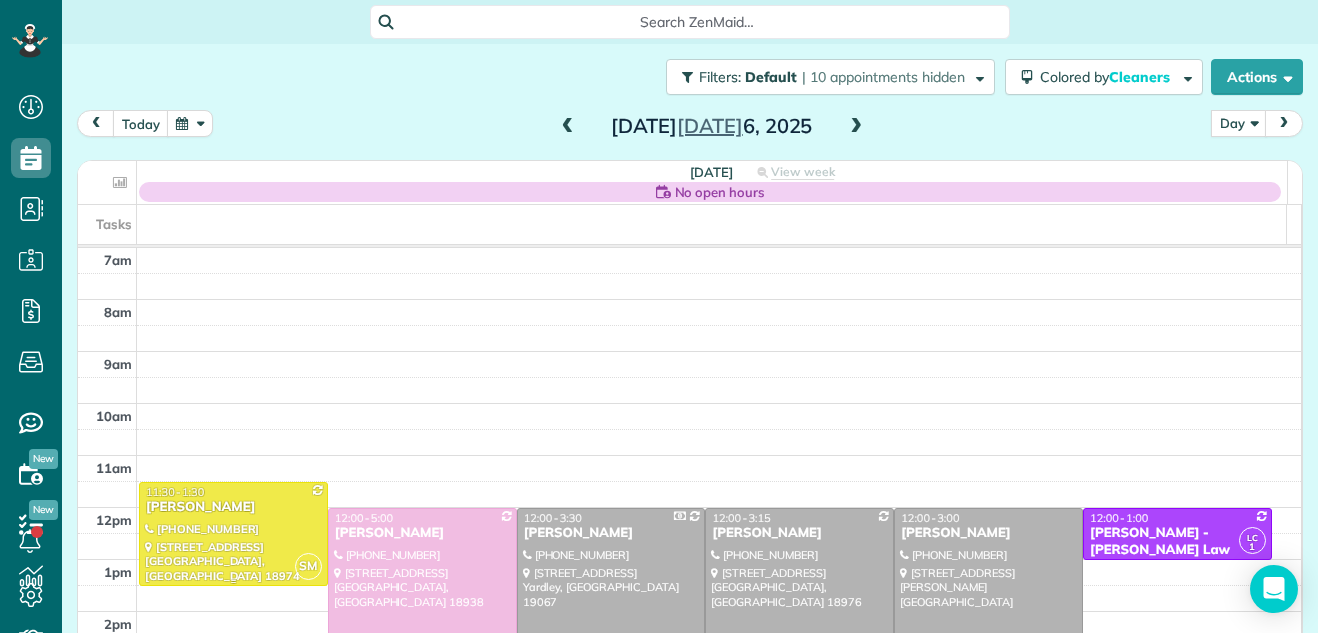 click on "Pat McGrogan" at bounding box center [233, 507] 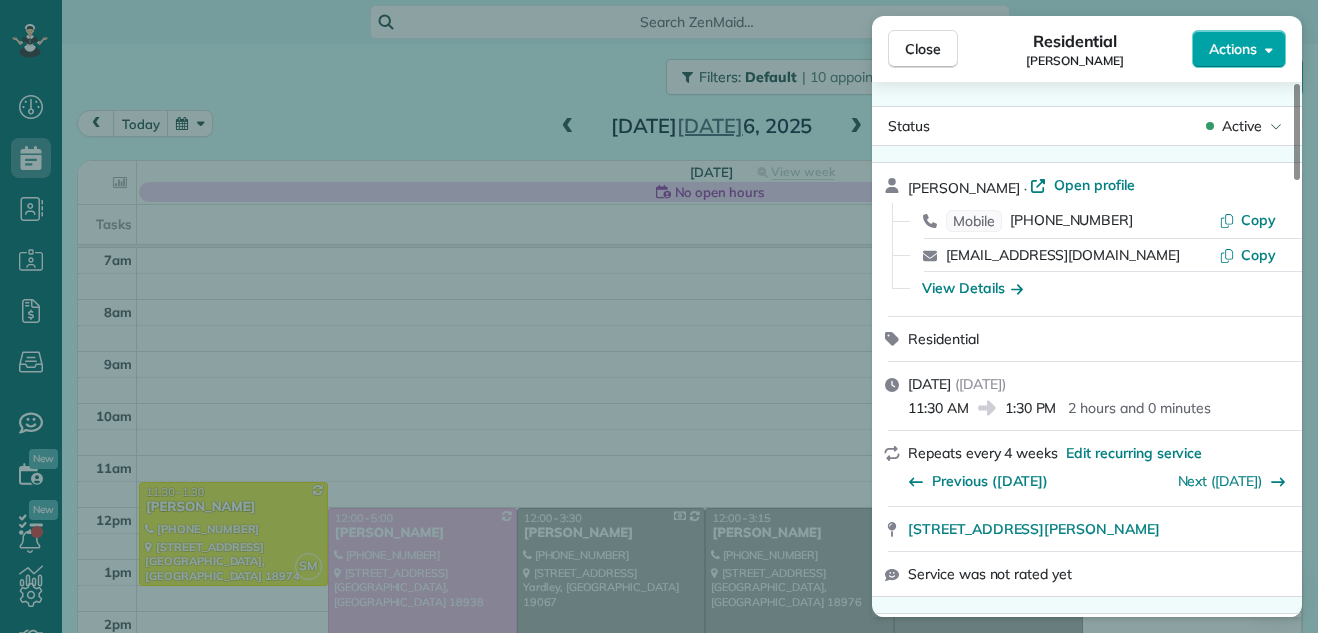 click on "Actions" at bounding box center [1233, 49] 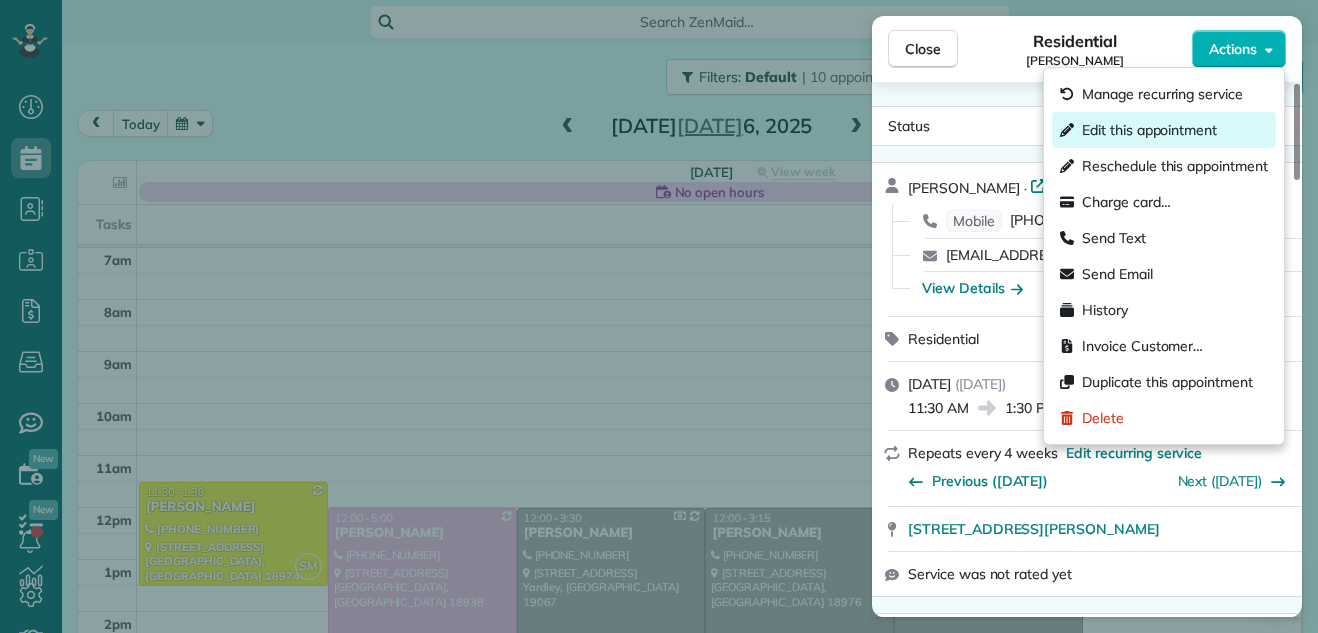 click on "Edit this appointment" at bounding box center [1149, 130] 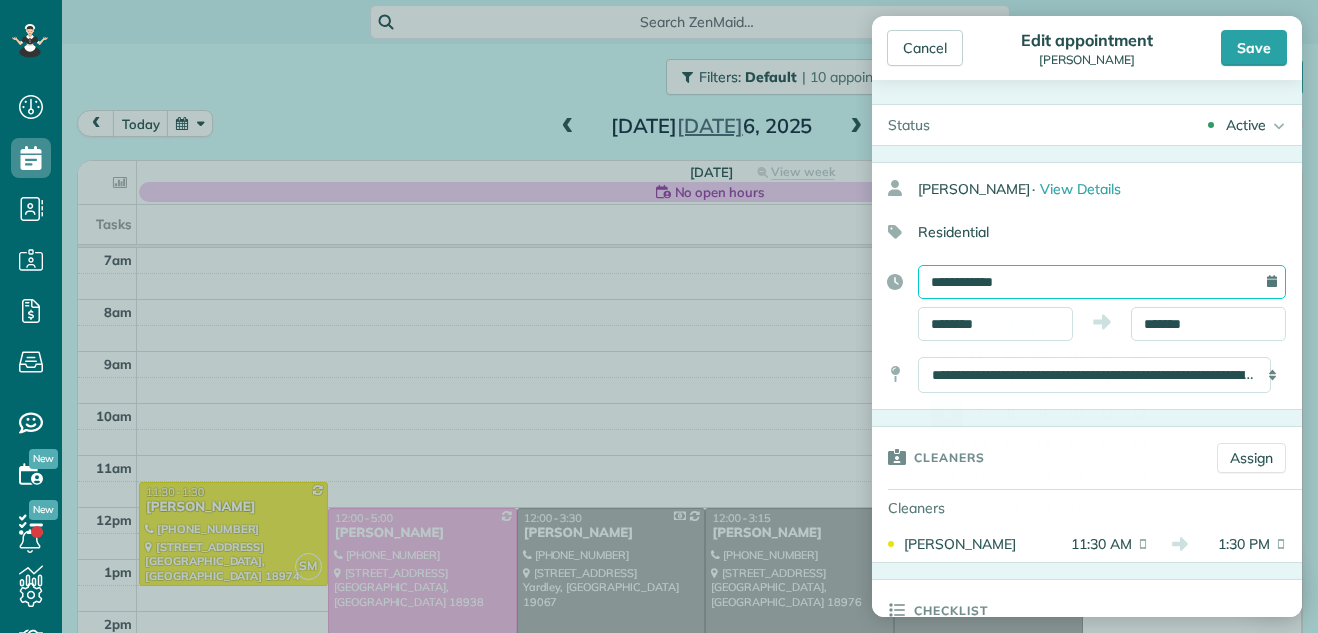 click on "**********" at bounding box center [1102, 282] 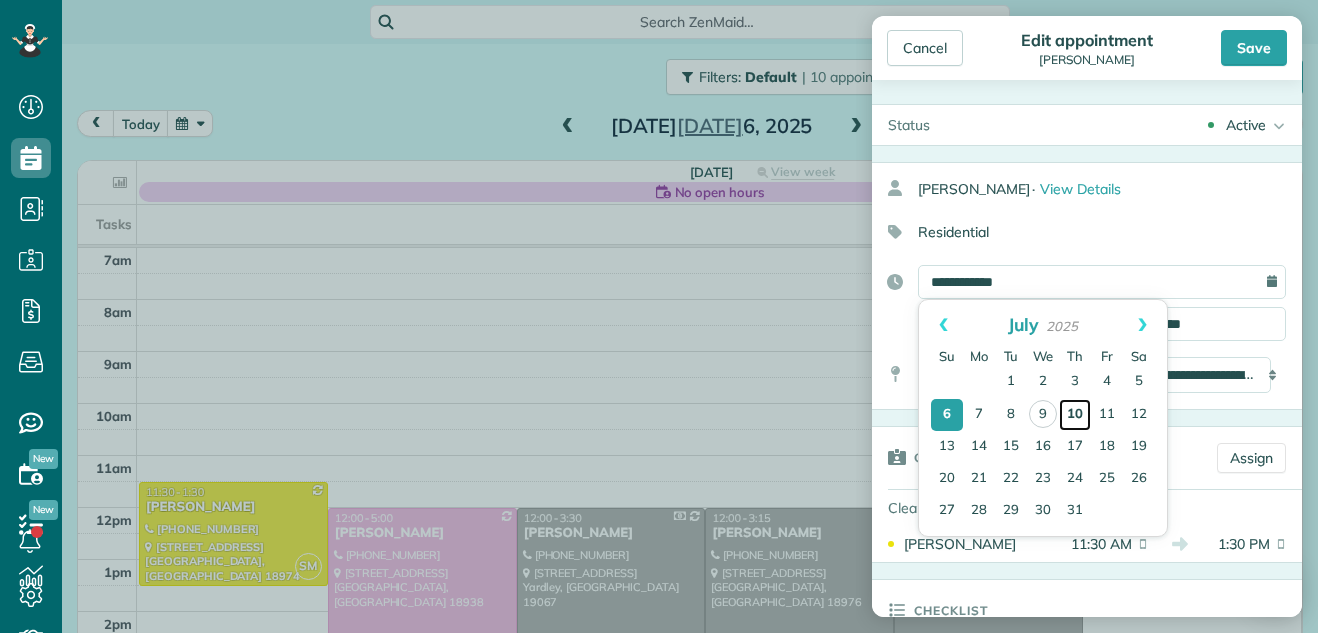 click on "10" at bounding box center [1075, 415] 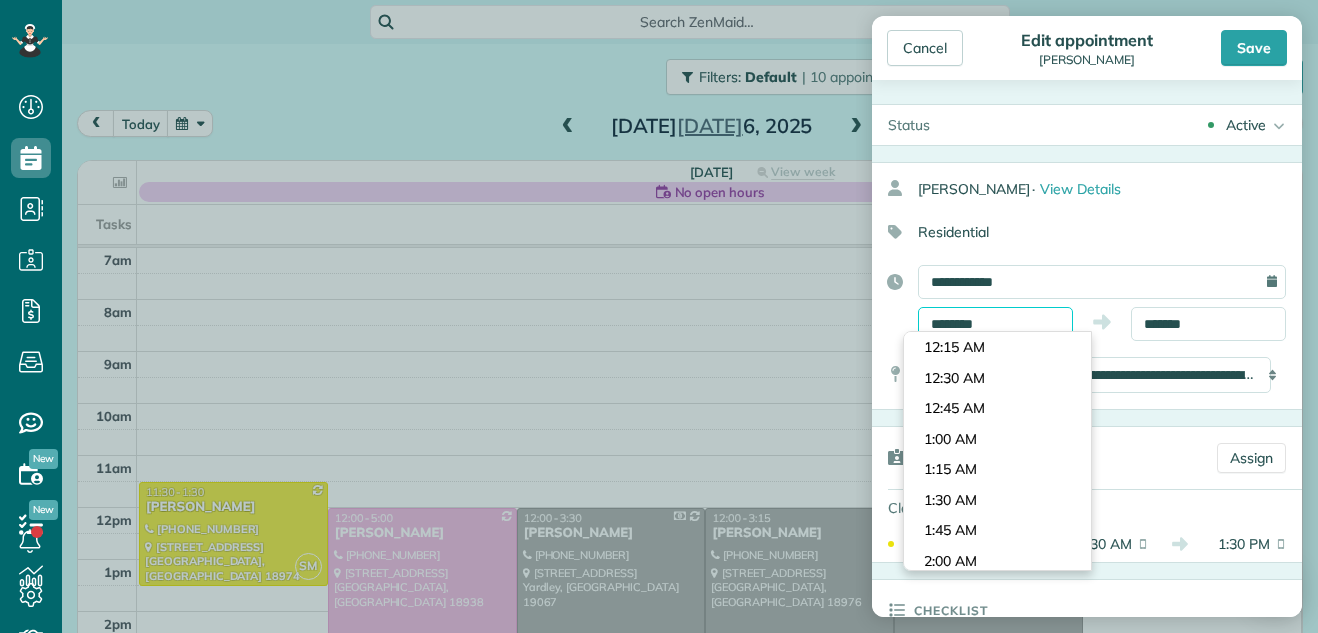 click on "********" at bounding box center [995, 324] 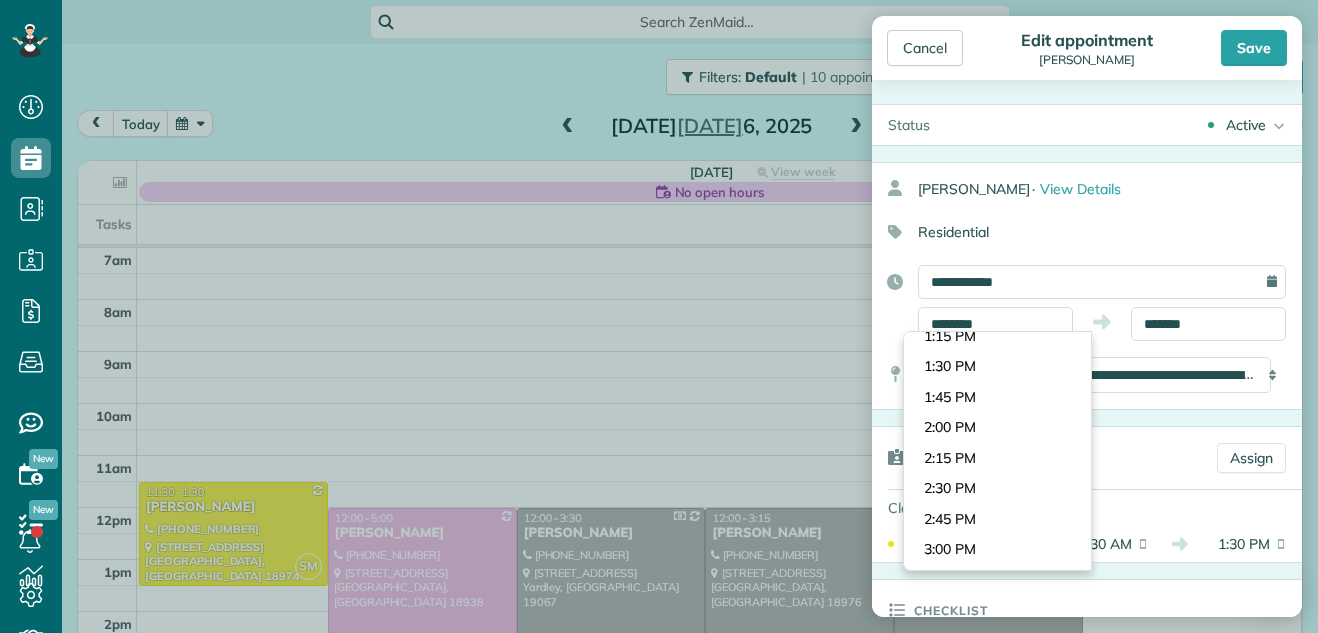 scroll, scrollTop: 1628, scrollLeft: 0, axis: vertical 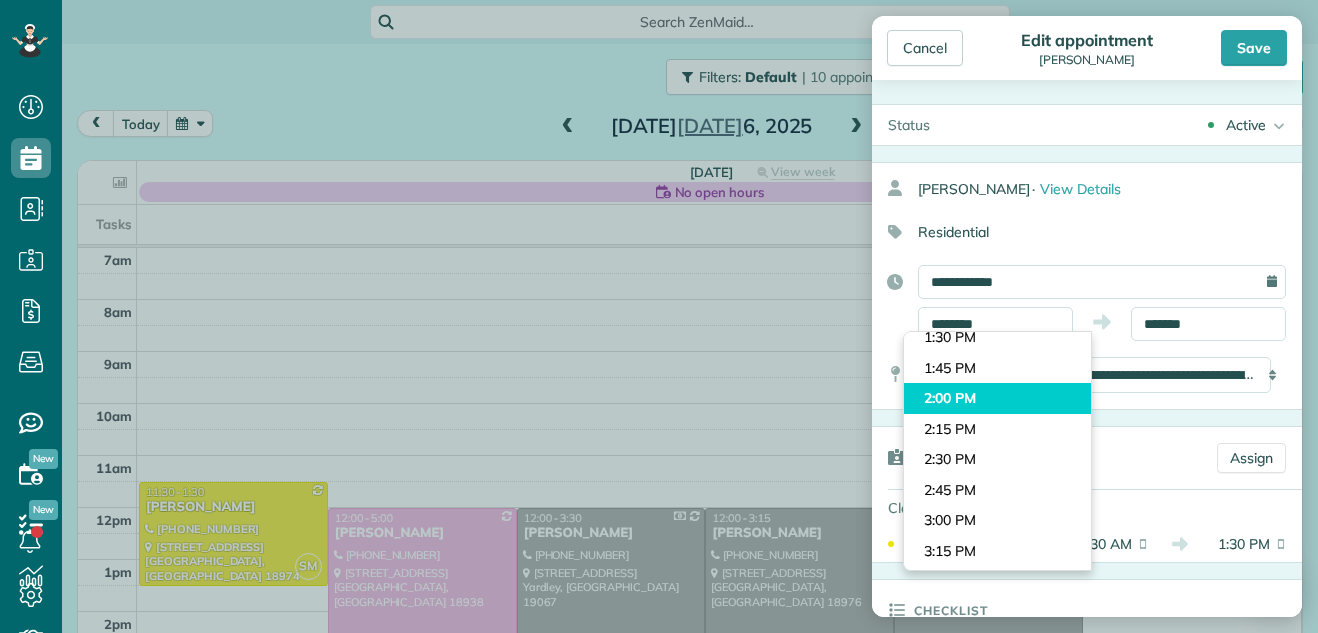 type on "*******" 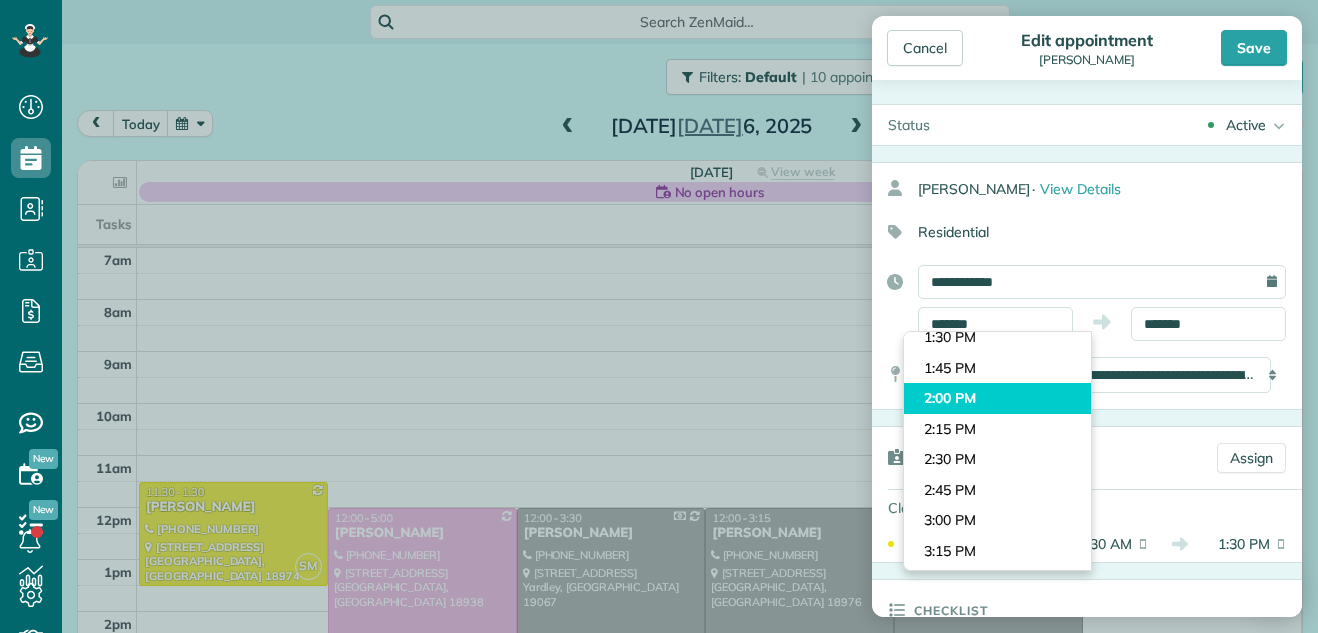 click on "Dashboard
Scheduling
Calendar View
List View
Dispatch View - Weekly scheduling (Beta)" at bounding box center [659, 316] 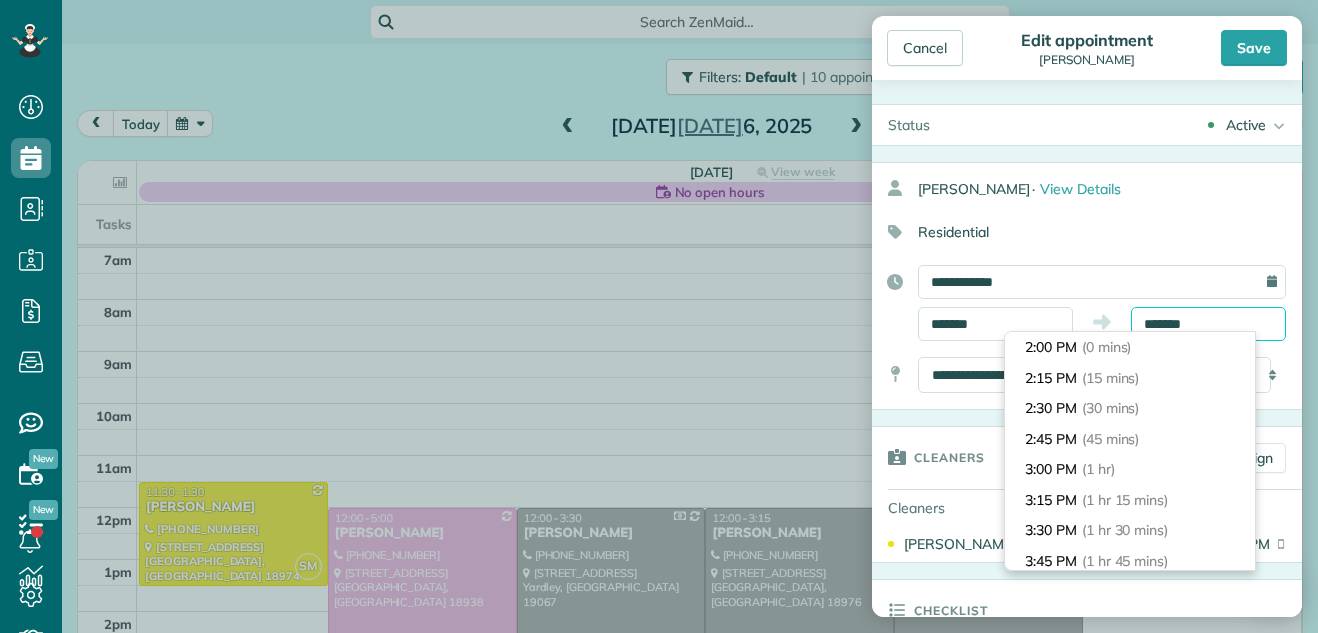 click on "*******" at bounding box center (1208, 324) 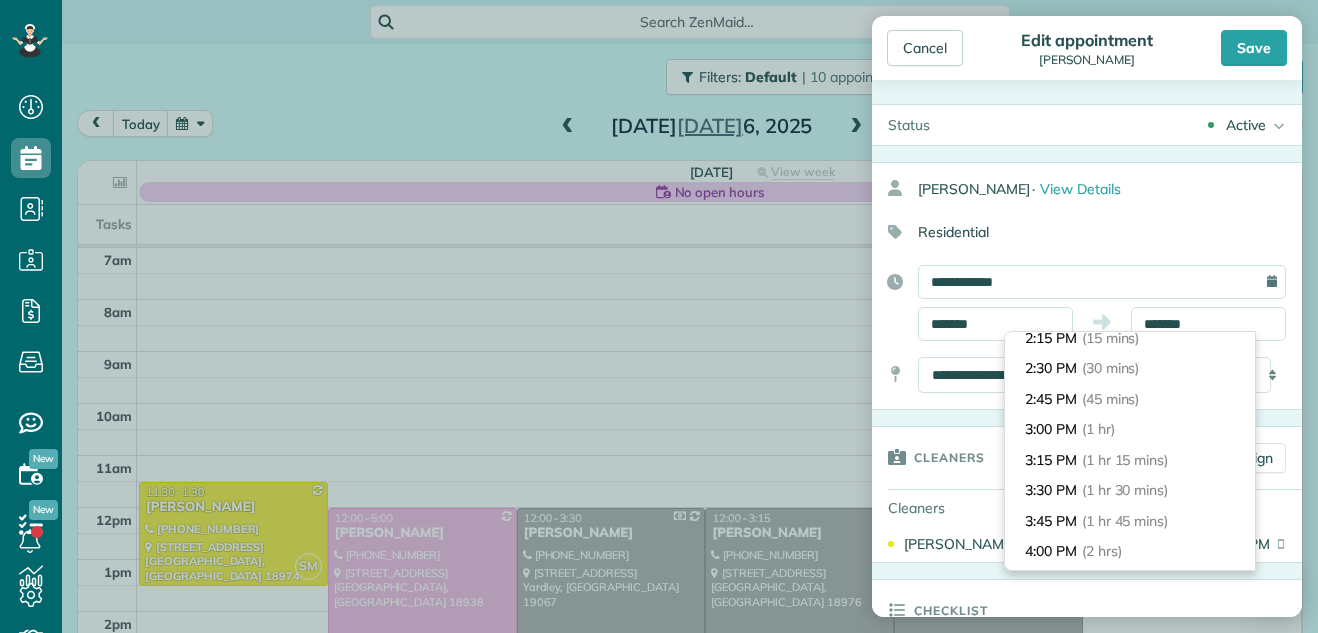 scroll, scrollTop: 80, scrollLeft: 0, axis: vertical 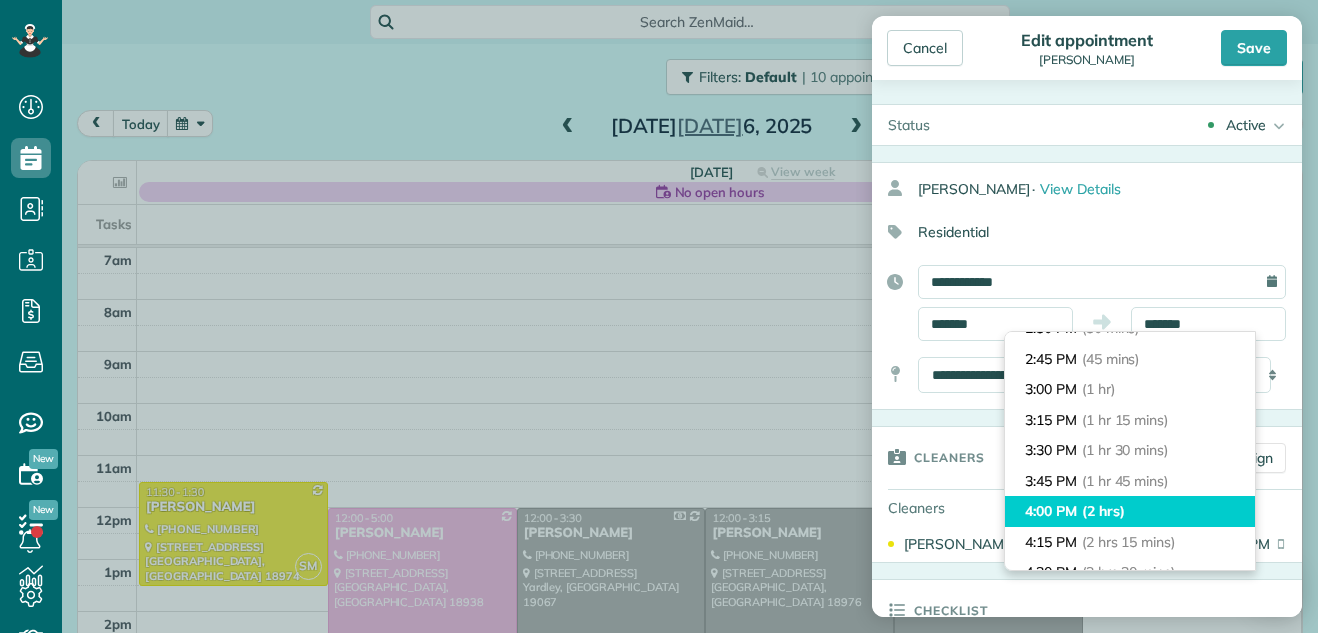 type on "*******" 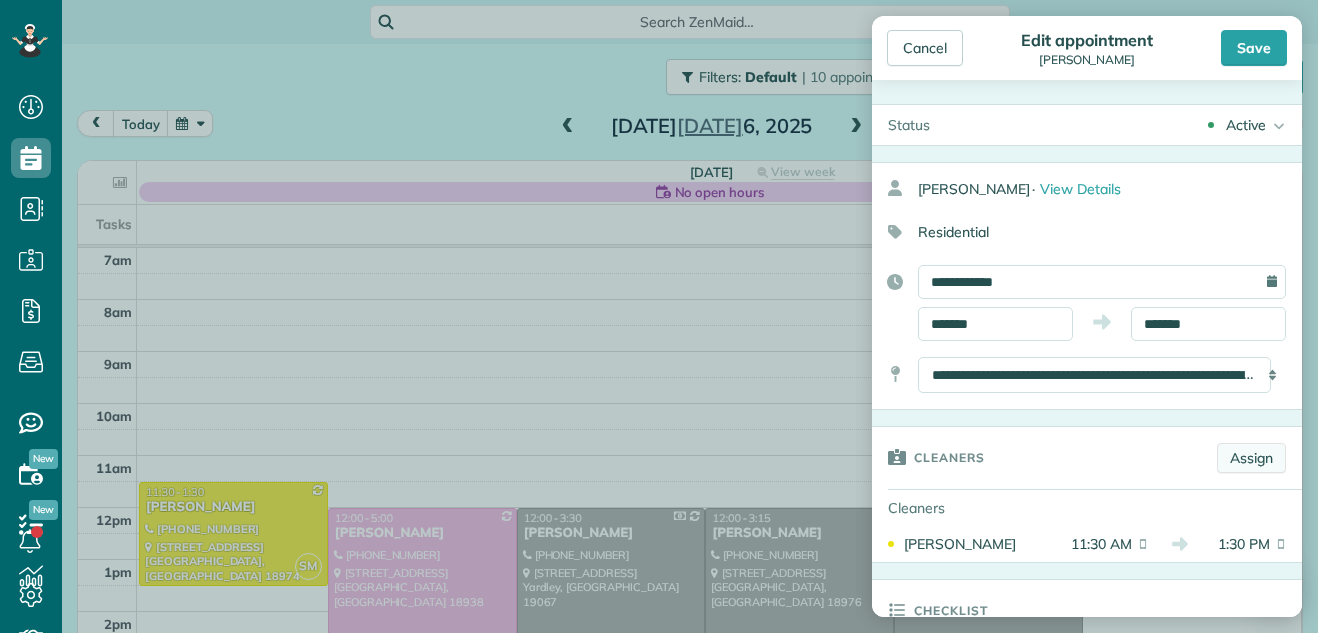 click on "Assign" at bounding box center [1251, 458] 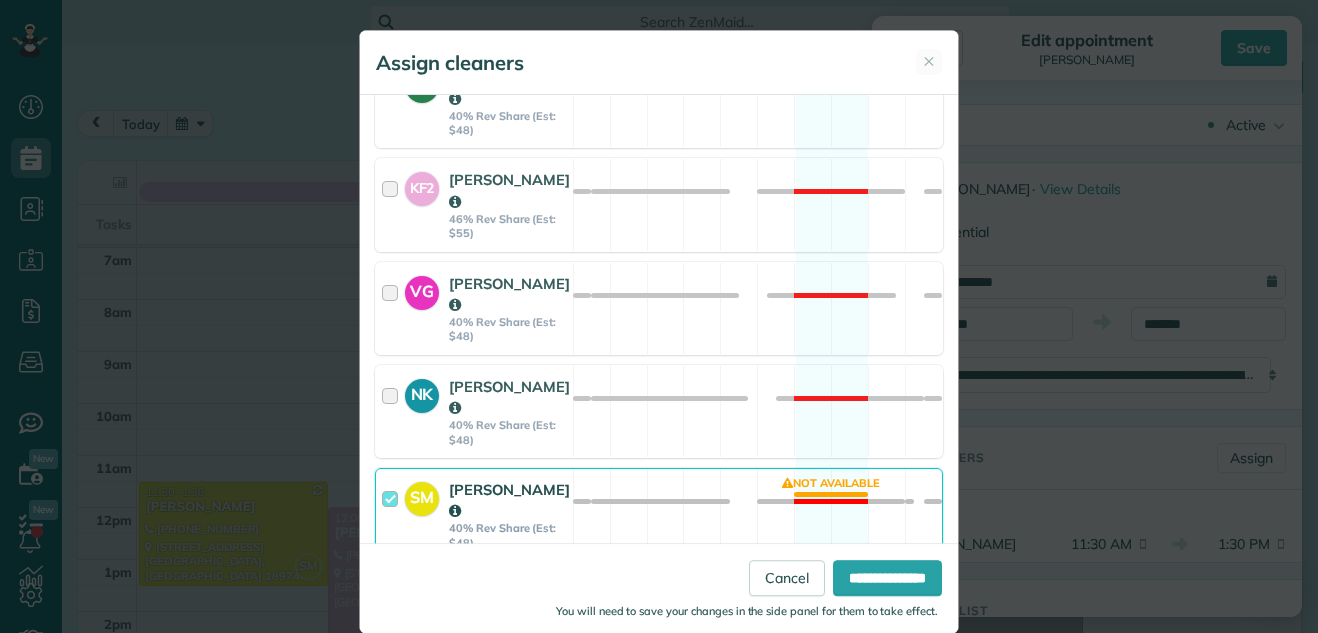 scroll, scrollTop: 1308, scrollLeft: 0, axis: vertical 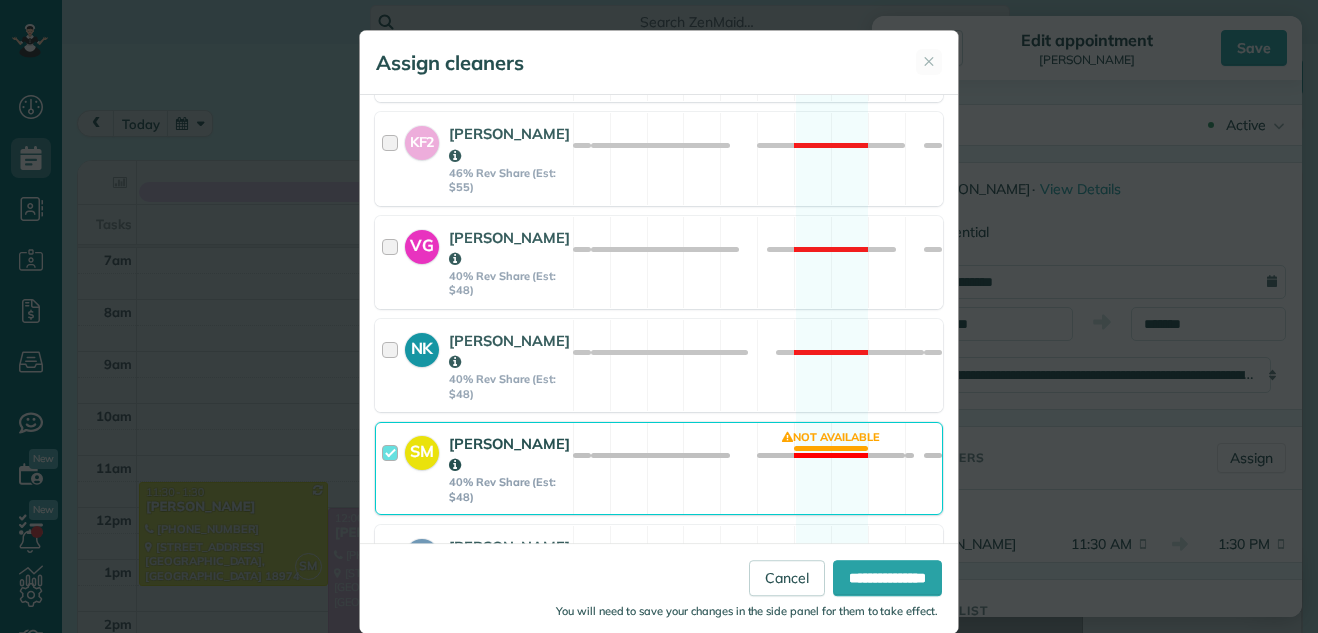 click at bounding box center [393, 468] 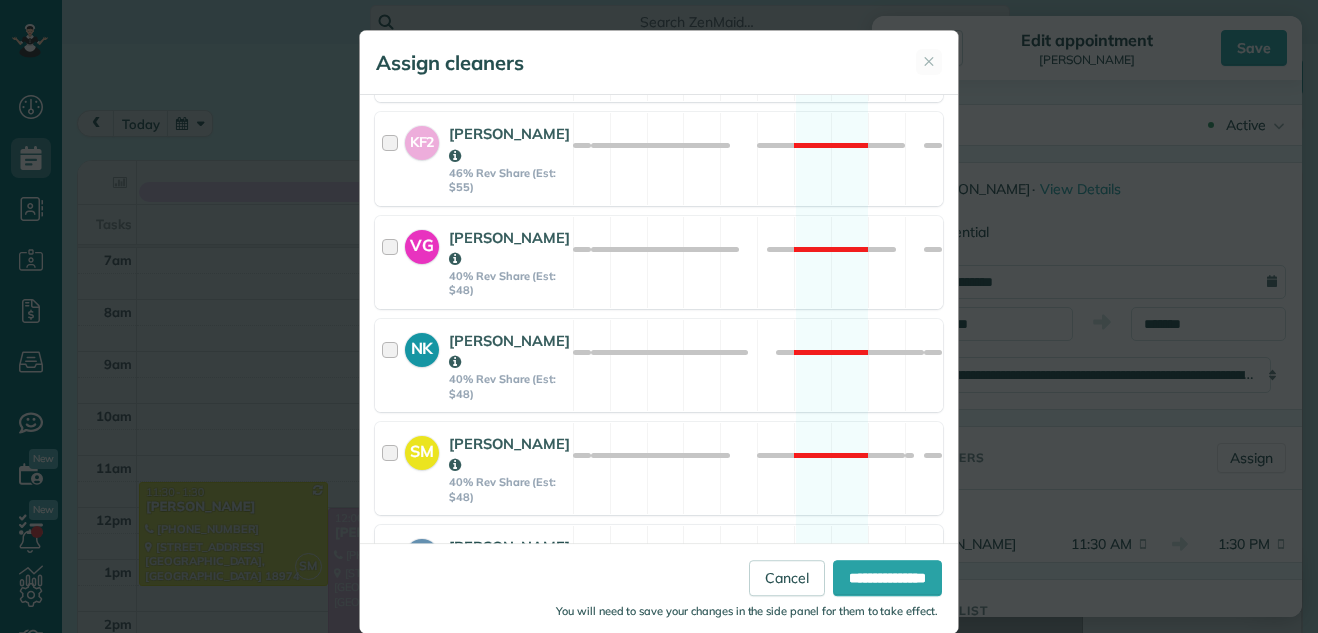 click at bounding box center [393, 571] 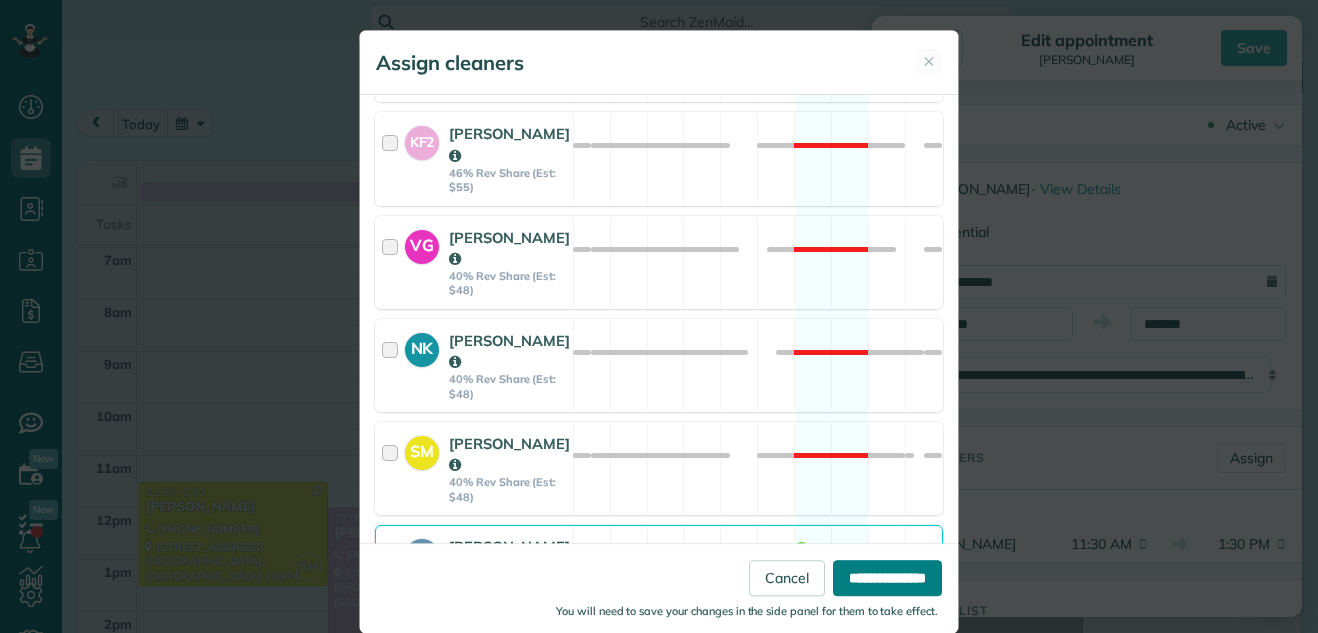 click on "**********" at bounding box center (887, 578) 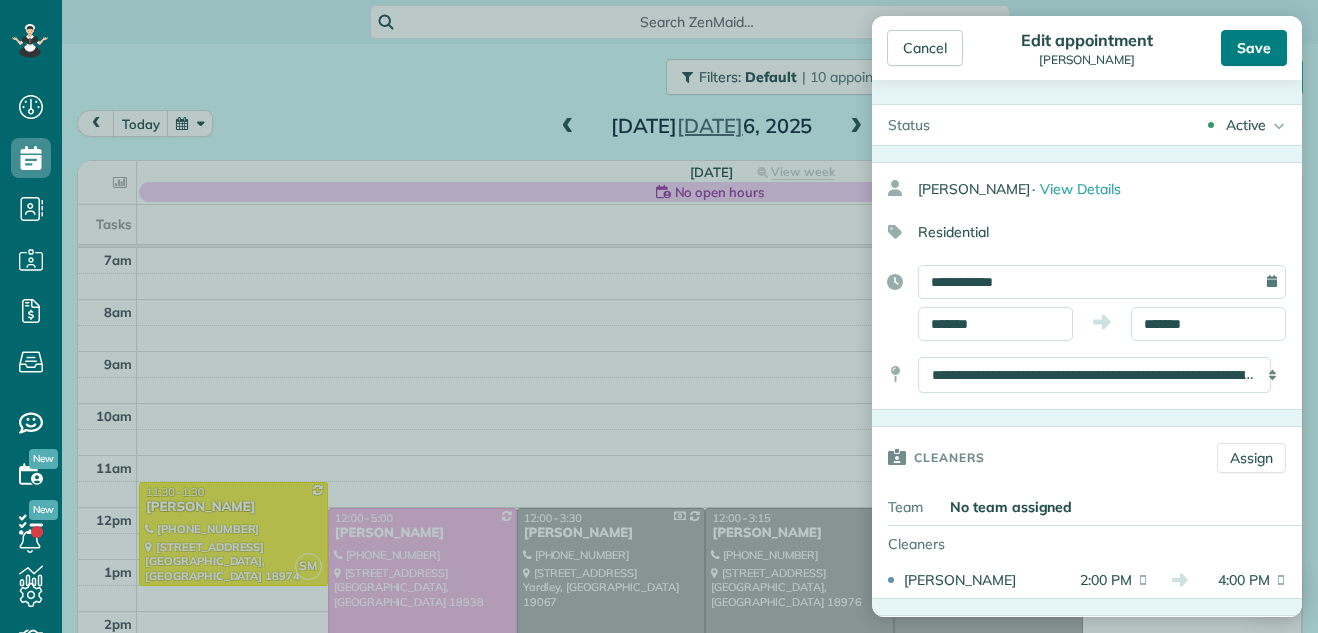 click on "Save" at bounding box center [1254, 48] 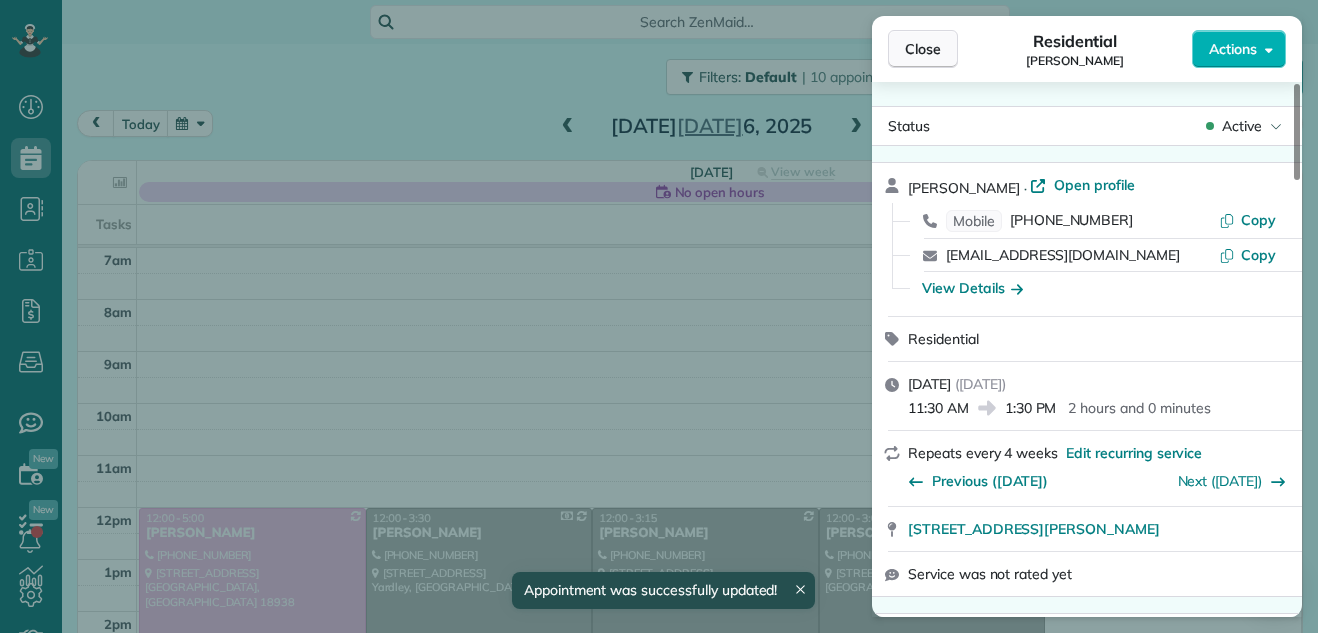 click on "Close" at bounding box center (923, 49) 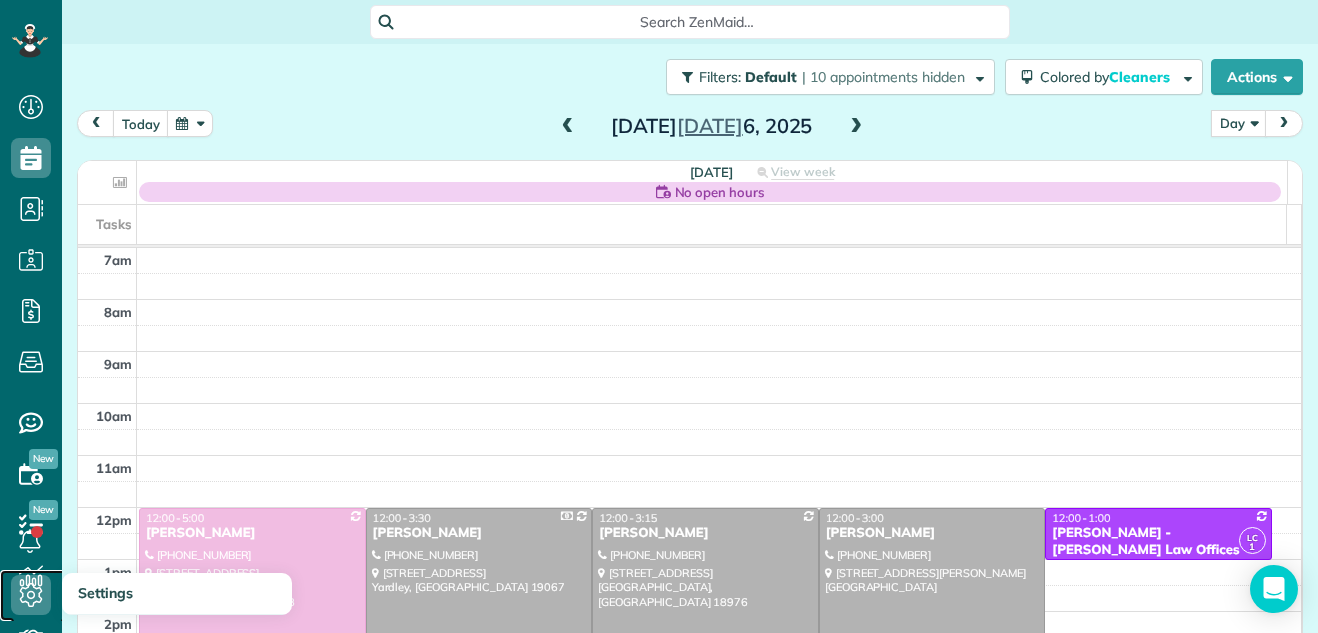 click 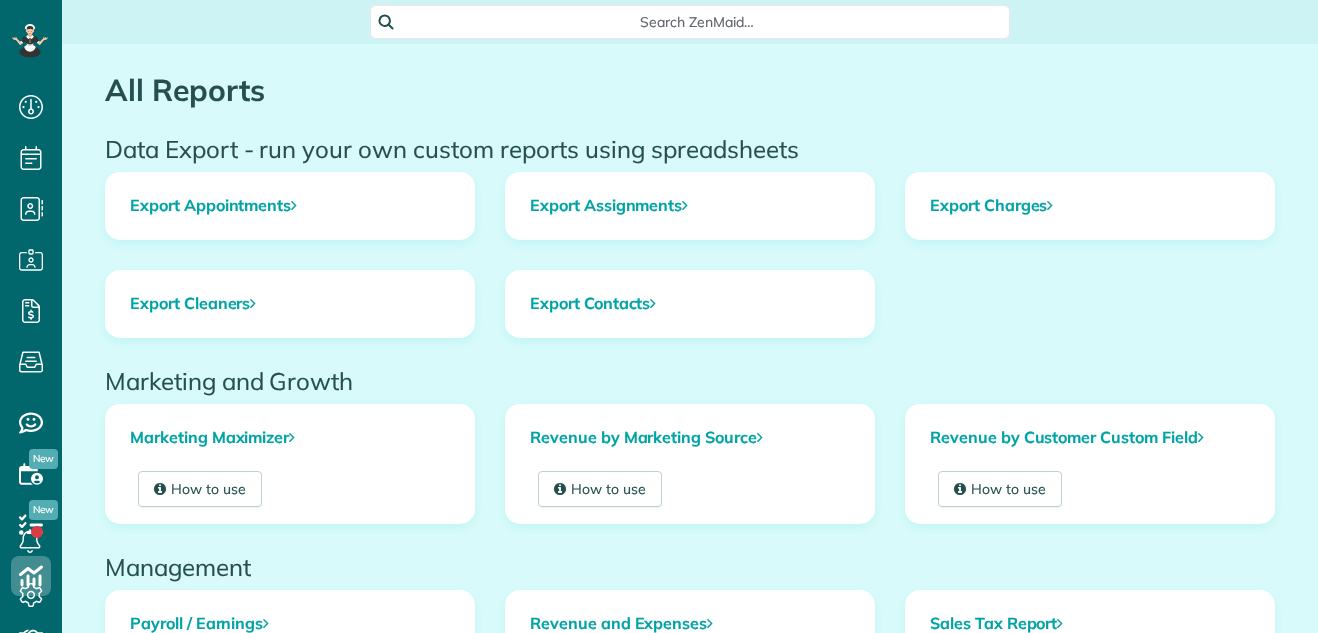 scroll, scrollTop: 0, scrollLeft: 0, axis: both 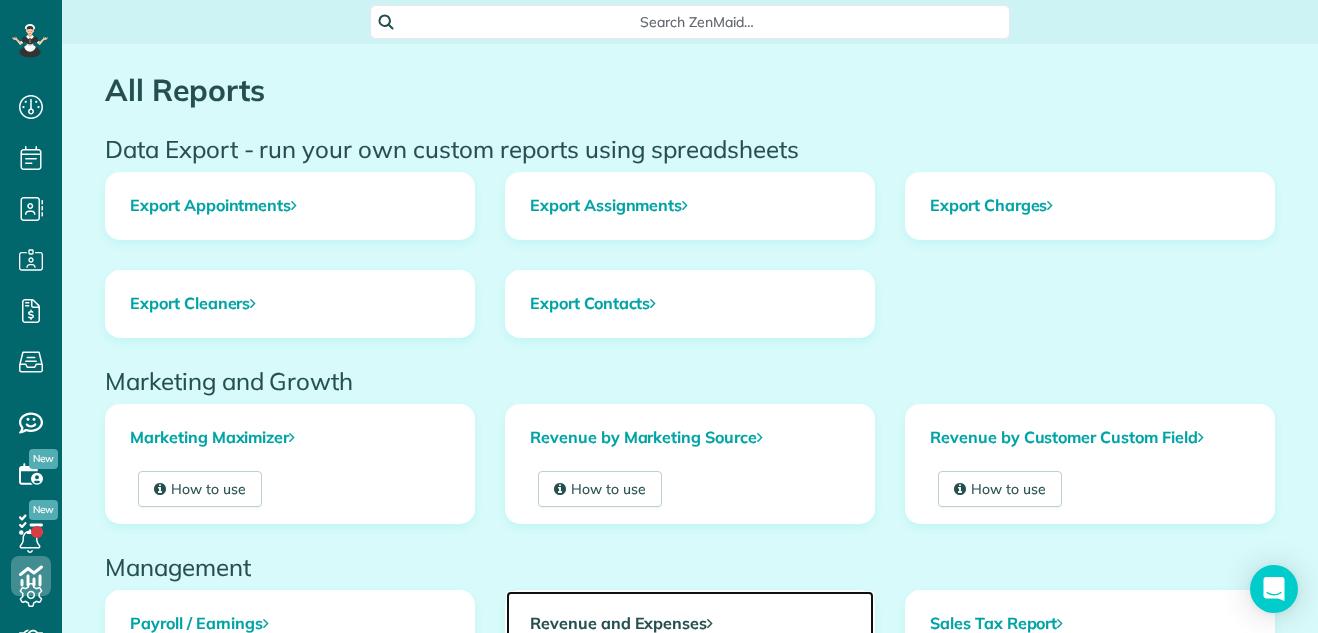 click on "Revenue and Expenses" at bounding box center (690, 624) 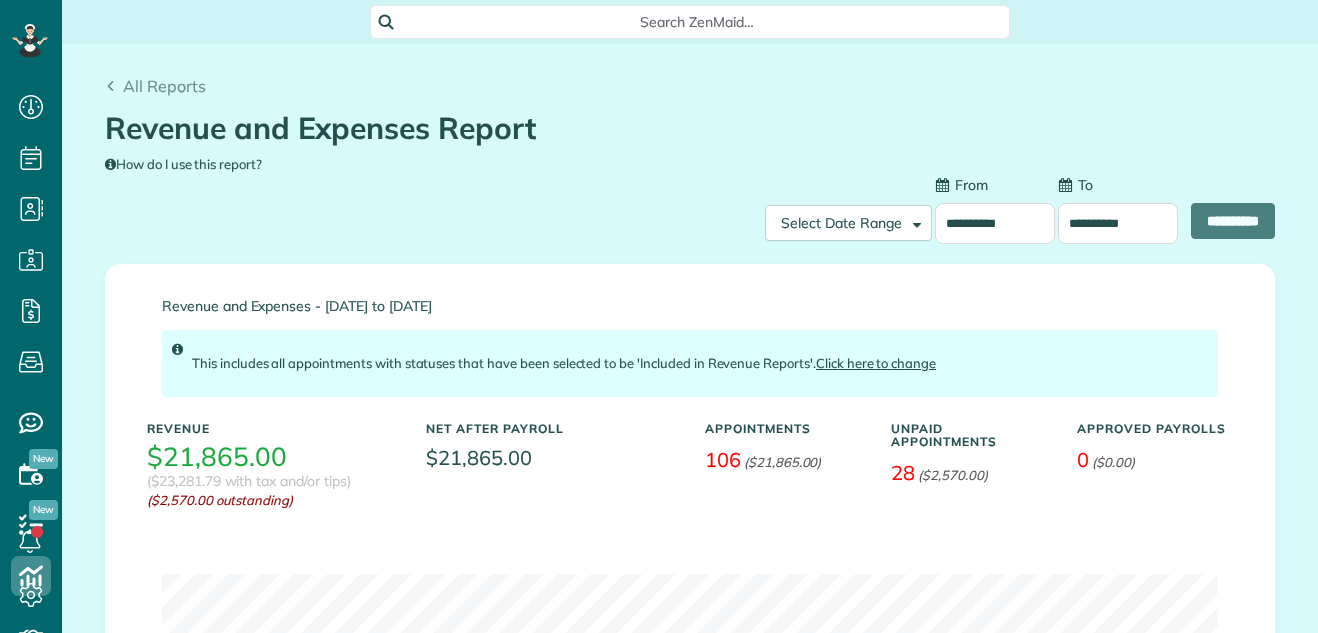 scroll, scrollTop: 0, scrollLeft: 0, axis: both 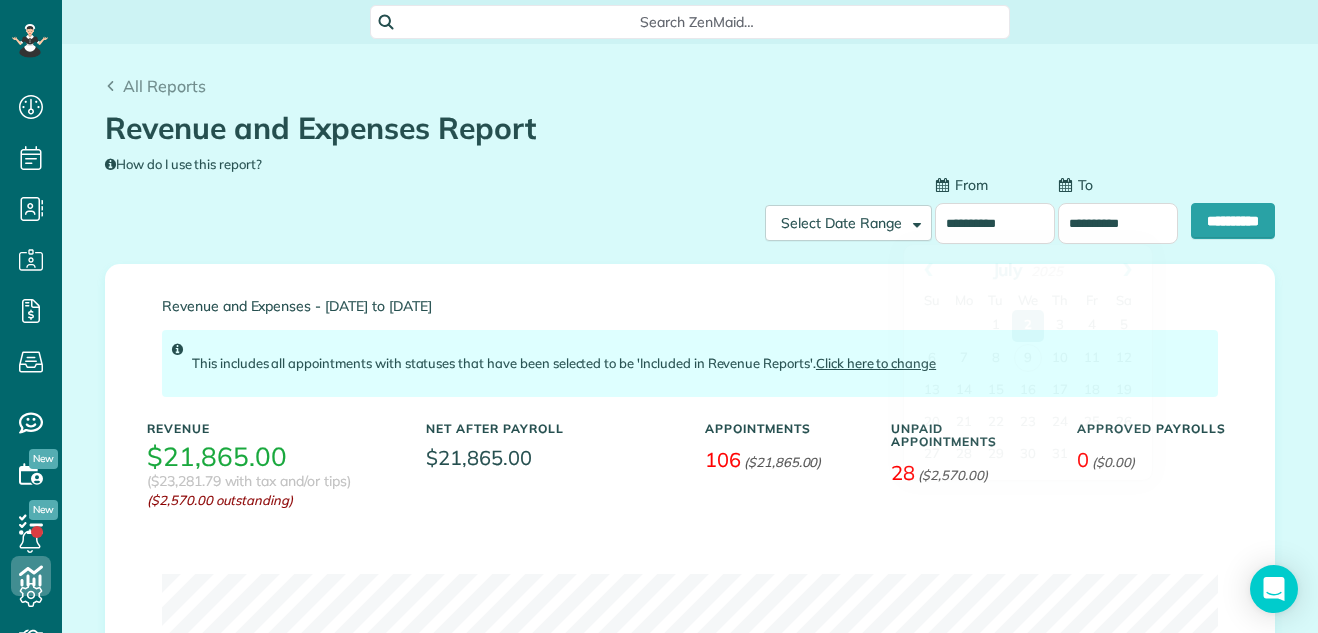 click on "**********" at bounding box center [995, 223] 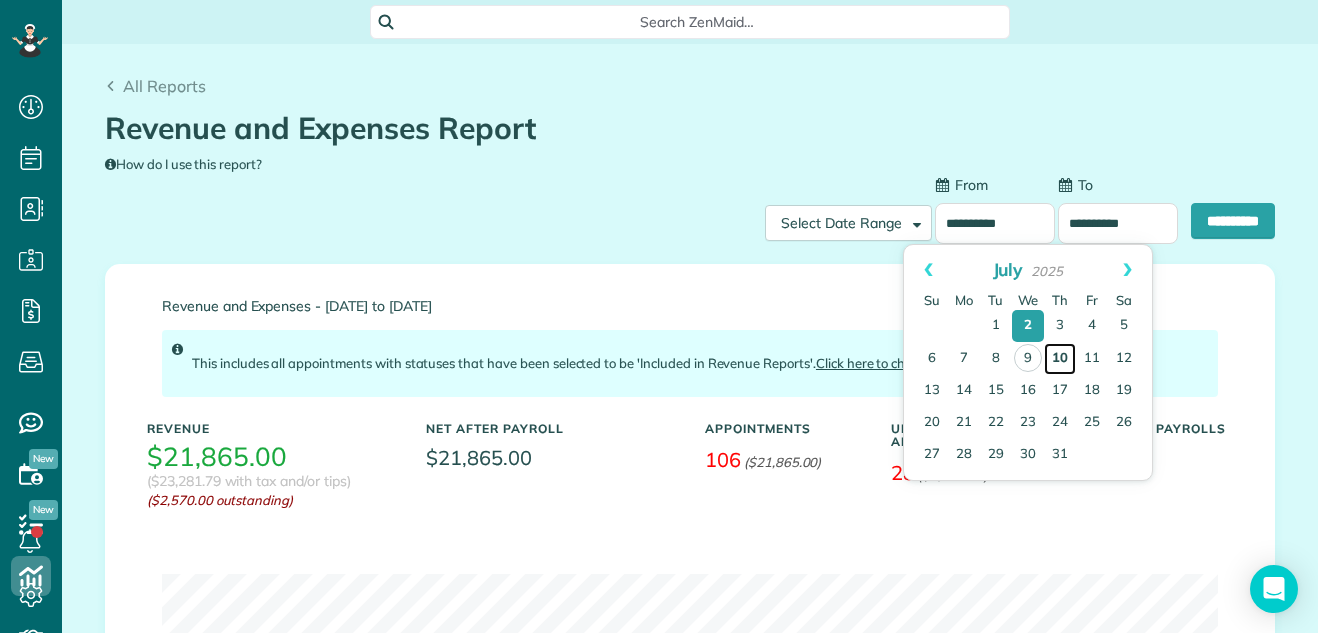 click on "10" at bounding box center (1060, 359) 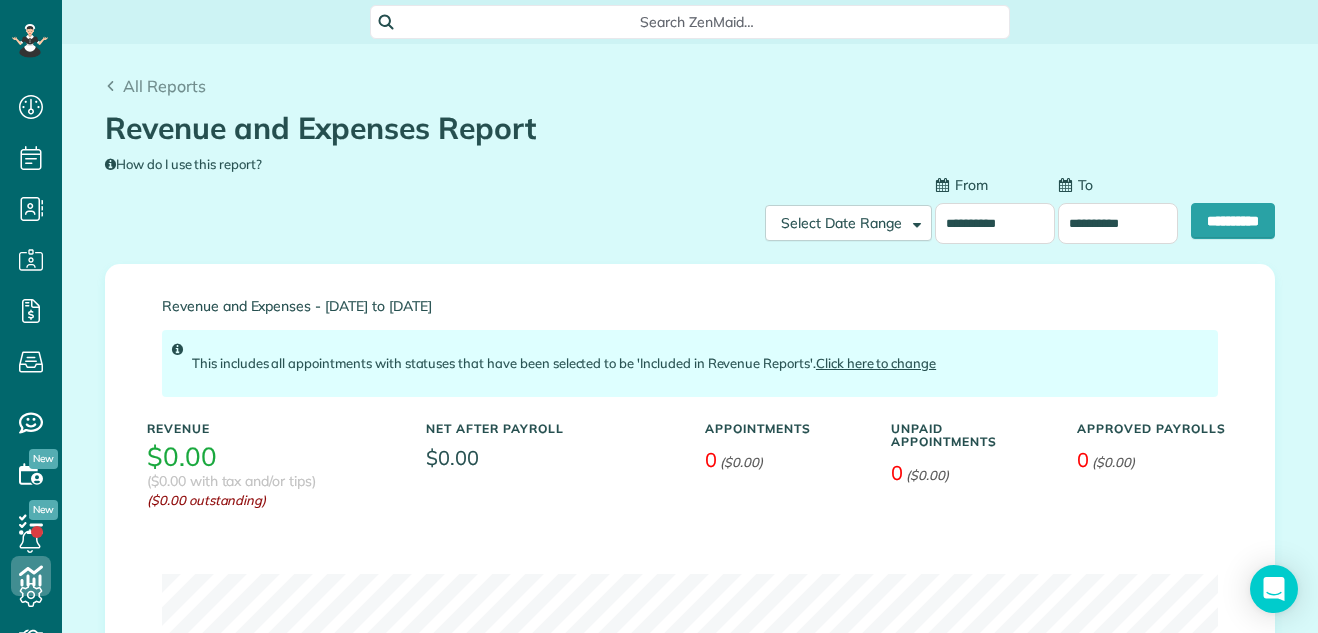 click on "**********" at bounding box center [1118, 223] 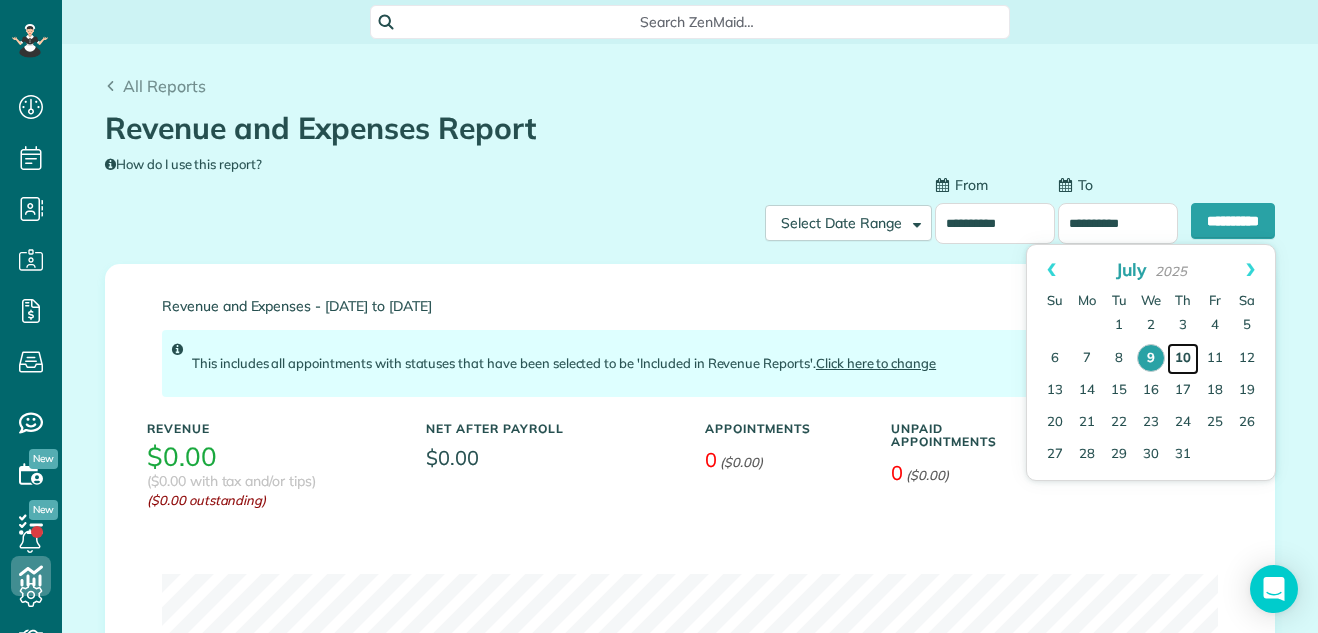 click on "10" at bounding box center [1183, 359] 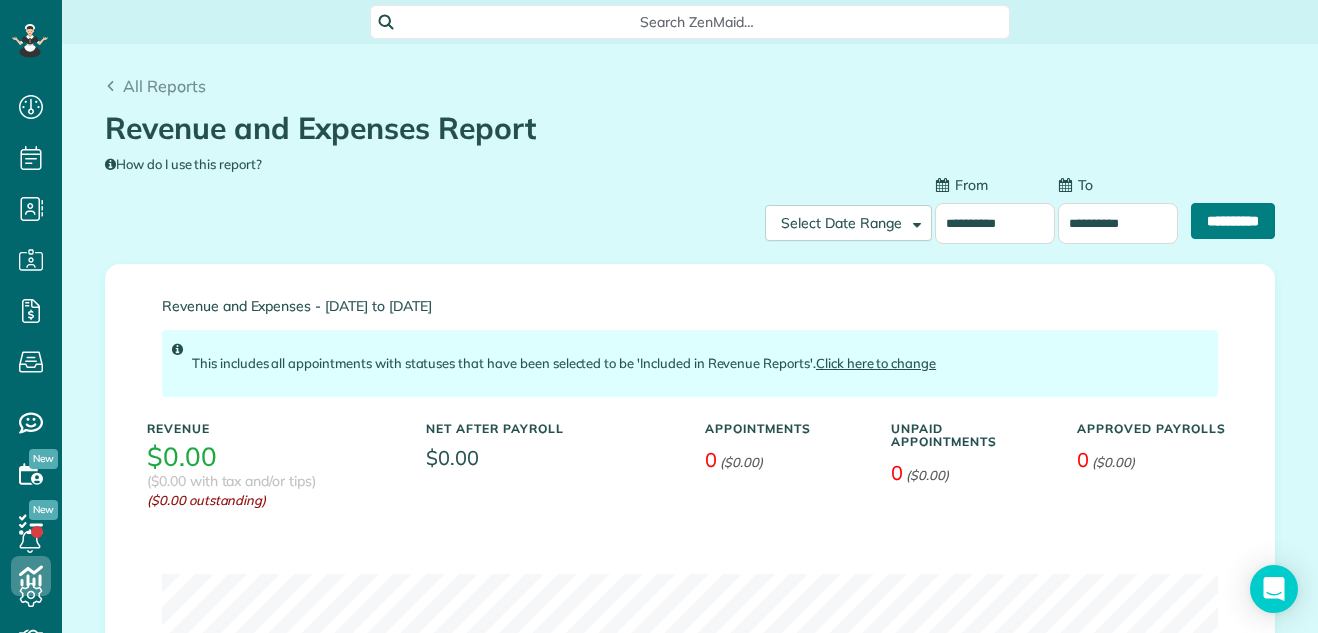 click on "**********" at bounding box center (1233, 221) 